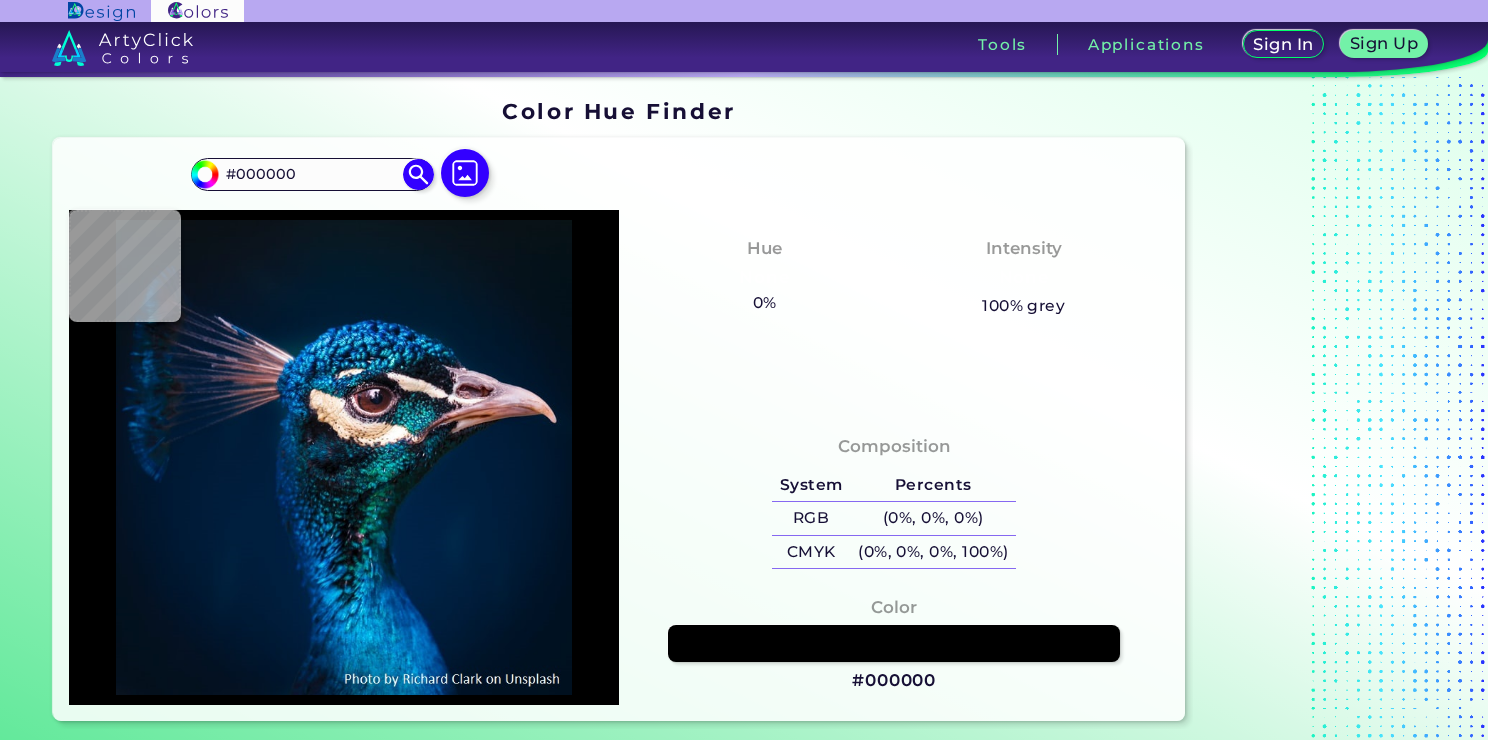scroll, scrollTop: 0, scrollLeft: 0, axis: both 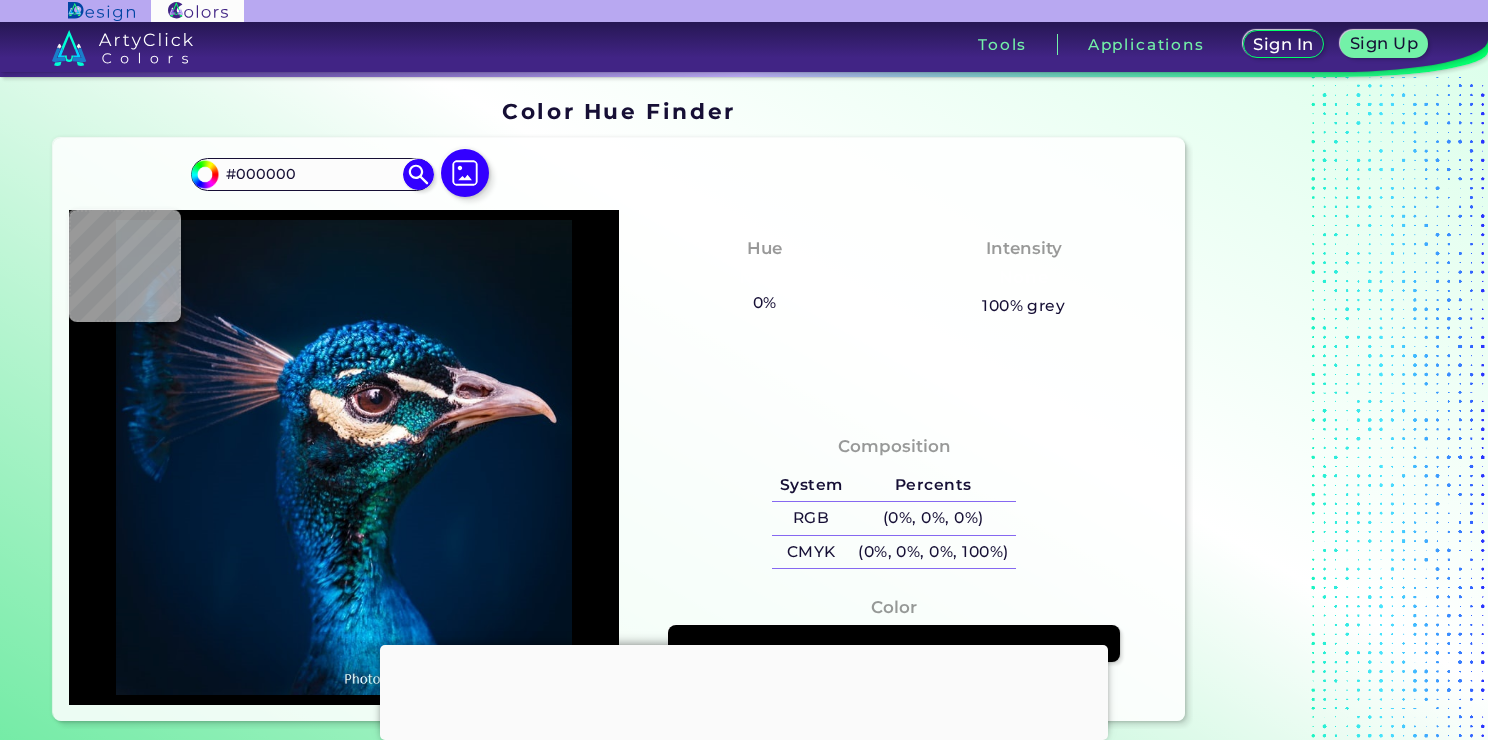type on "#00142c" 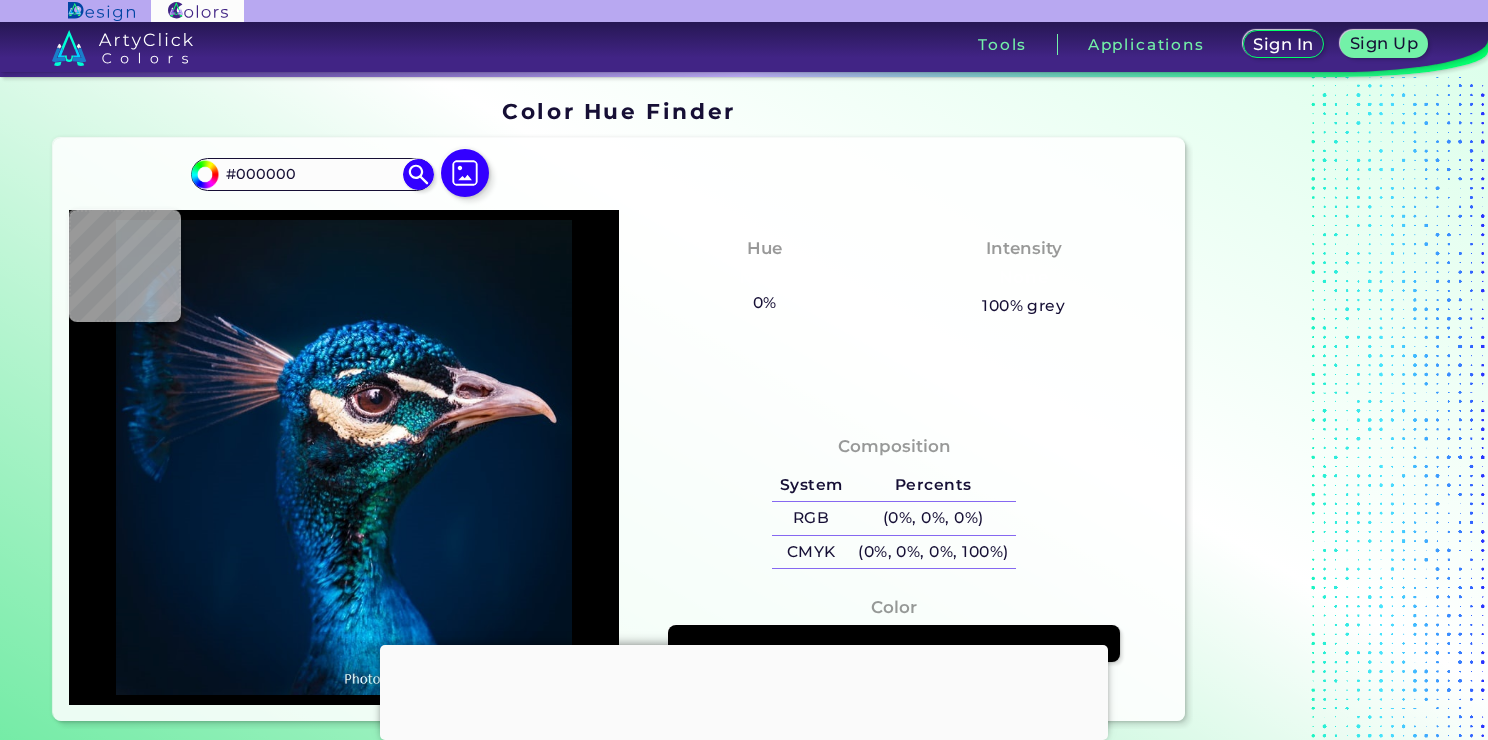 type on "#00142C" 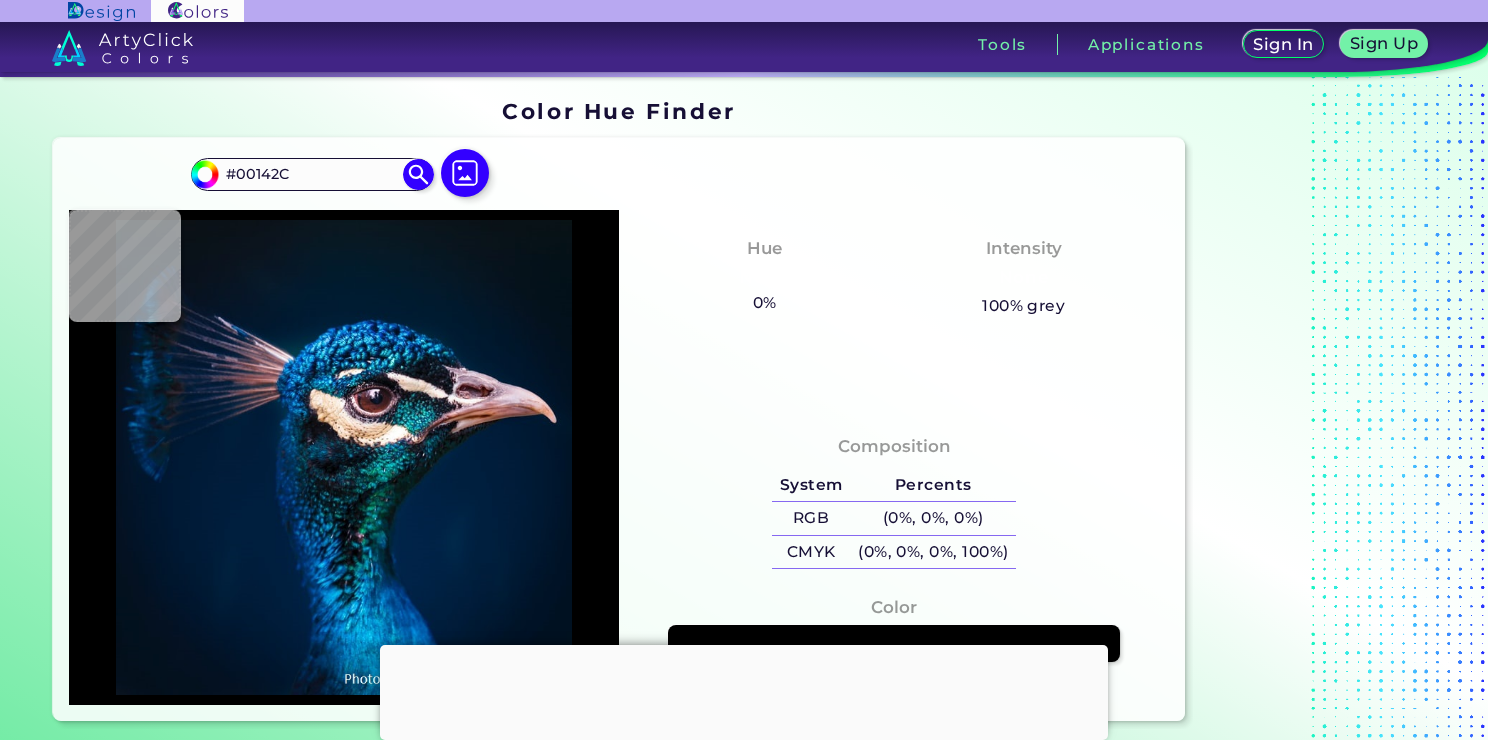 type on "#001932" 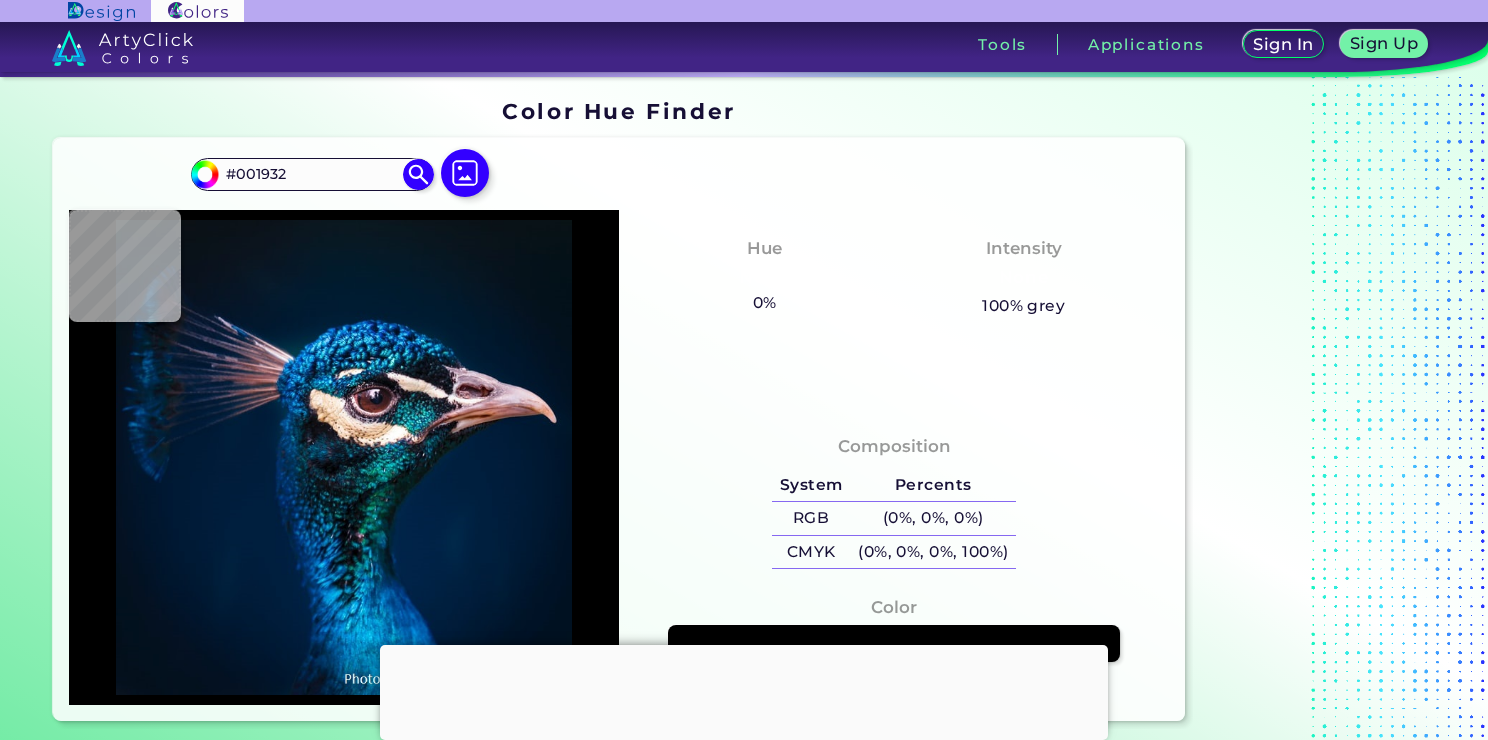 type on "#001a35" 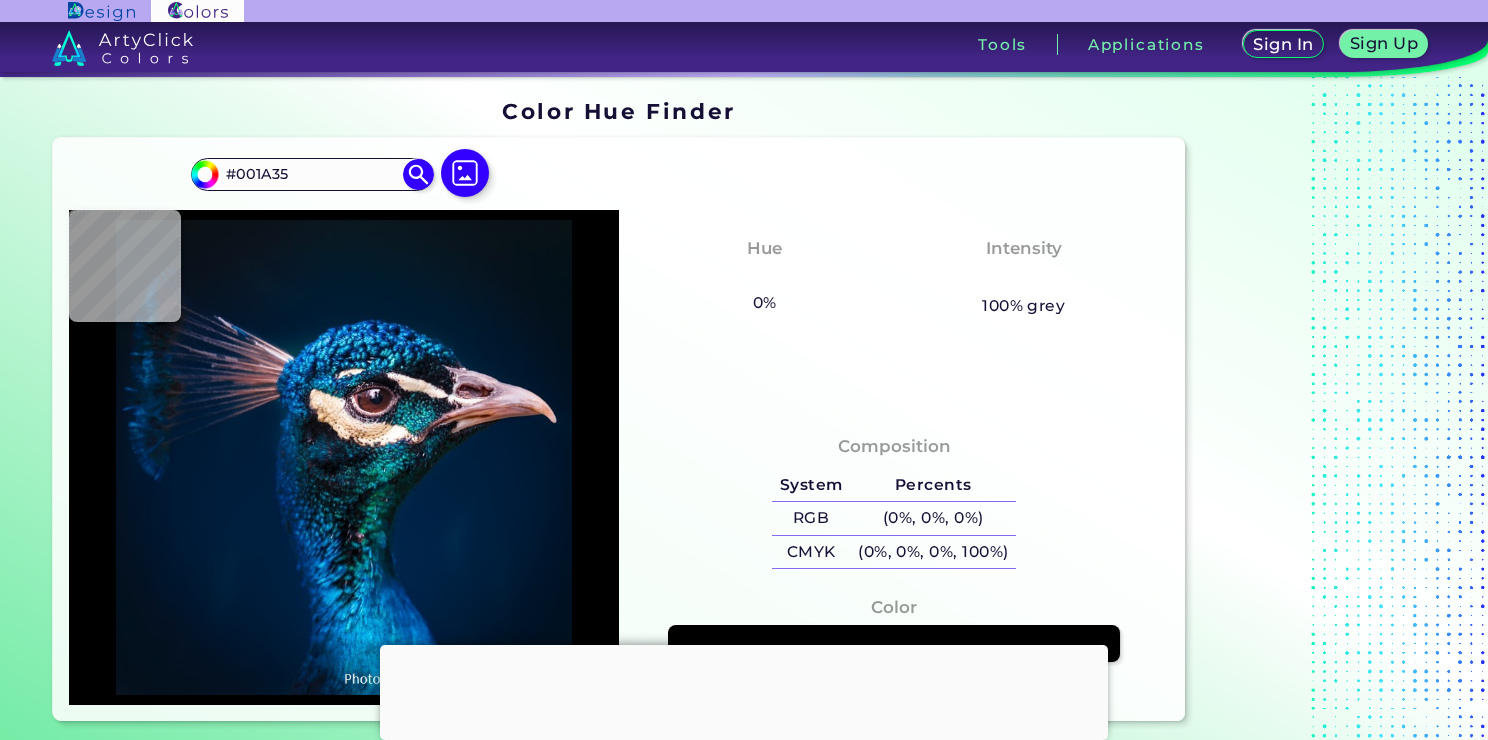 type on "#011c39" 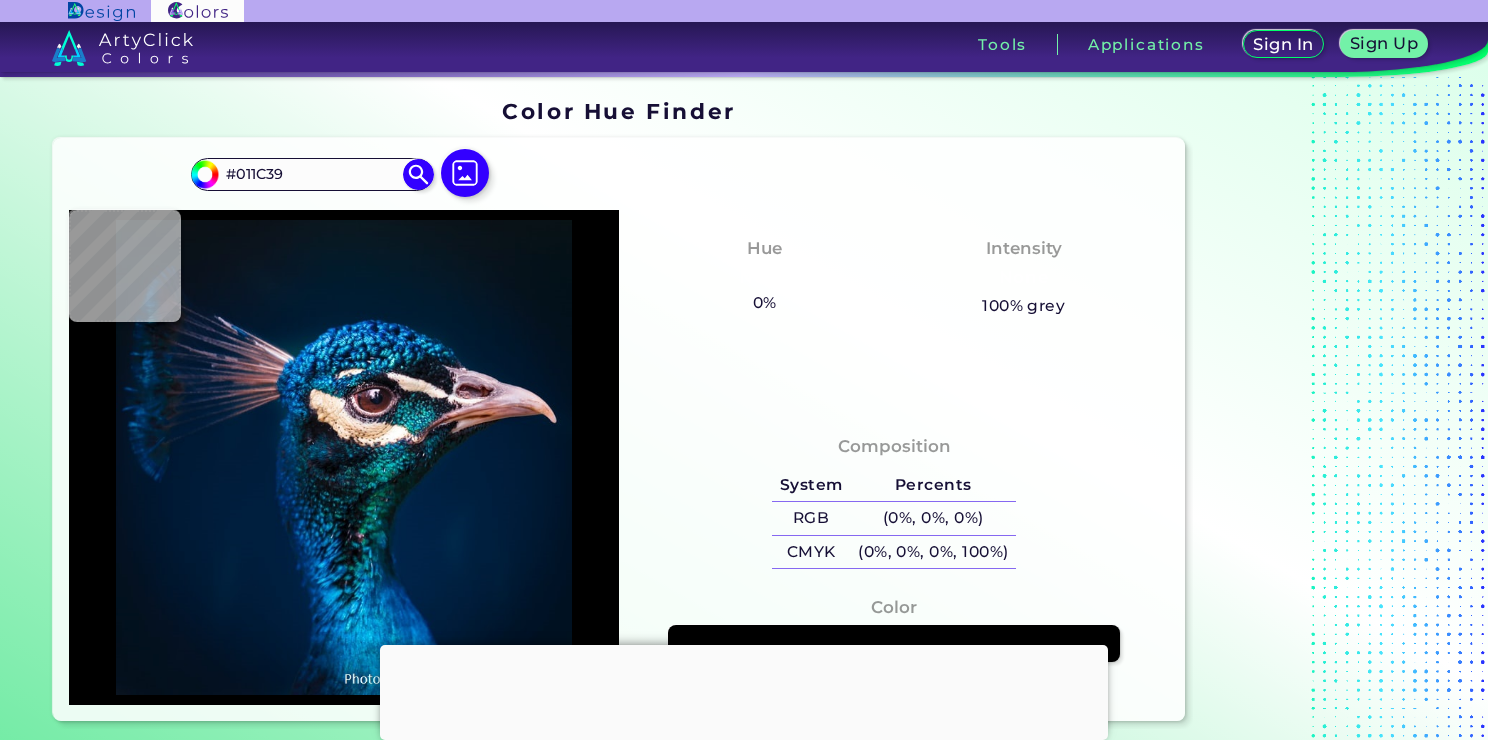 type on "#001d3b" 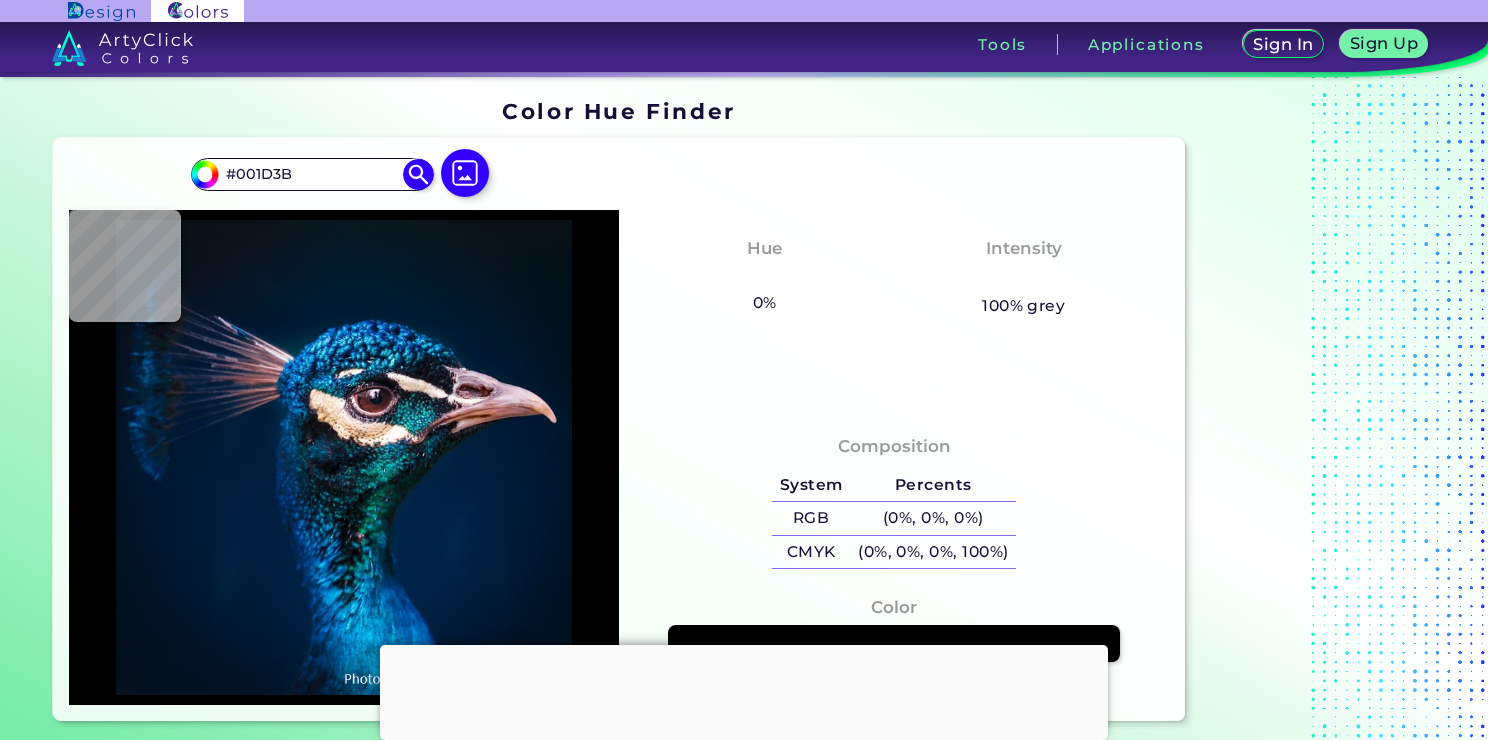 type on "#18191d" 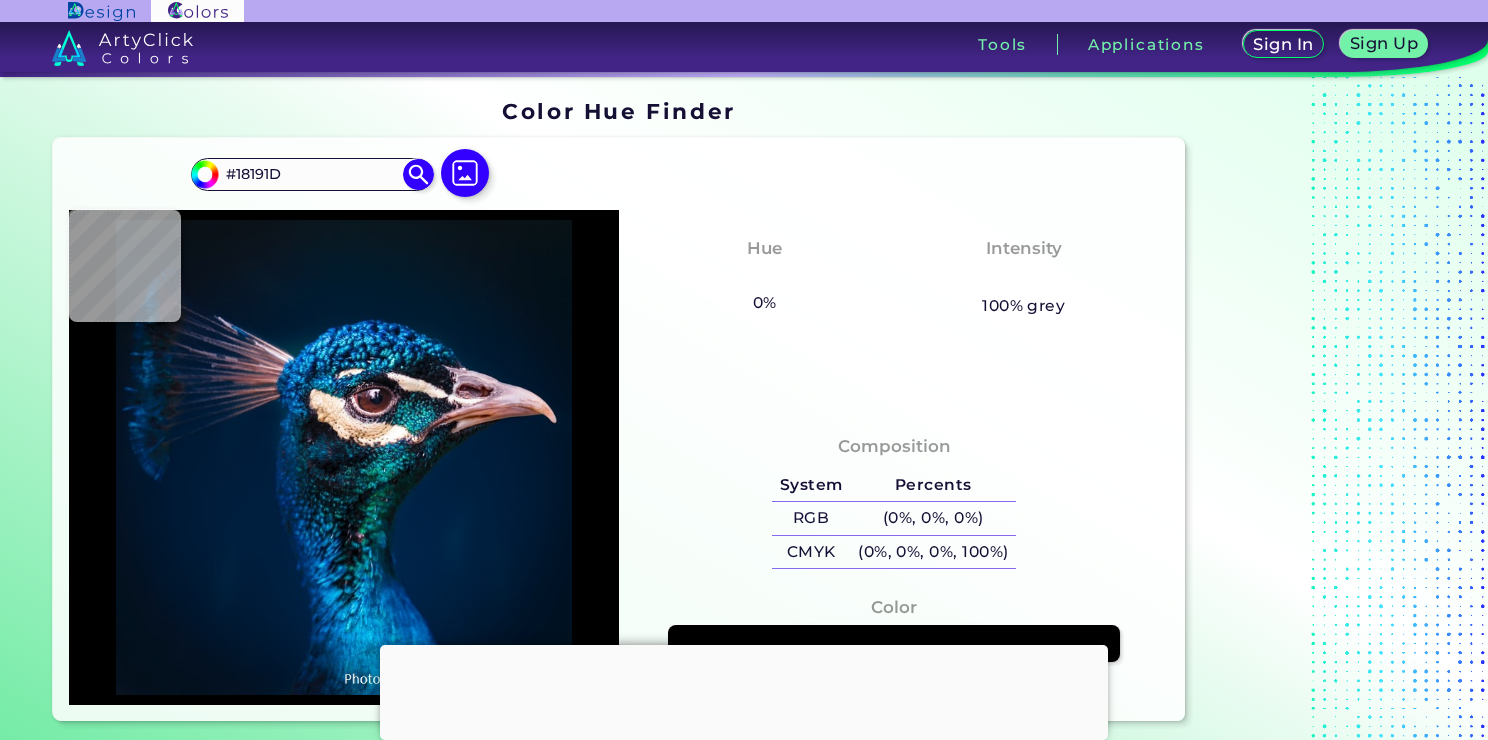 type on "#032739" 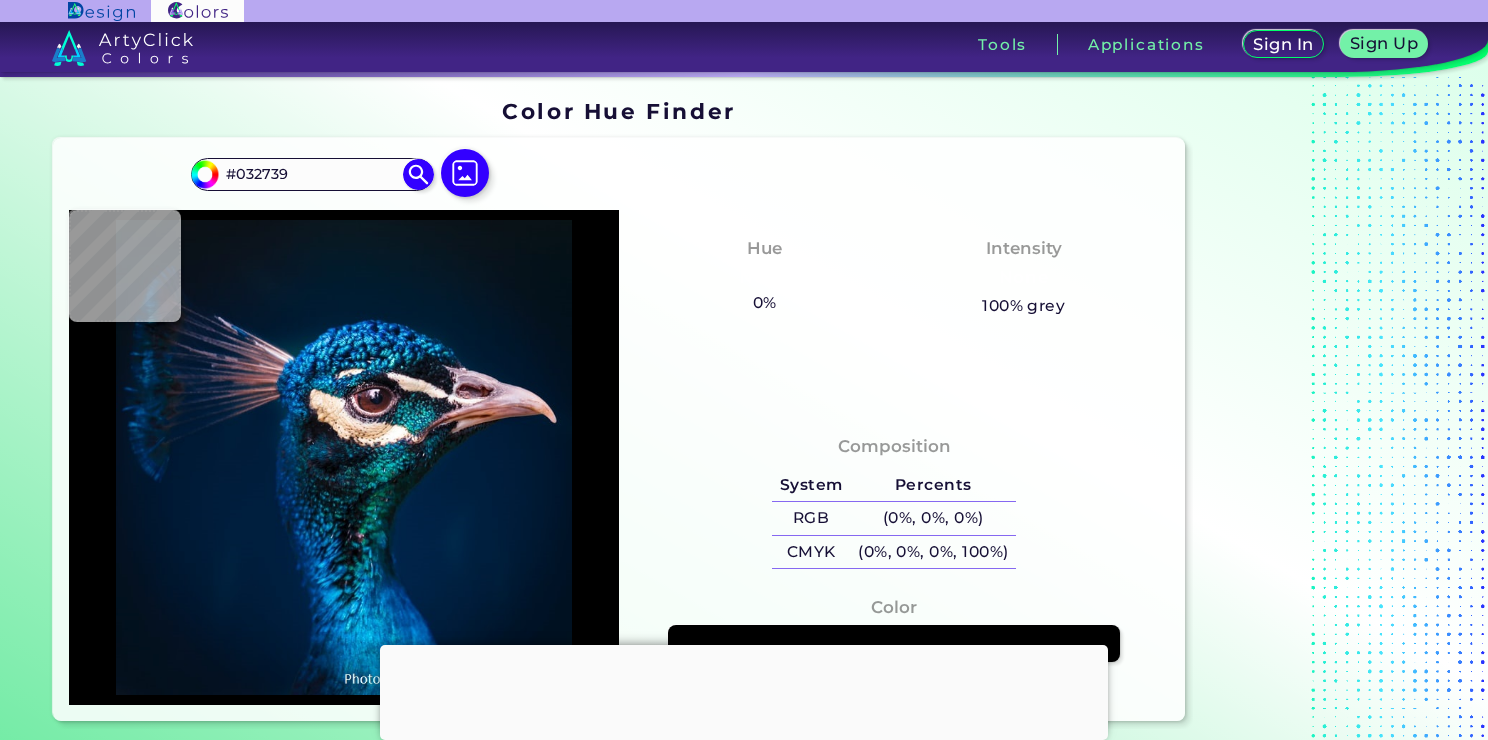 type on "#675c66" 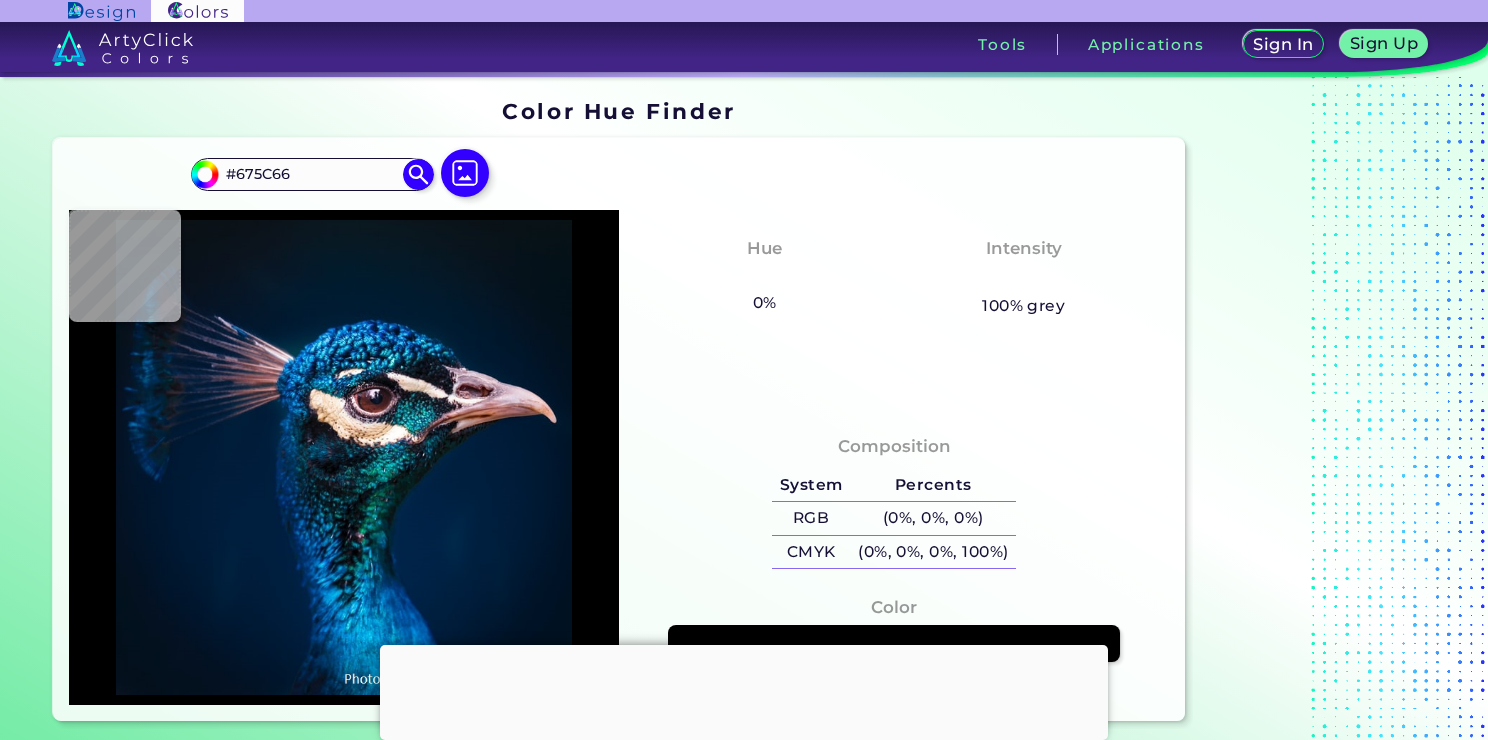type on "#f2efe3" 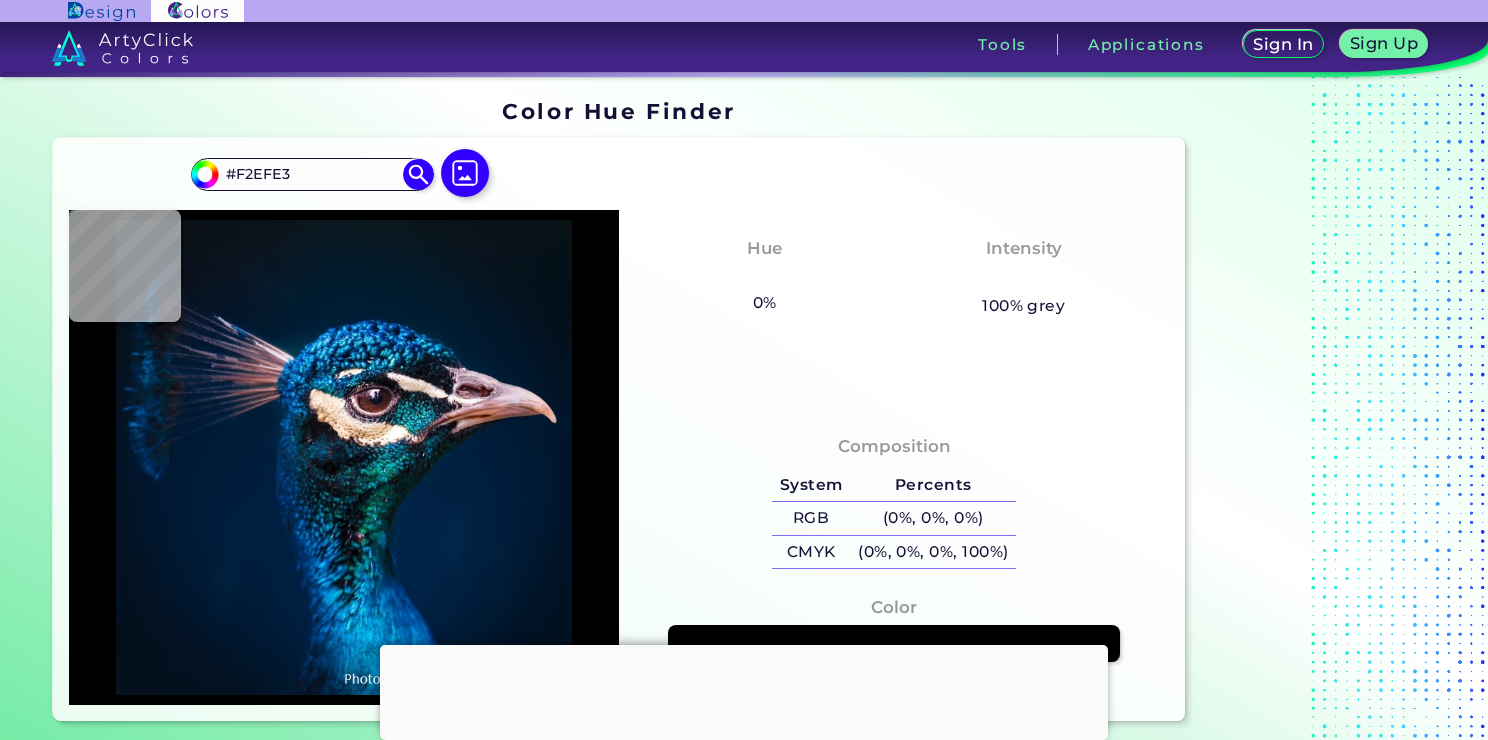 type on "#fffdf8" 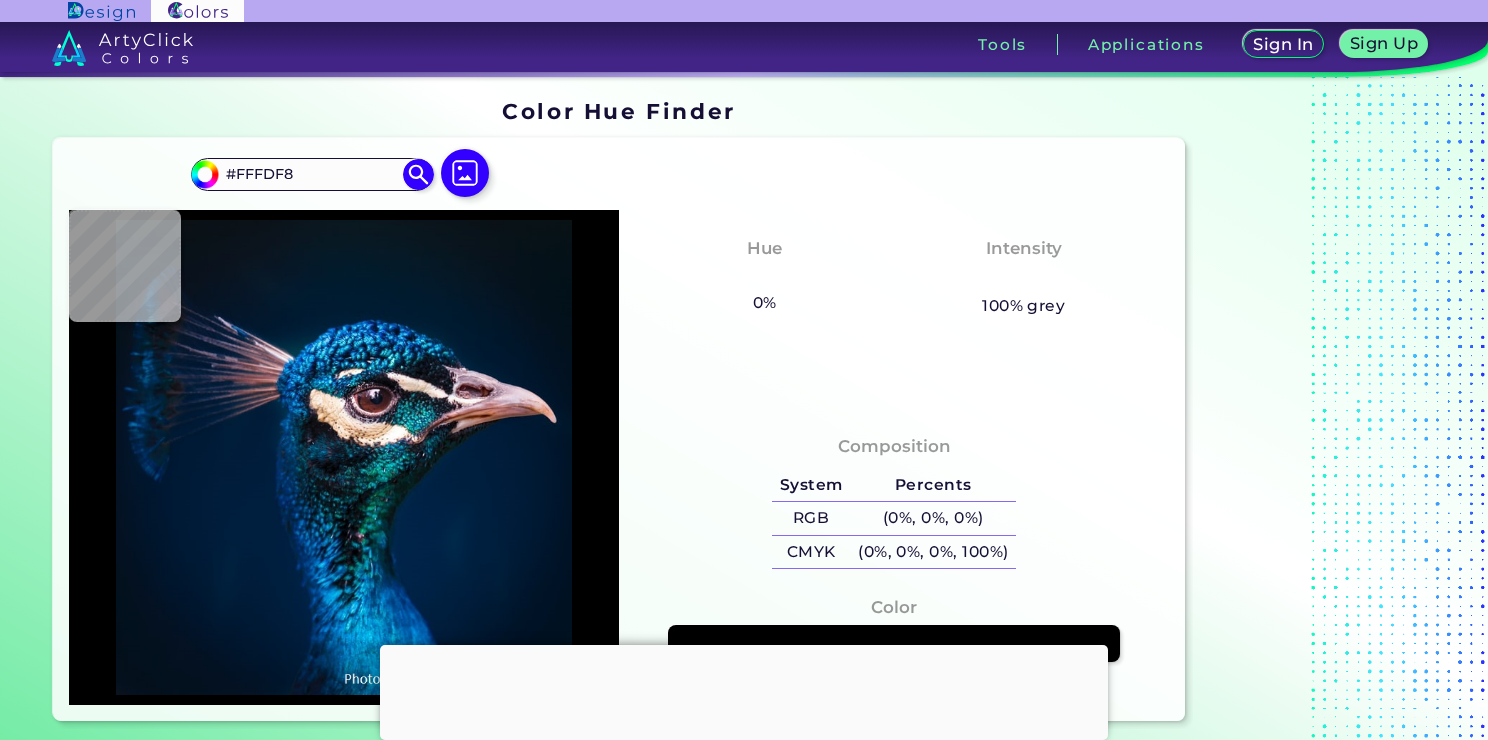 type on "#e7c3a5" 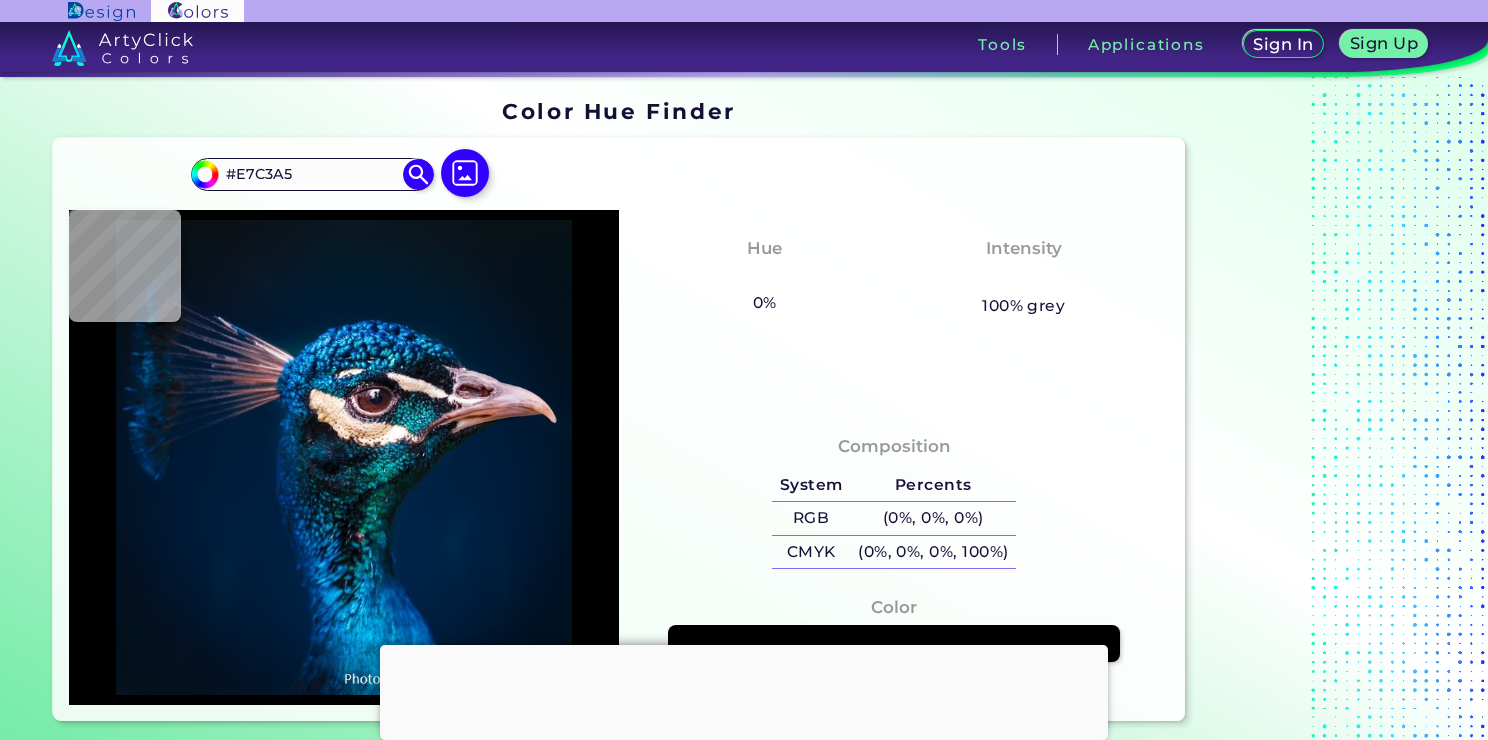 type on "#c09676" 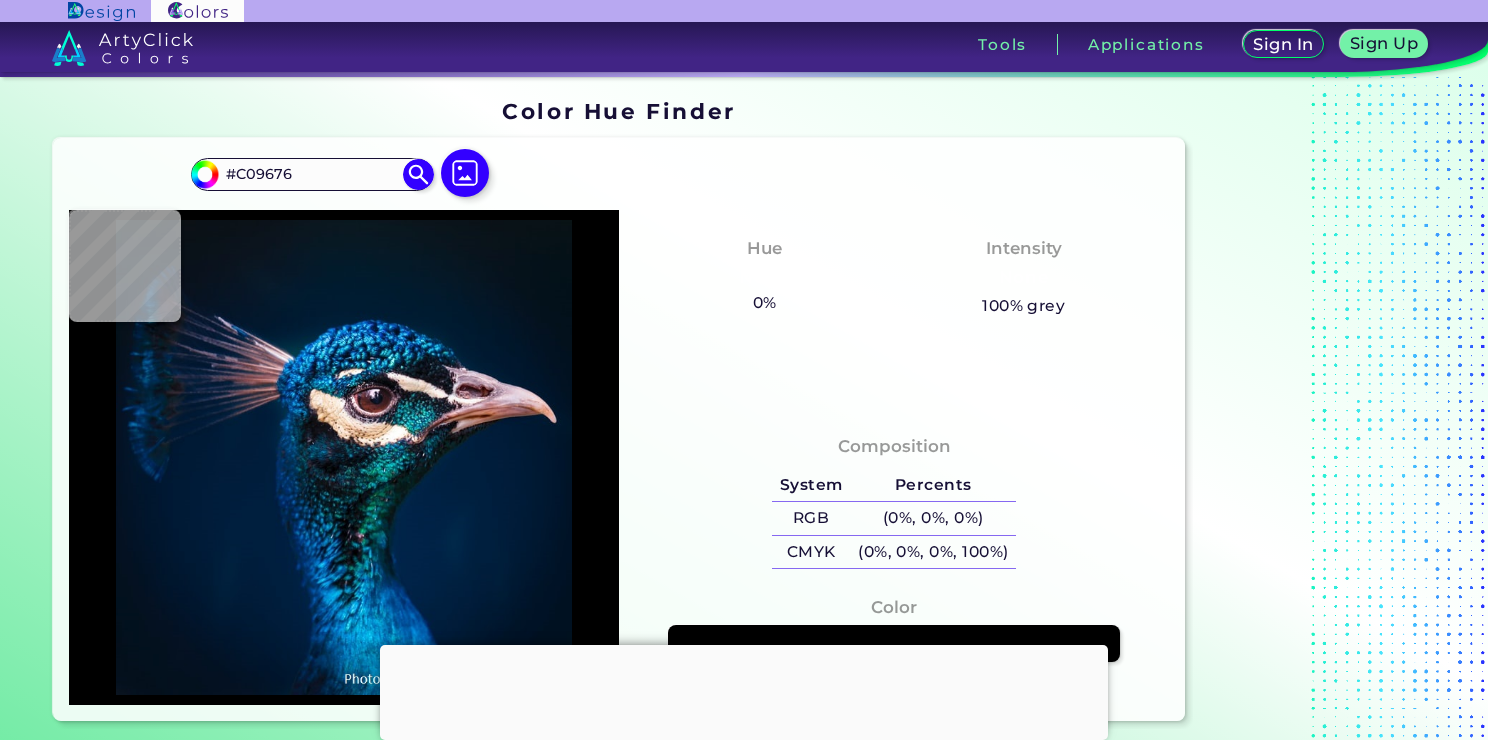 type on "#dfb795" 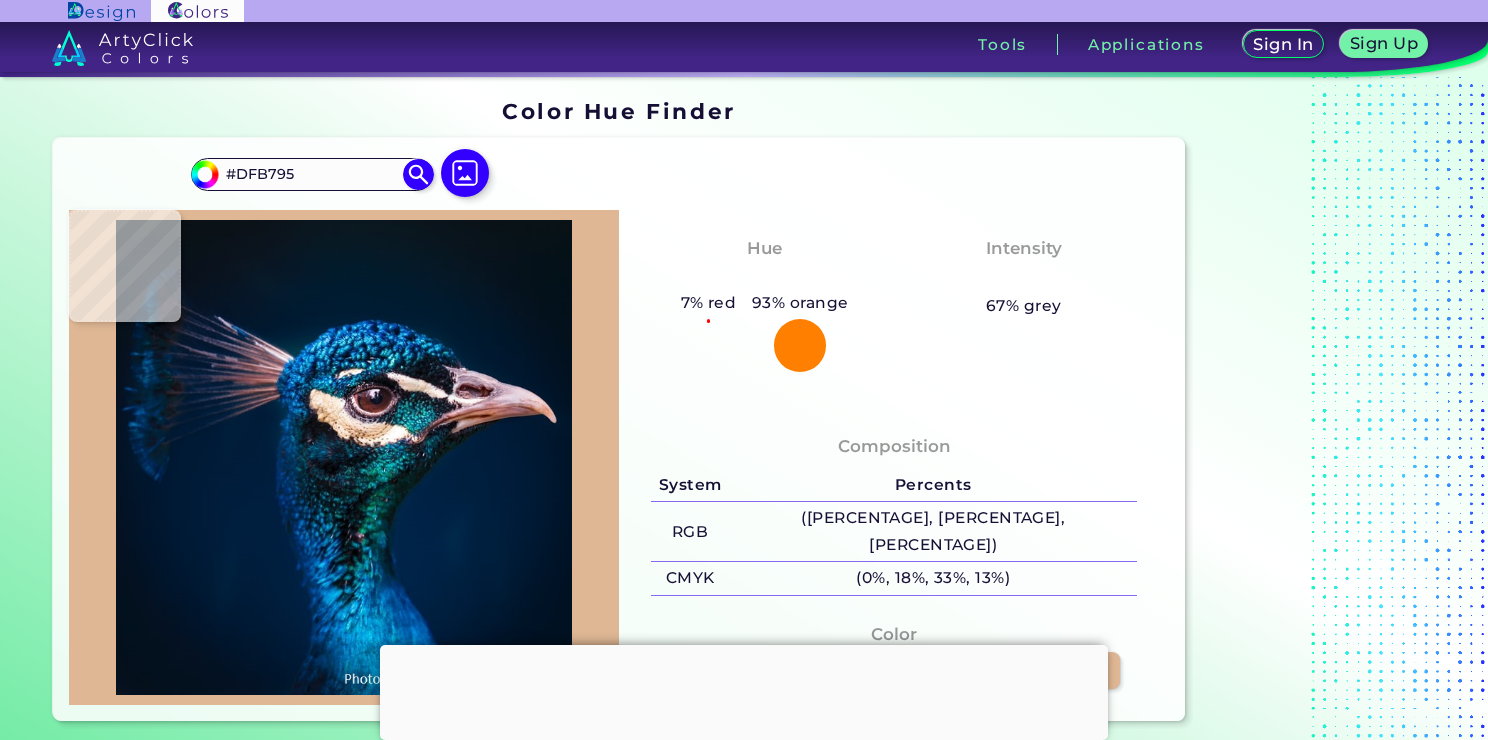 type on "#e2be9e" 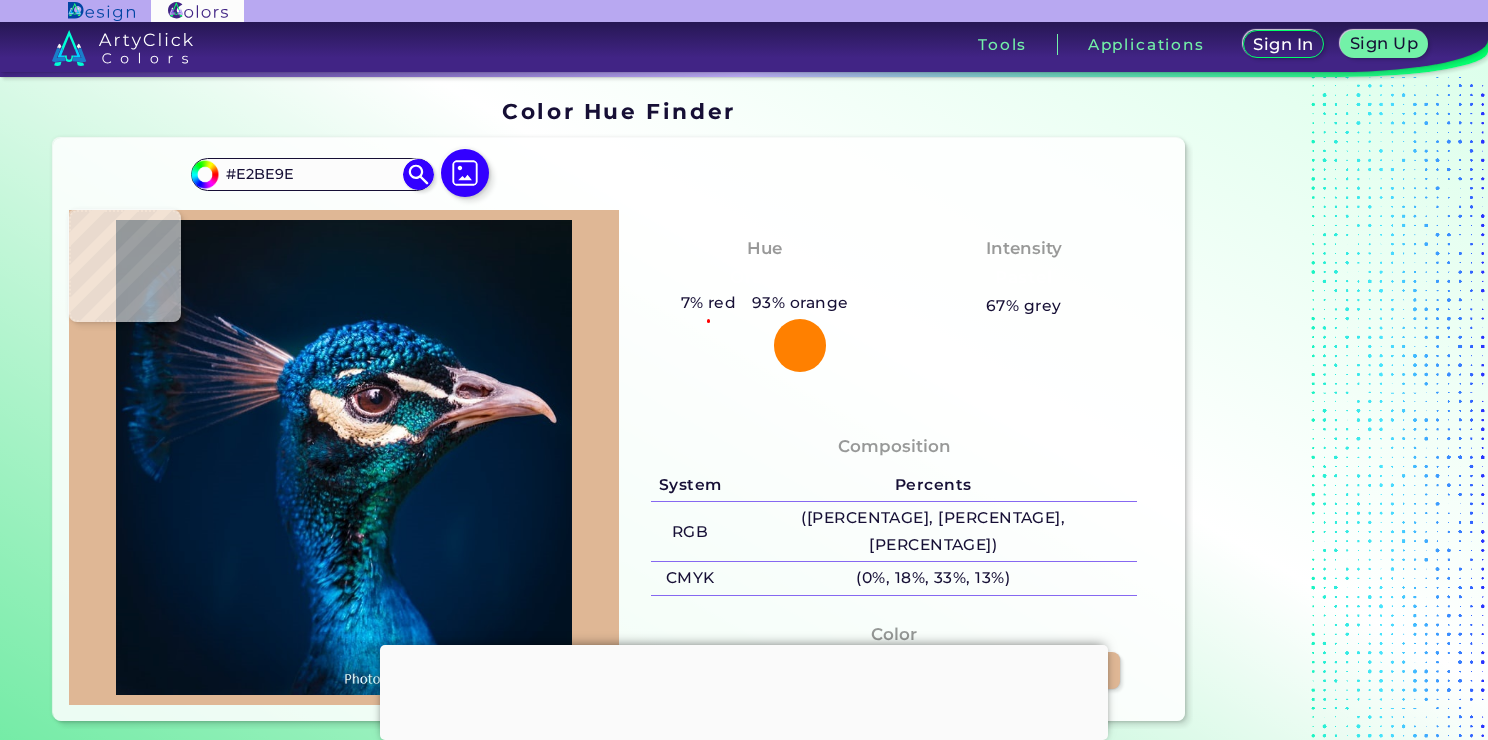type on "#e9c9ac" 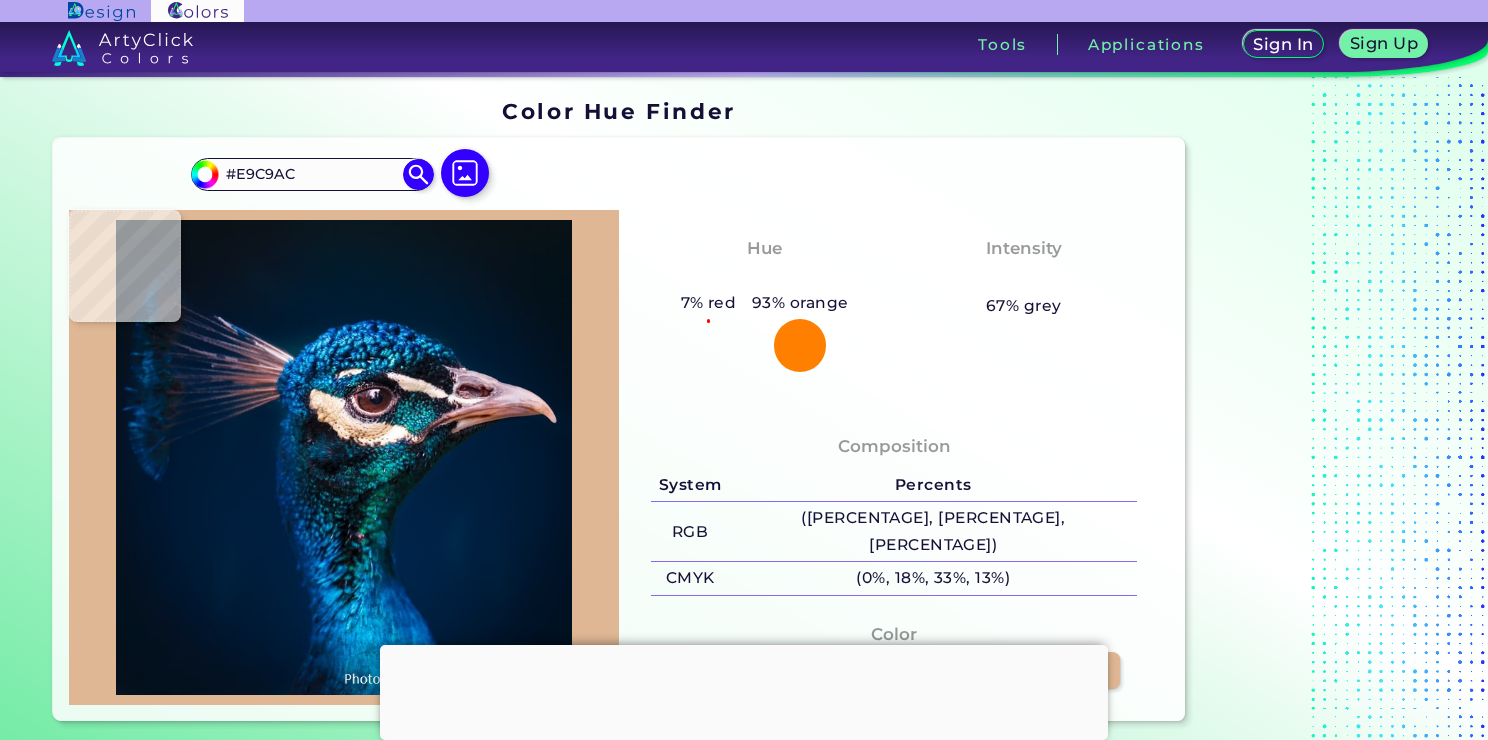 type on "#dacabd" 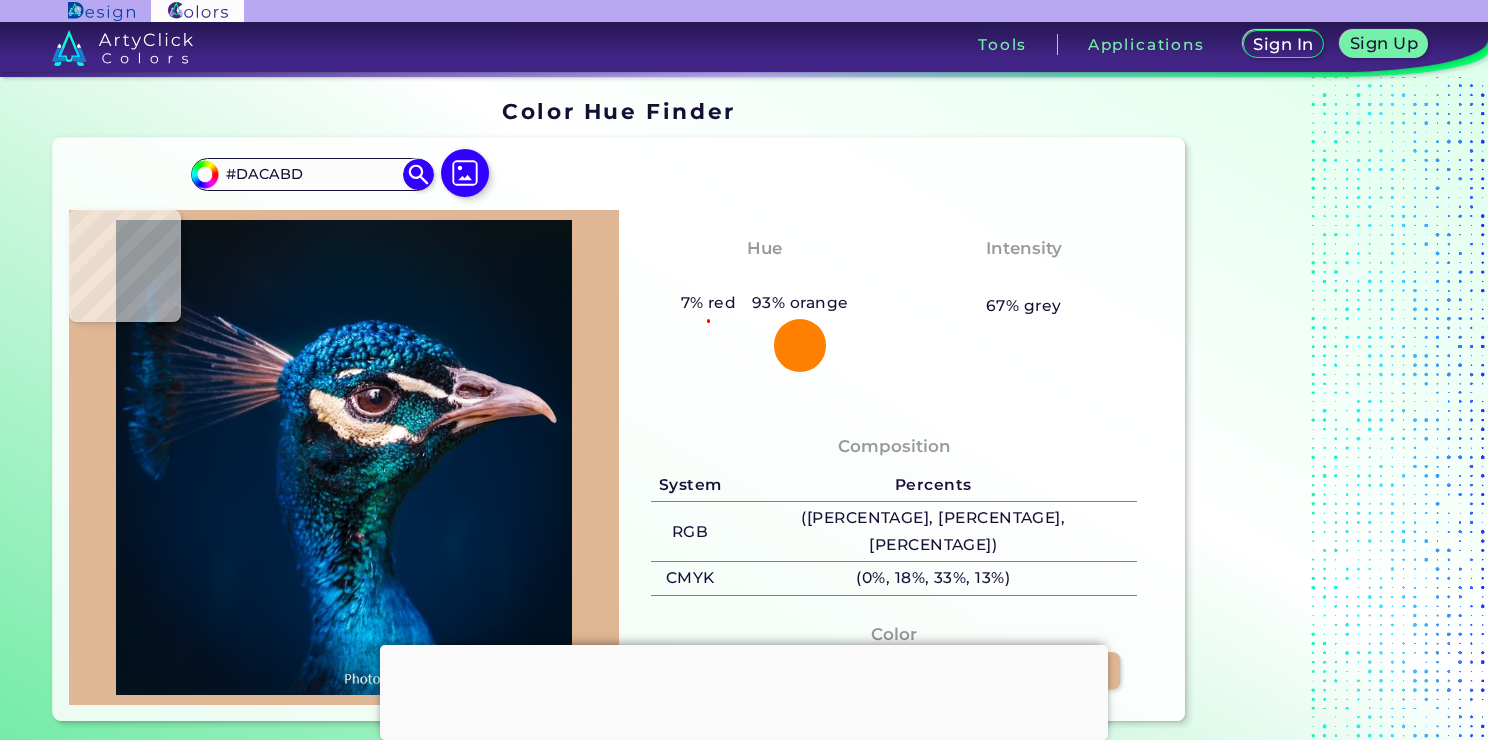 type on "#192031" 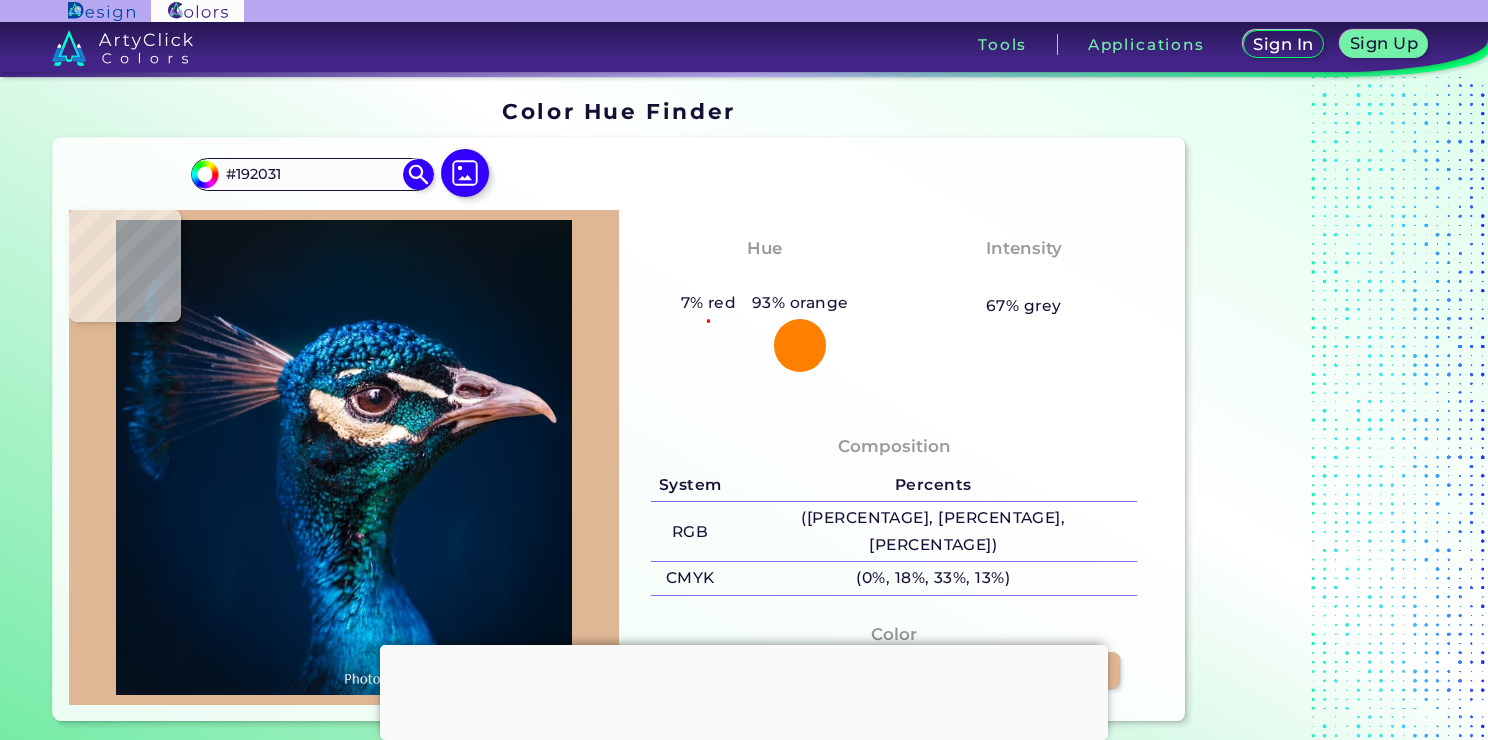 type on "#091923" 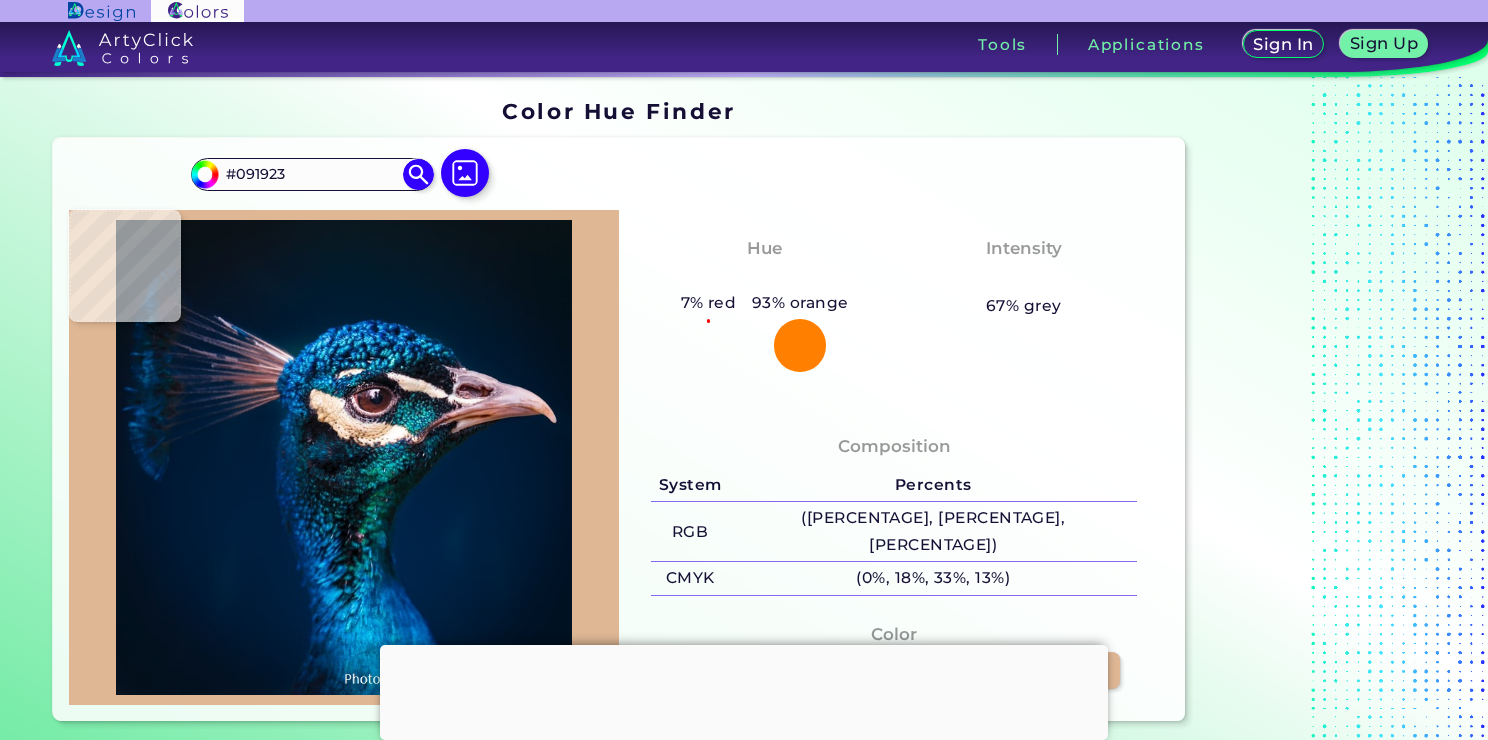 type on "#353242" 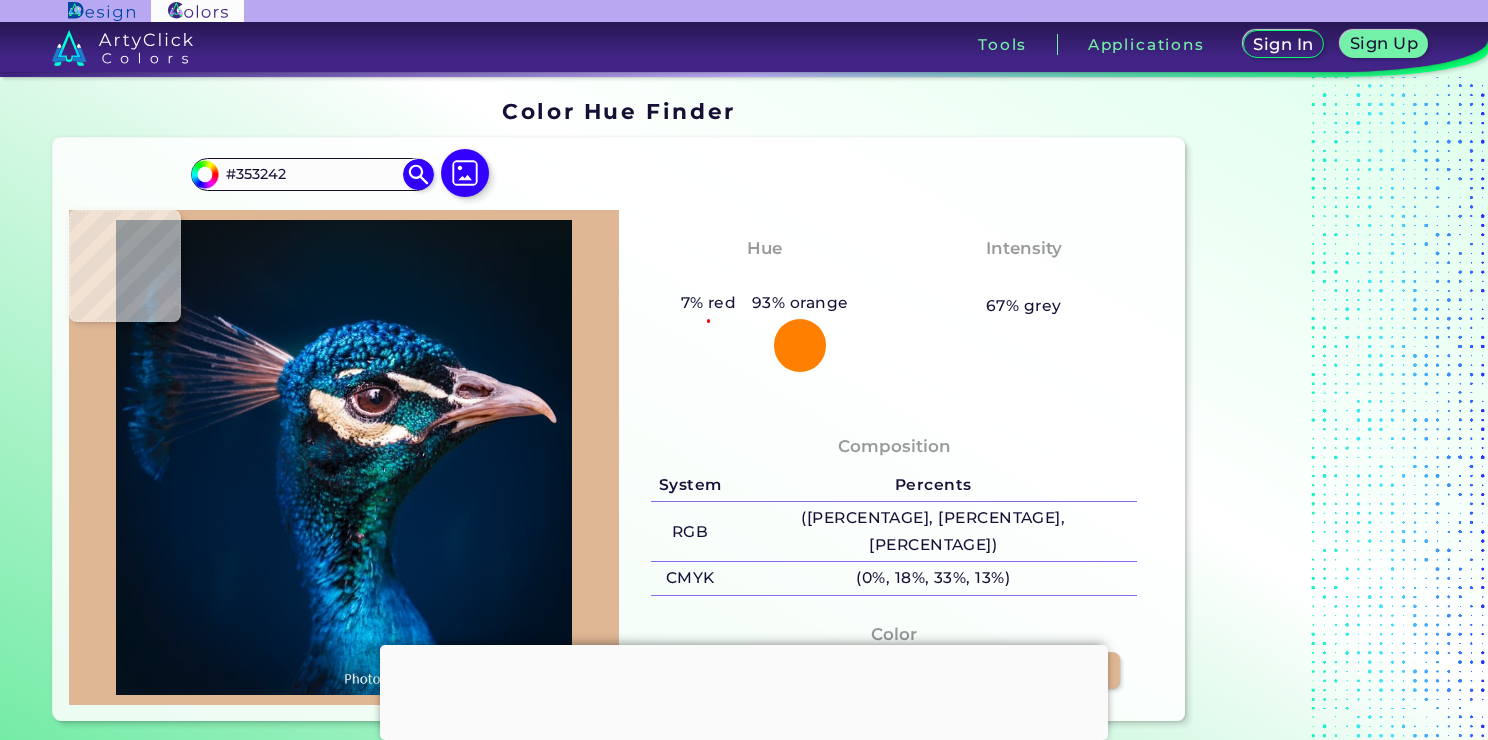 type on "#916d76" 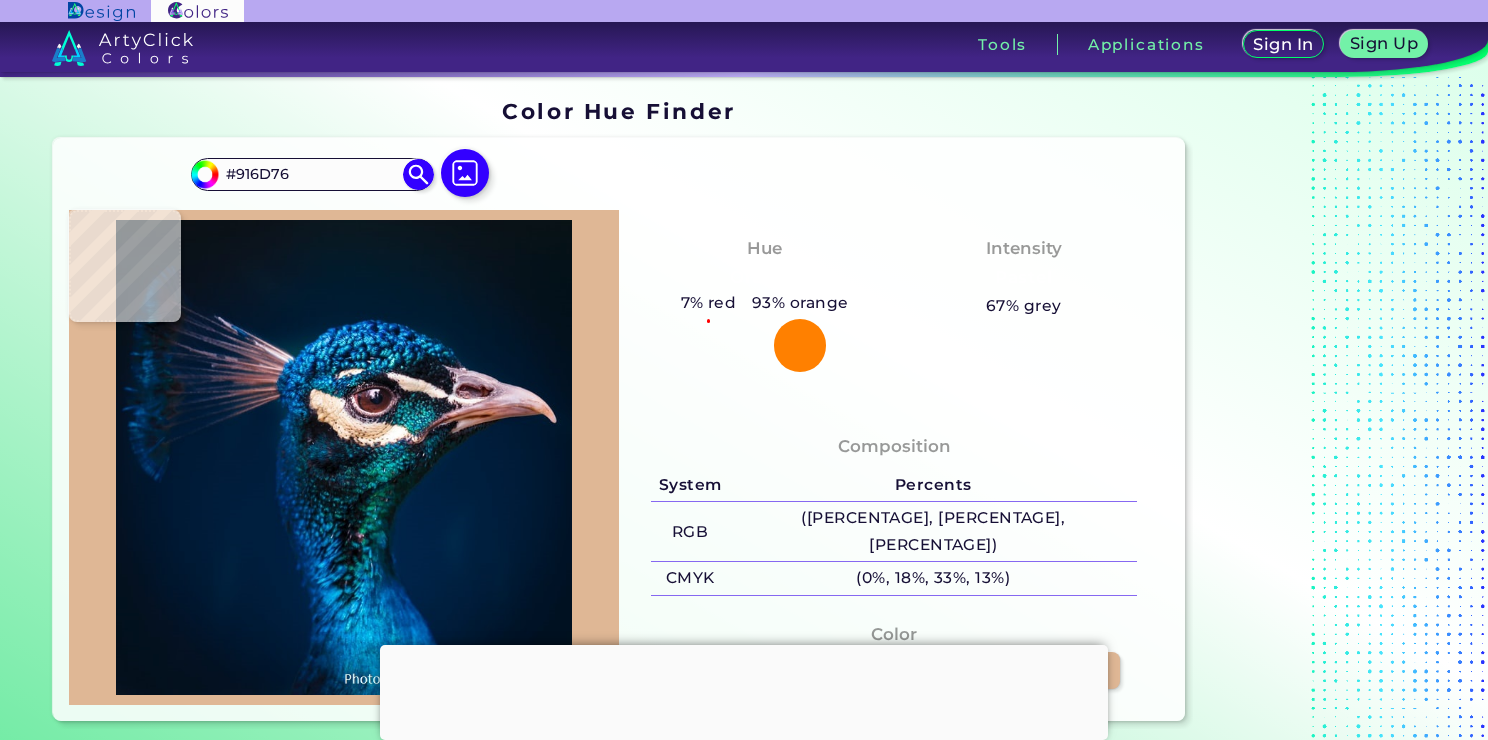 type on "#8b727e" 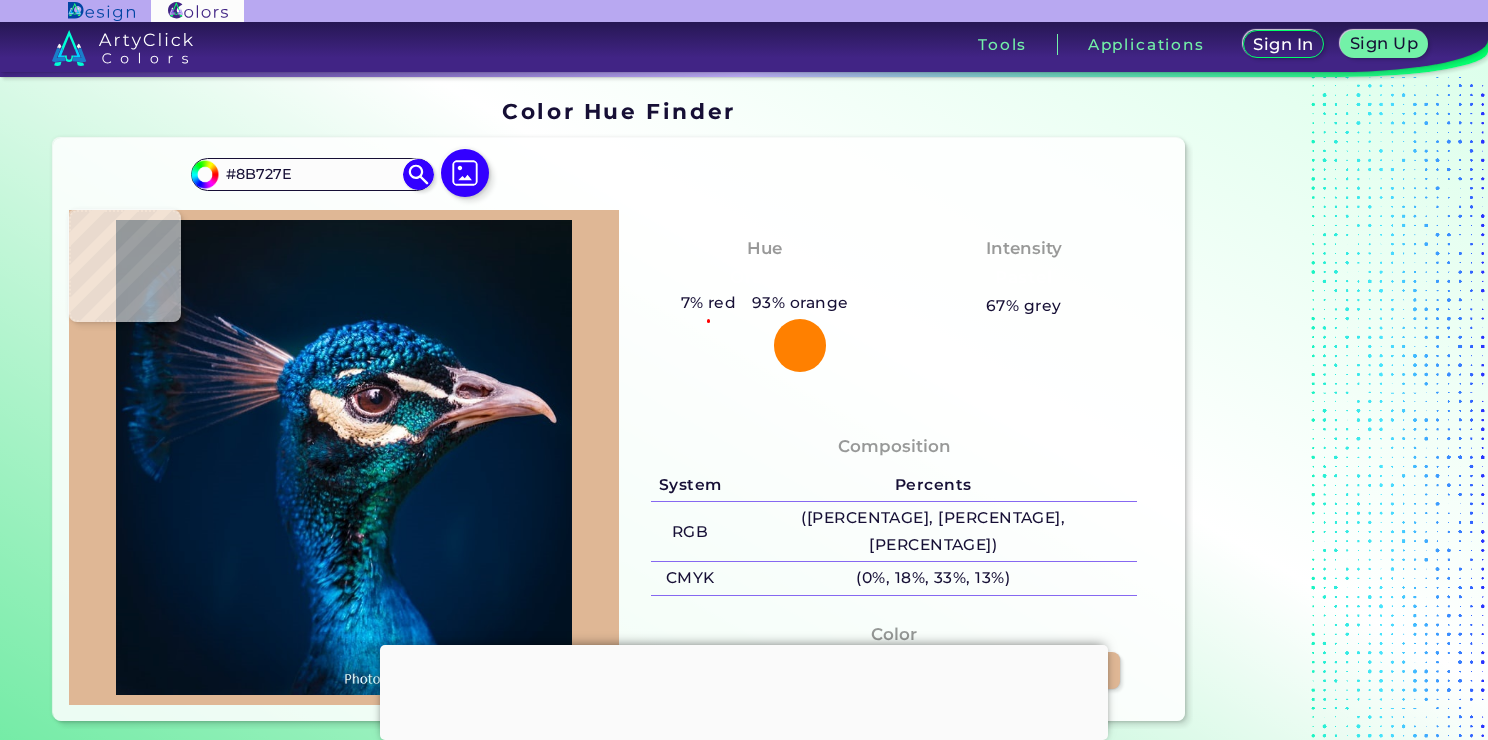 type on "#291d29" 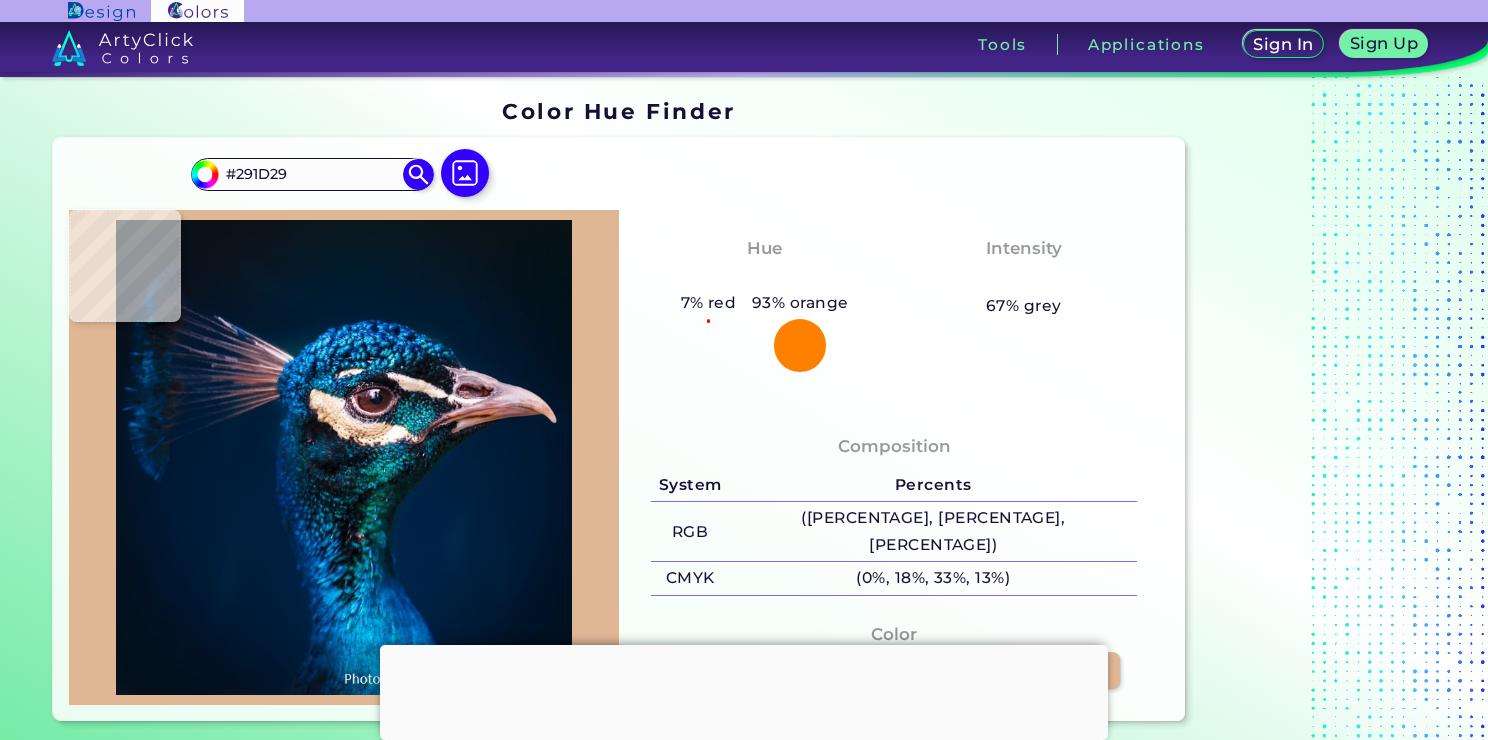 type on "#201920" 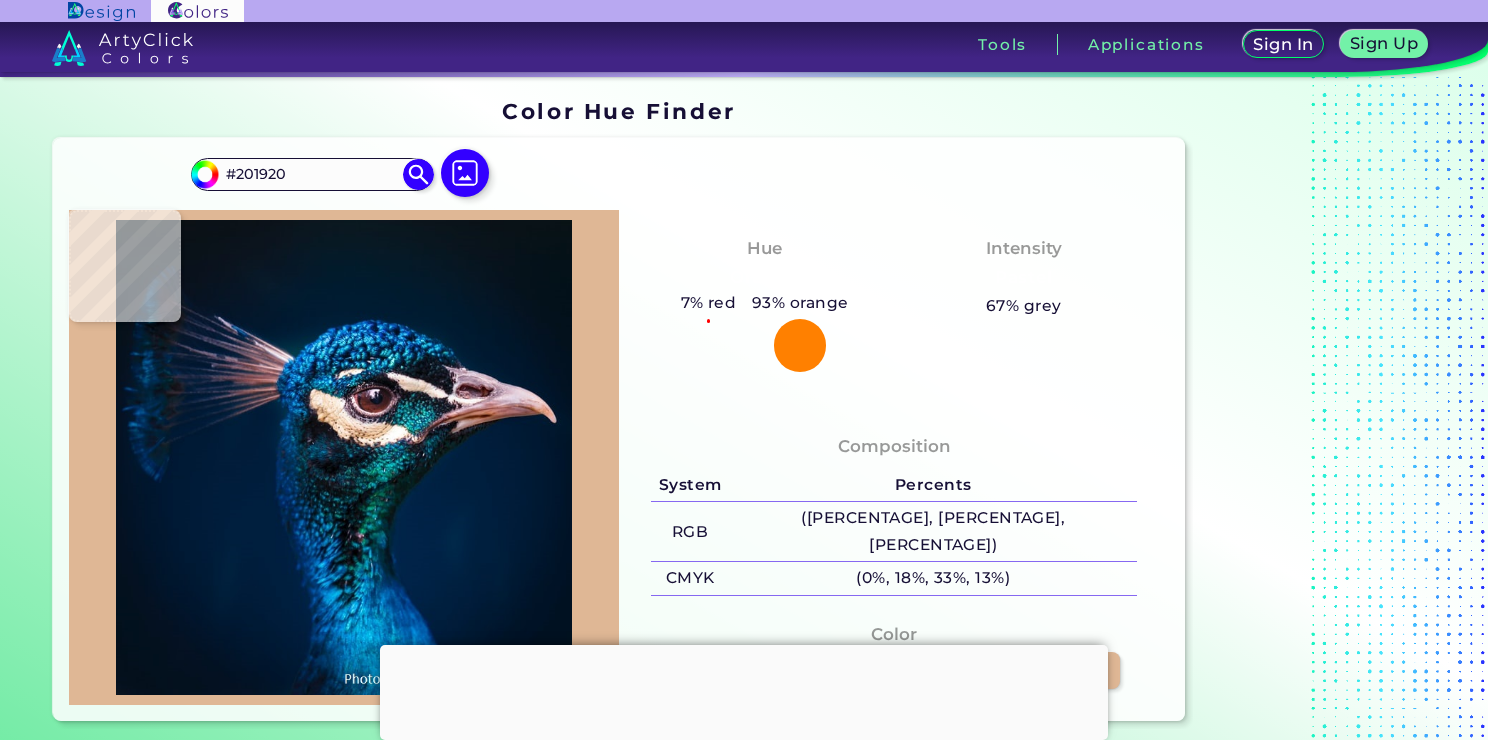 type on "#dec3b6" 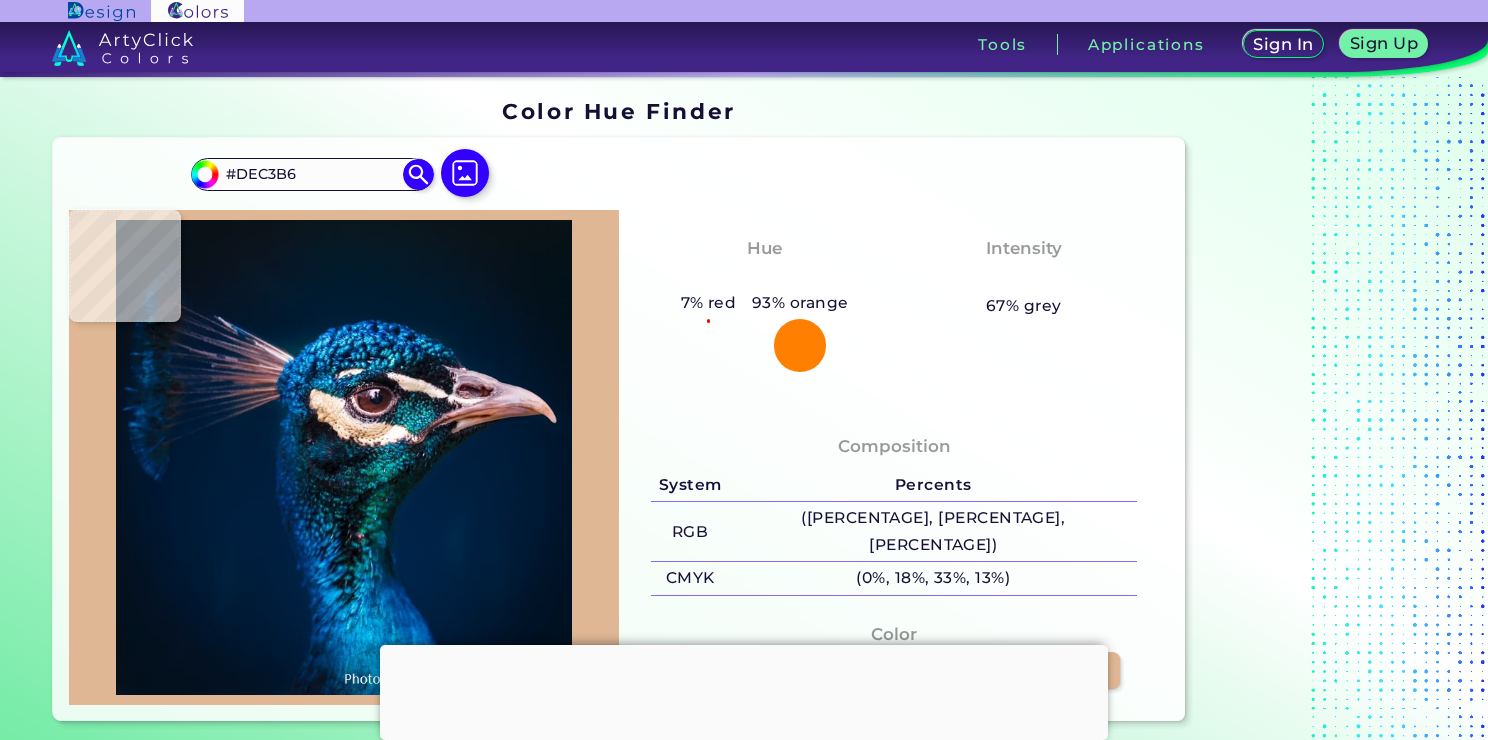 type on "#c9b9ba" 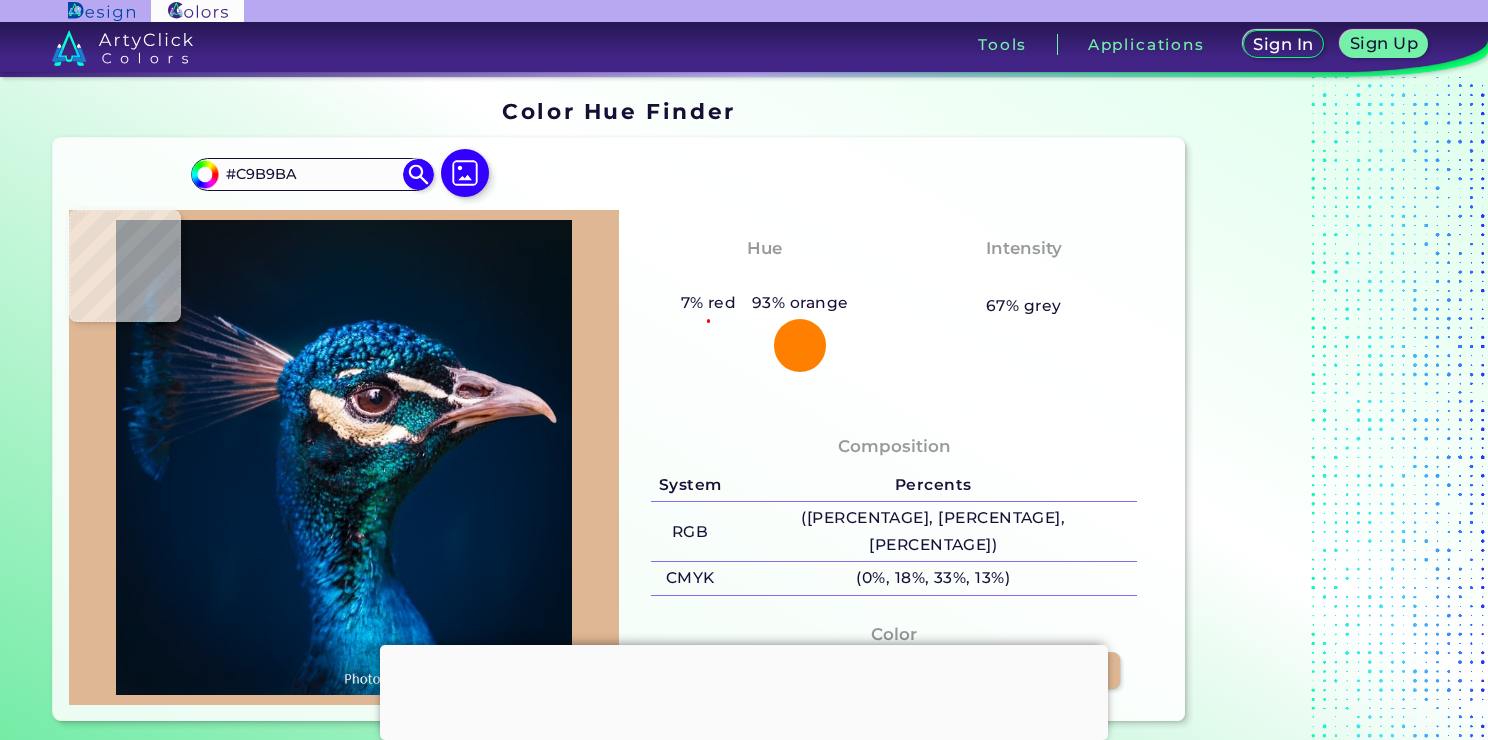 type on "#13101a" 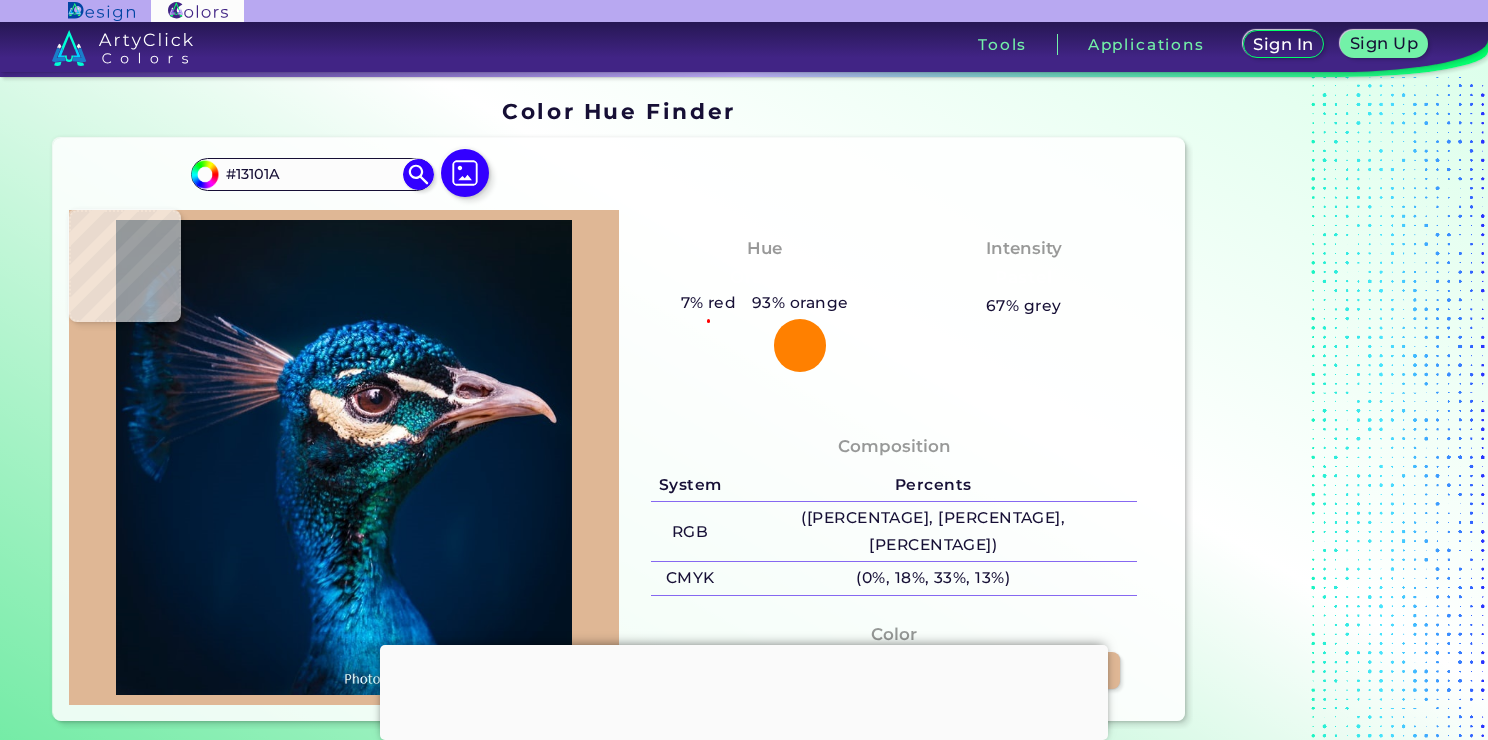 type on "#000308" 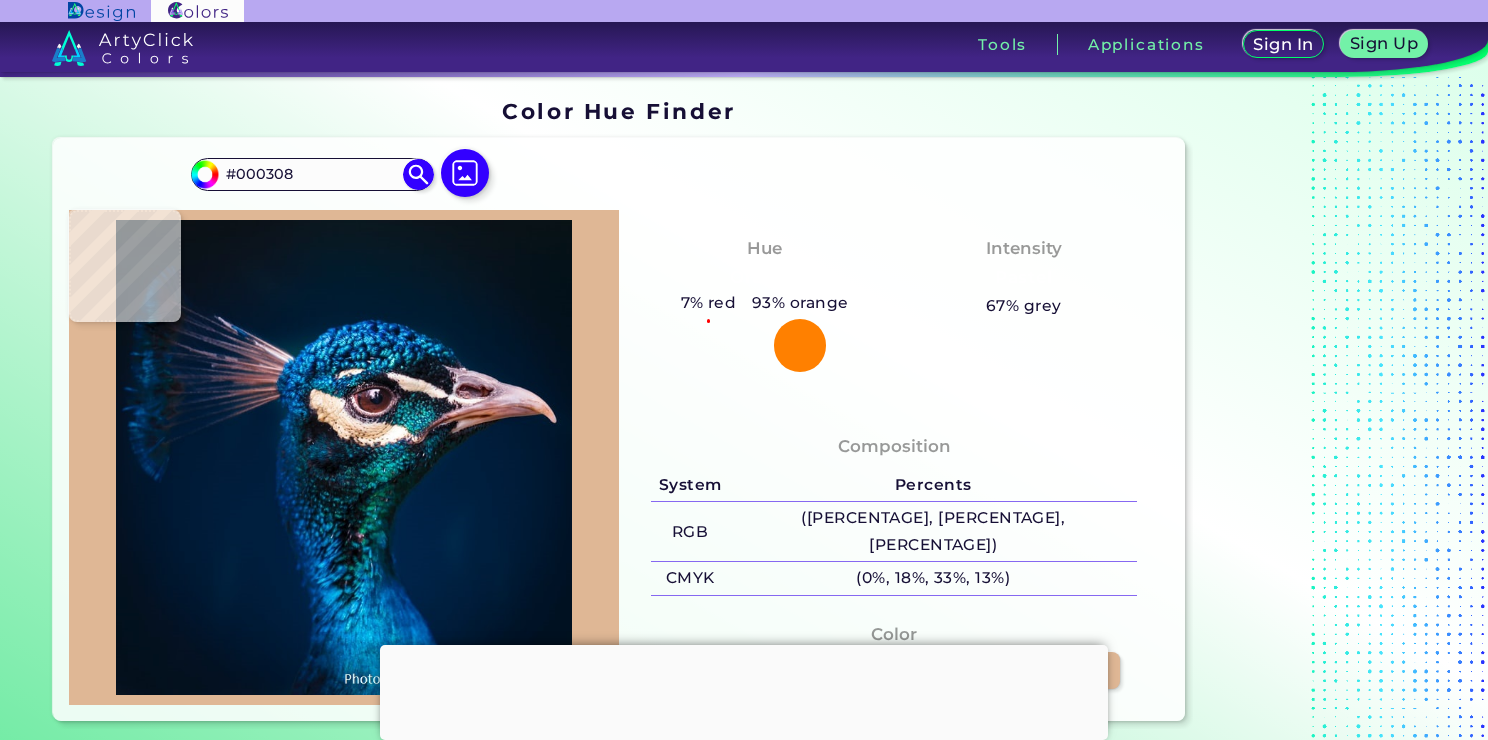 type on "#0e1319" 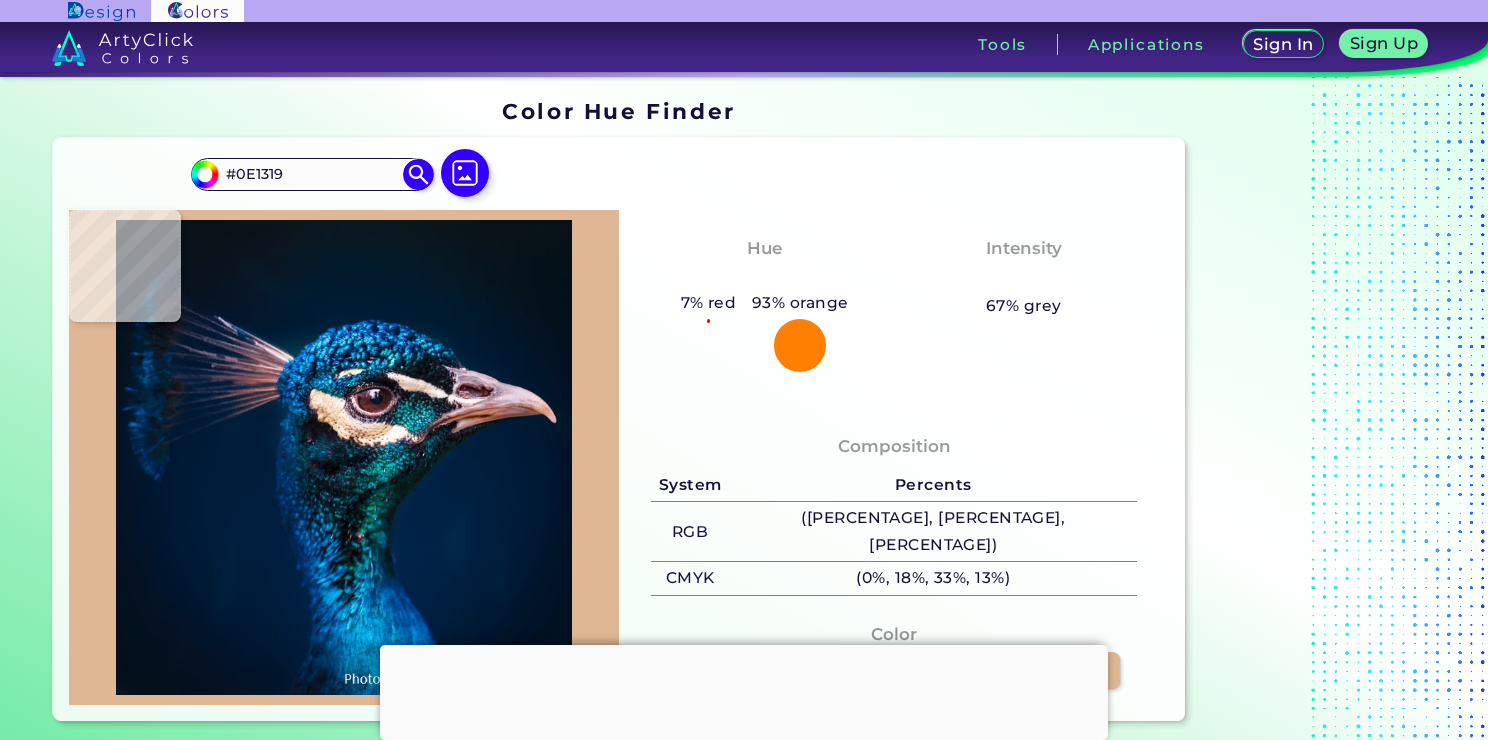 type on "#10141d" 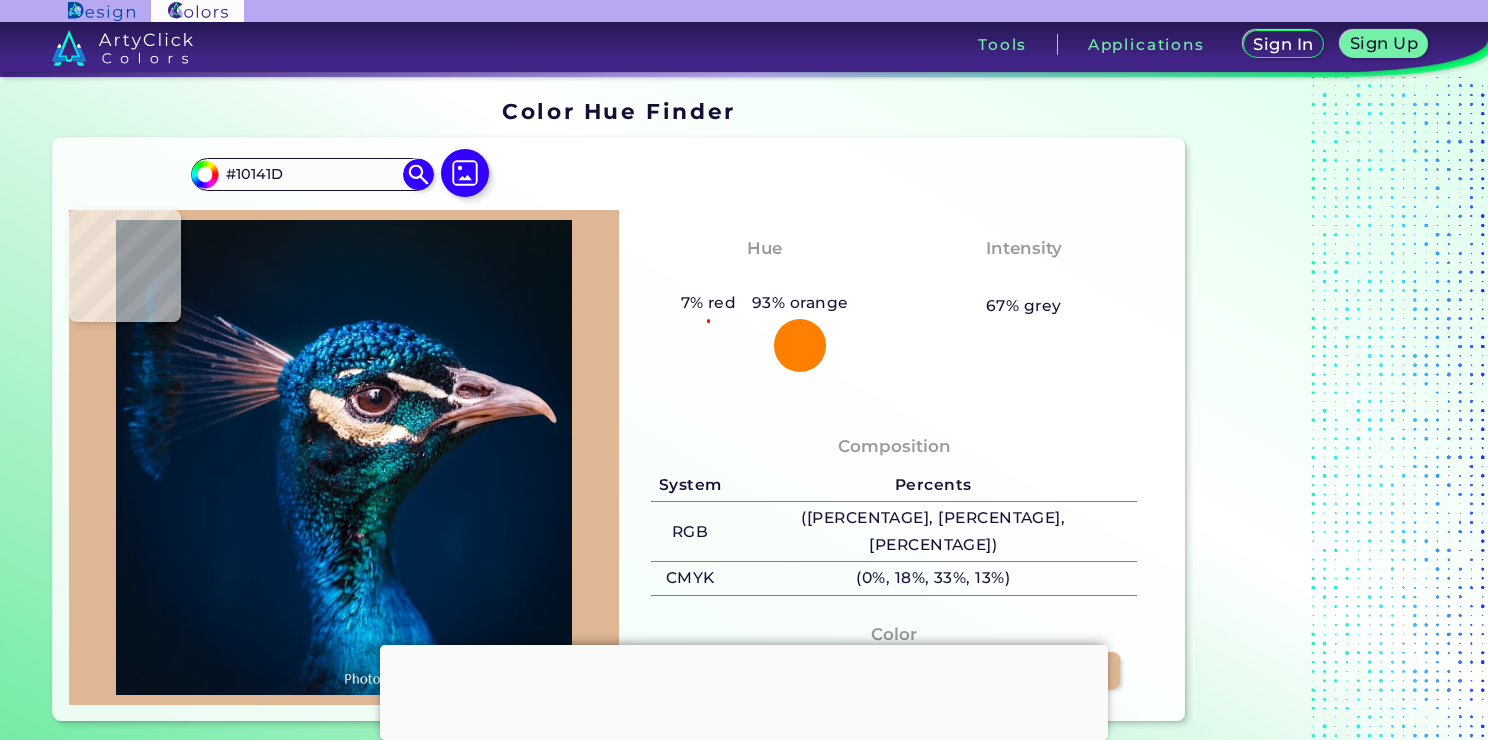 type on "#0b1623" 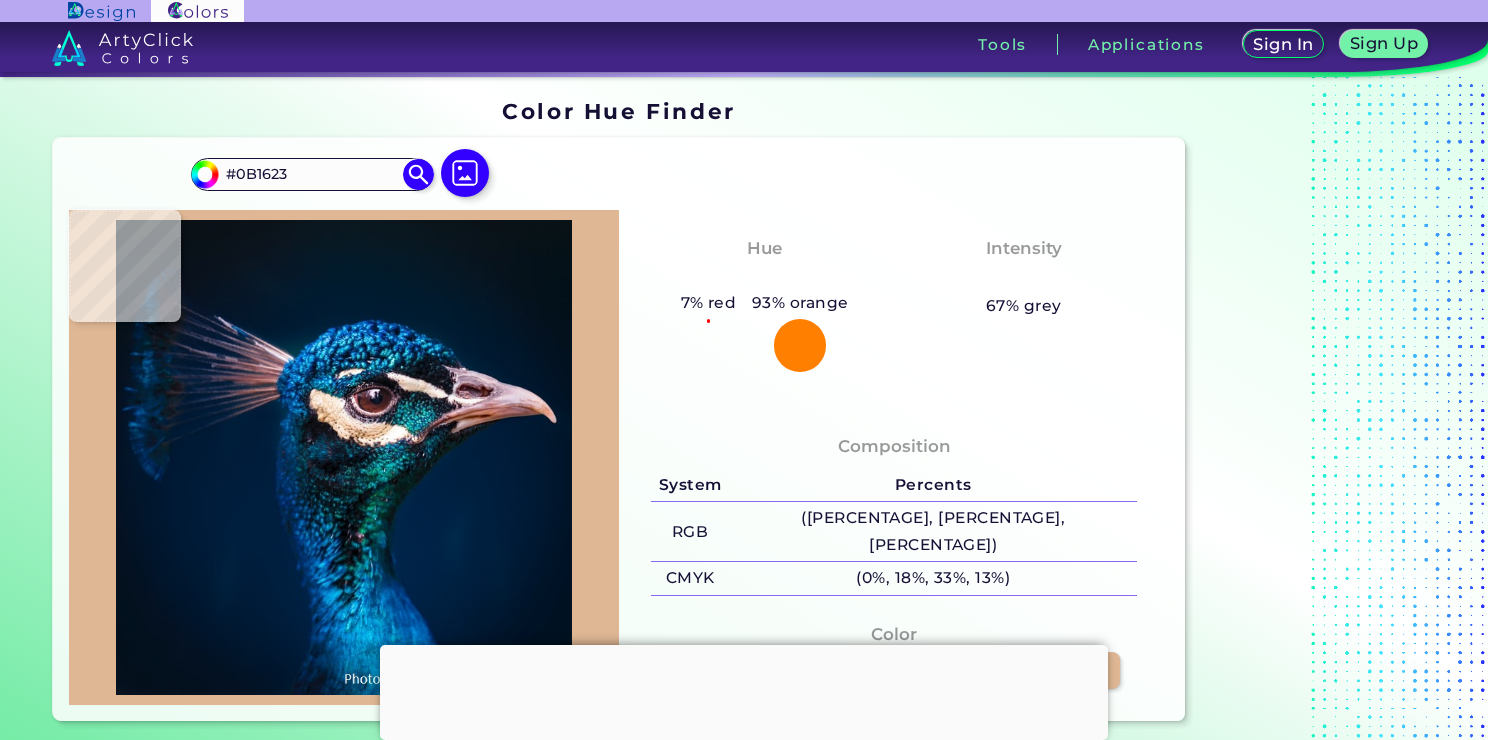 type on "#131a26" 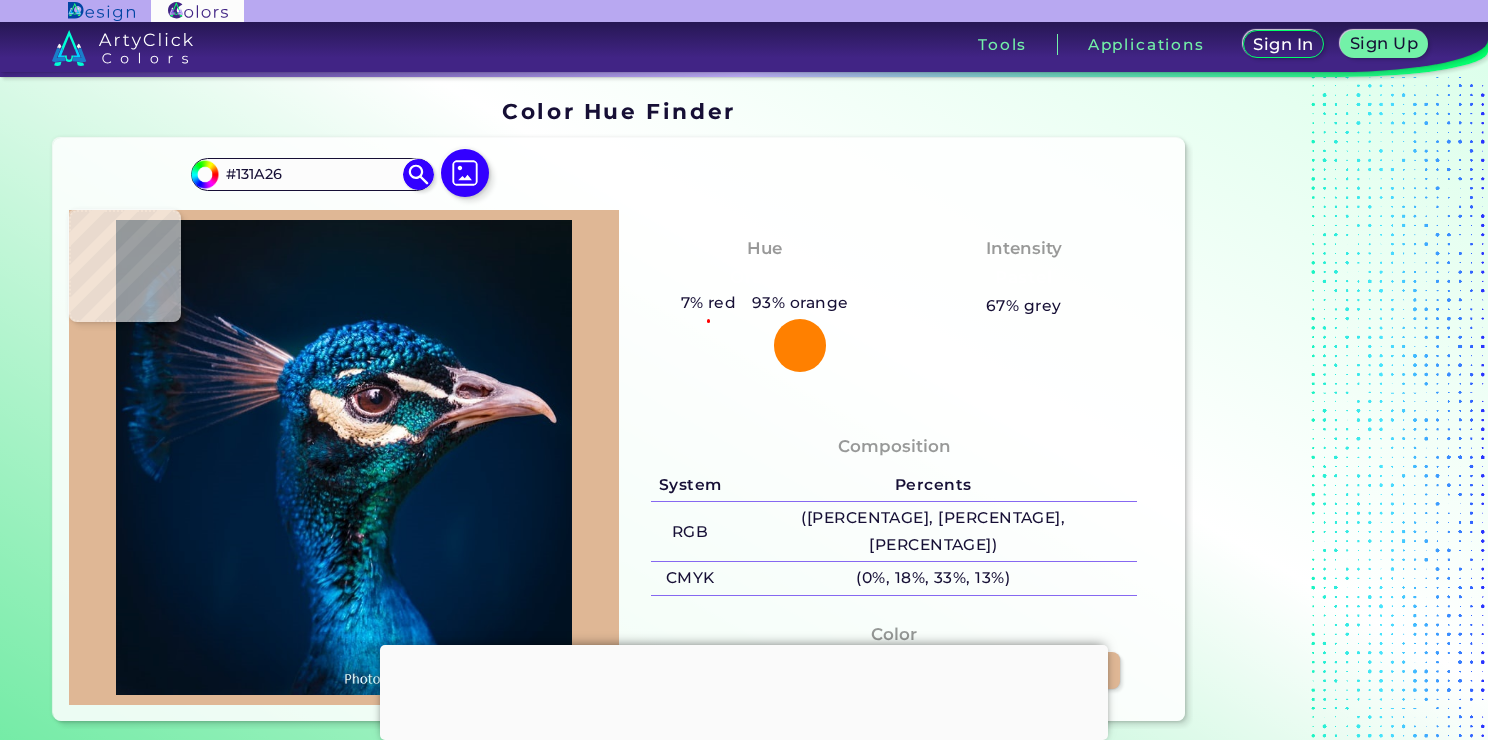 type on "#151c29" 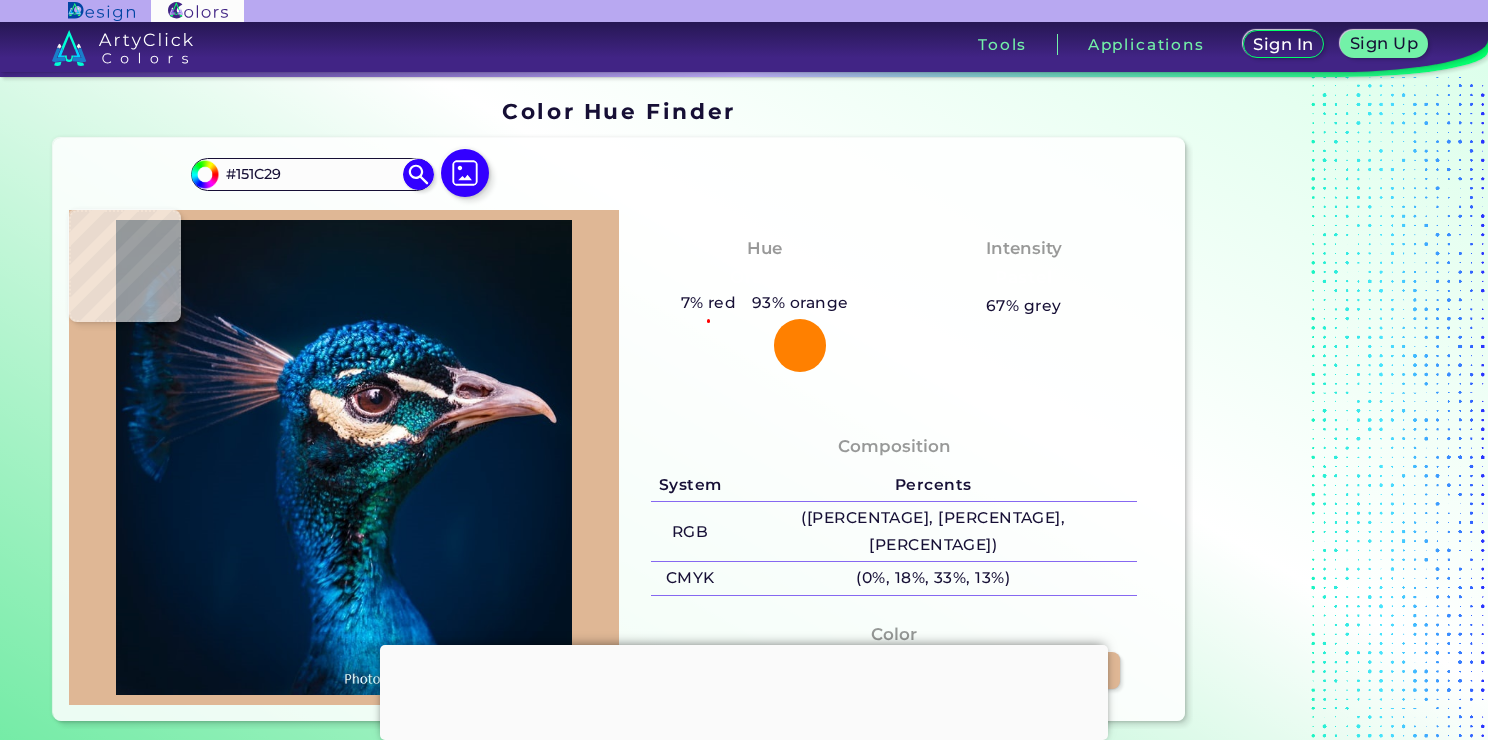 type on "#032b3e" 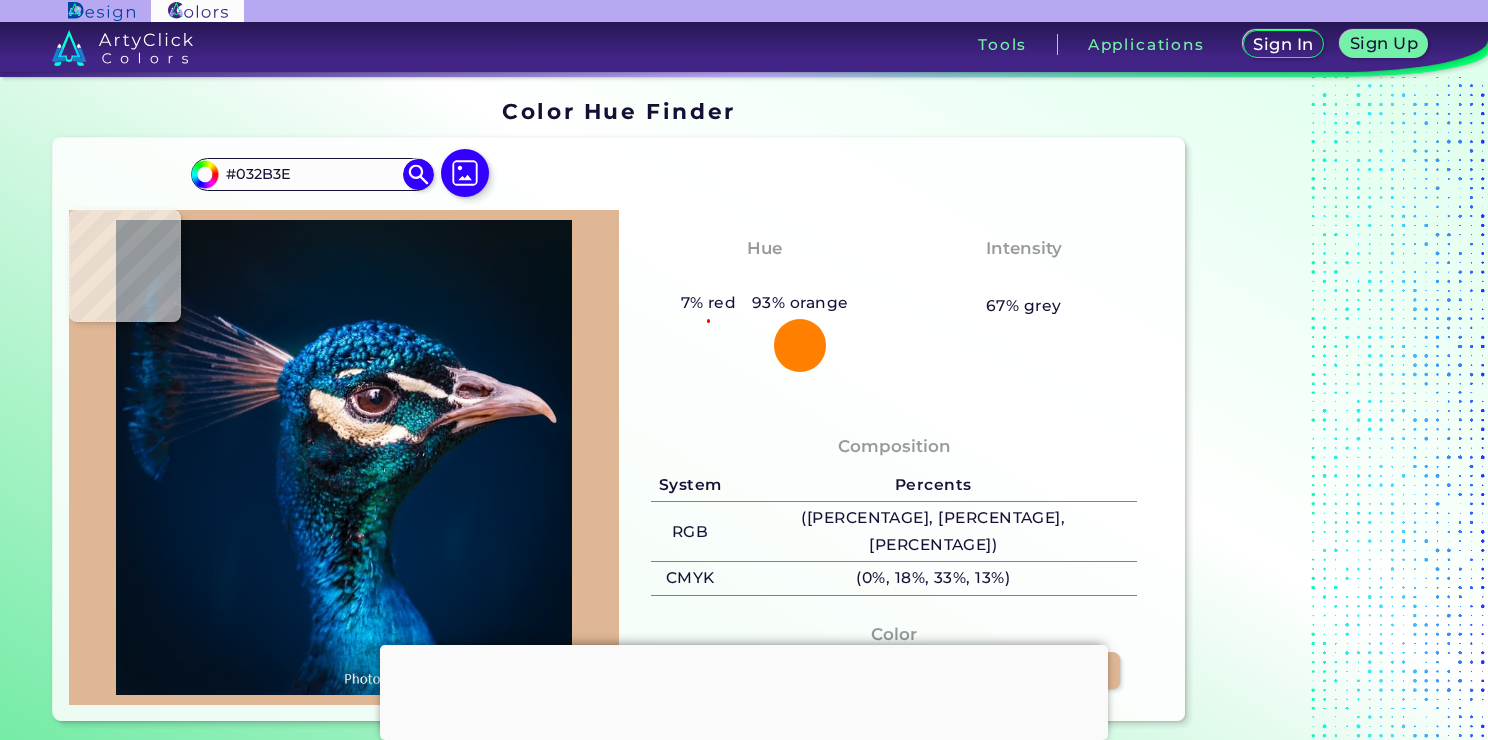 type on "#002b42" 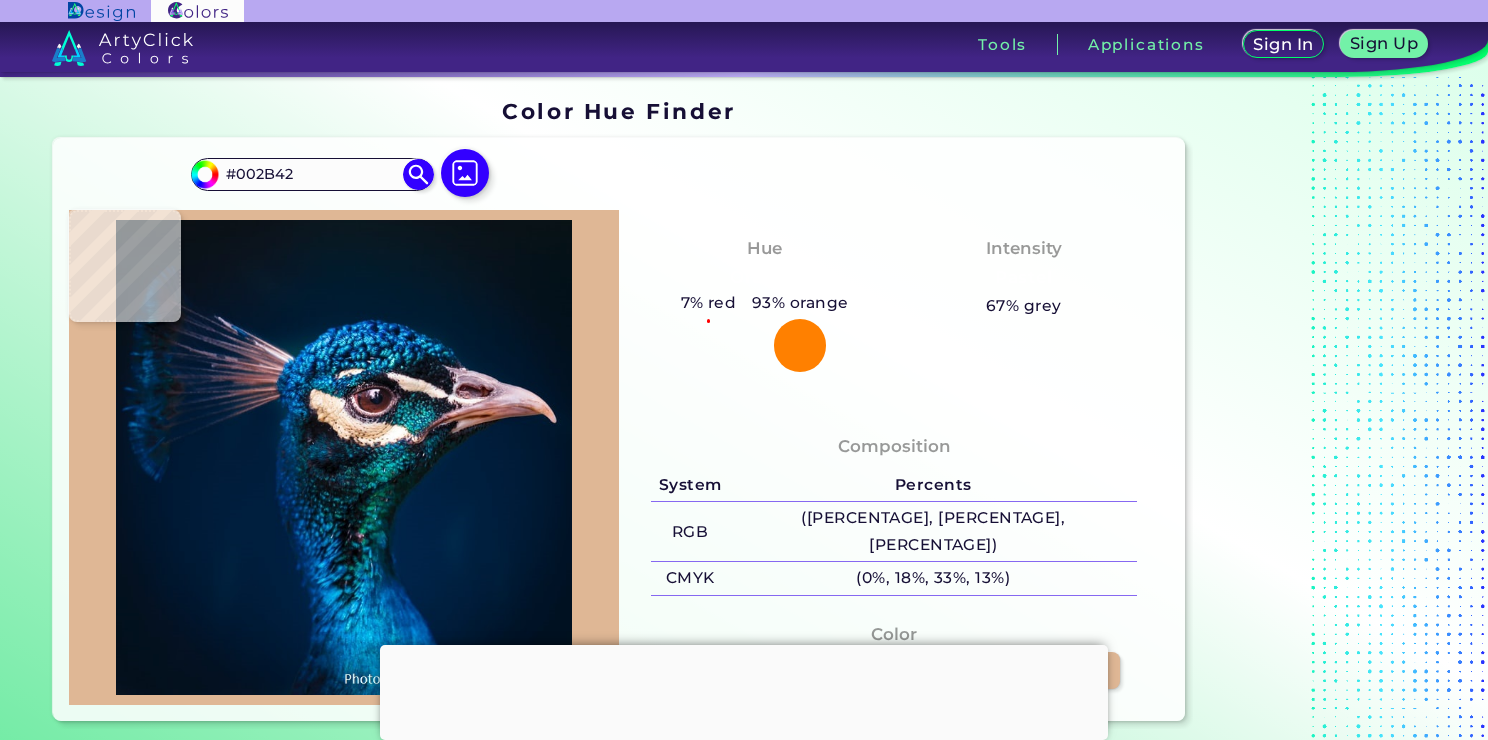 type on "#004268" 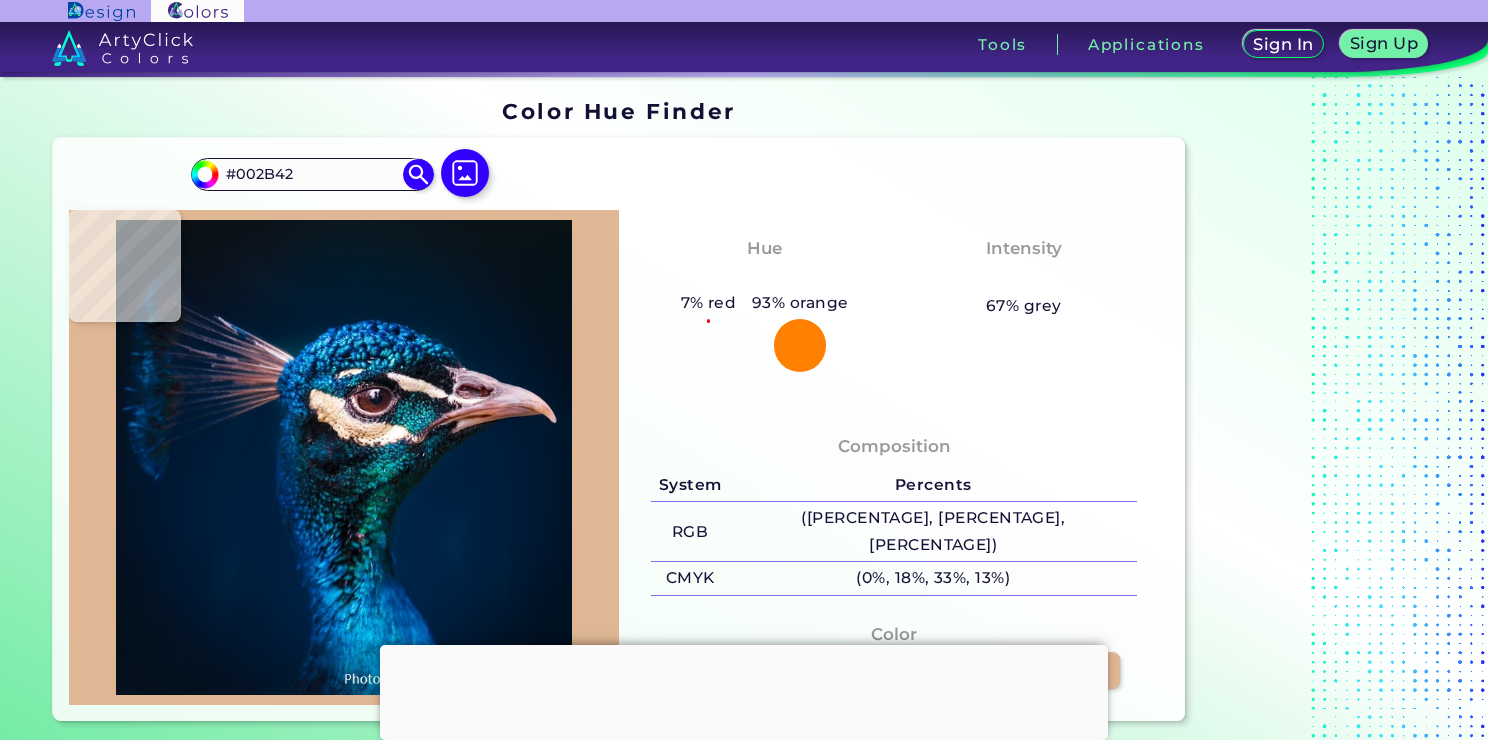 type on "#004268" 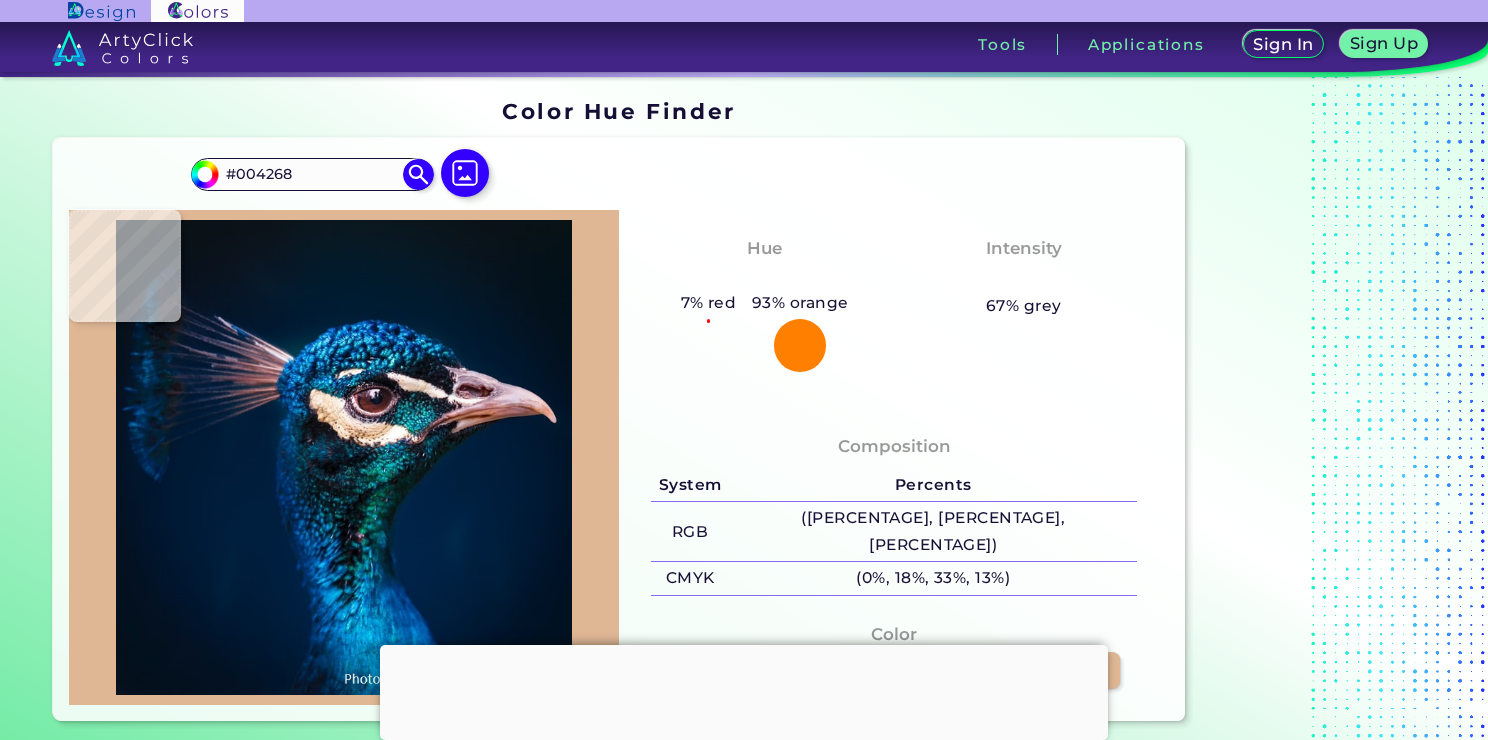 type on "#0a5580" 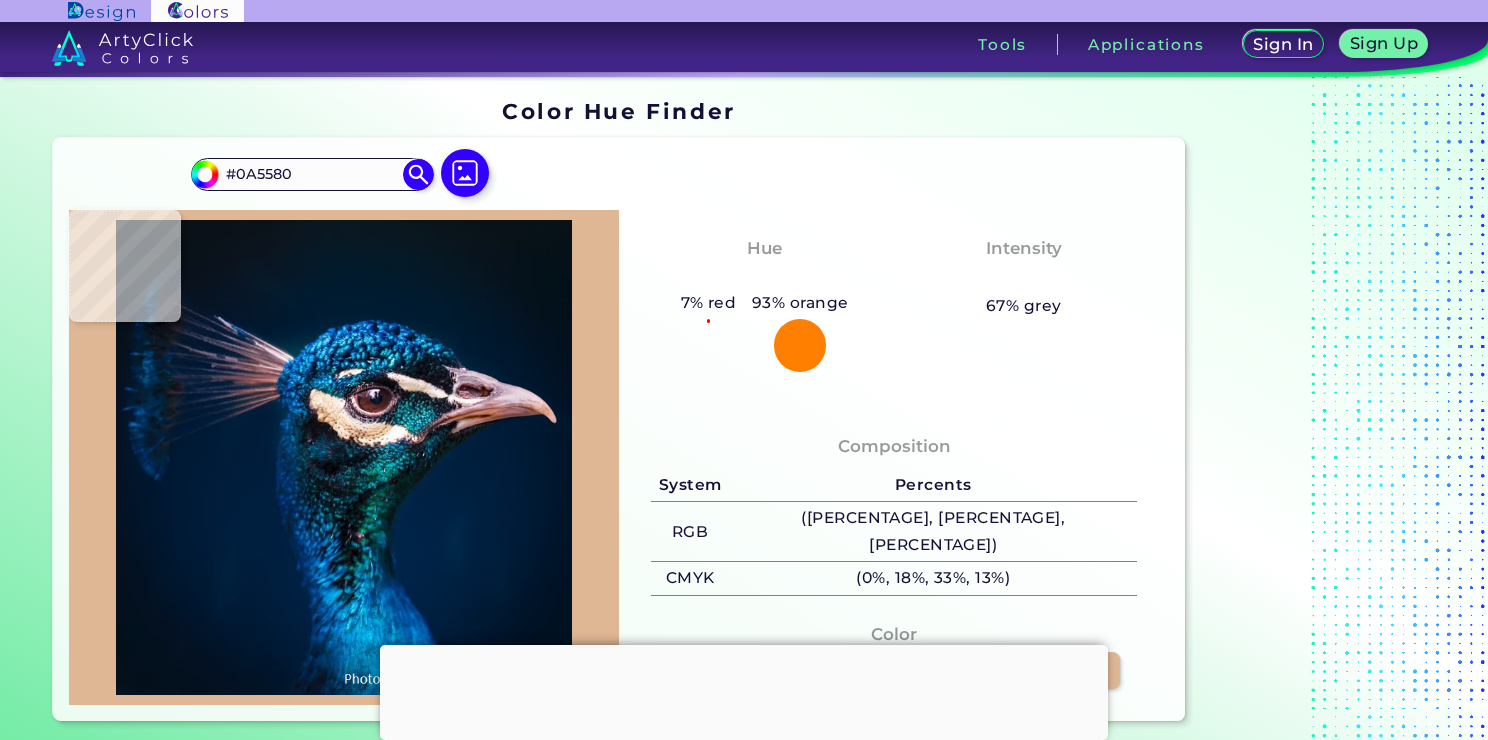 type on "#00274f" 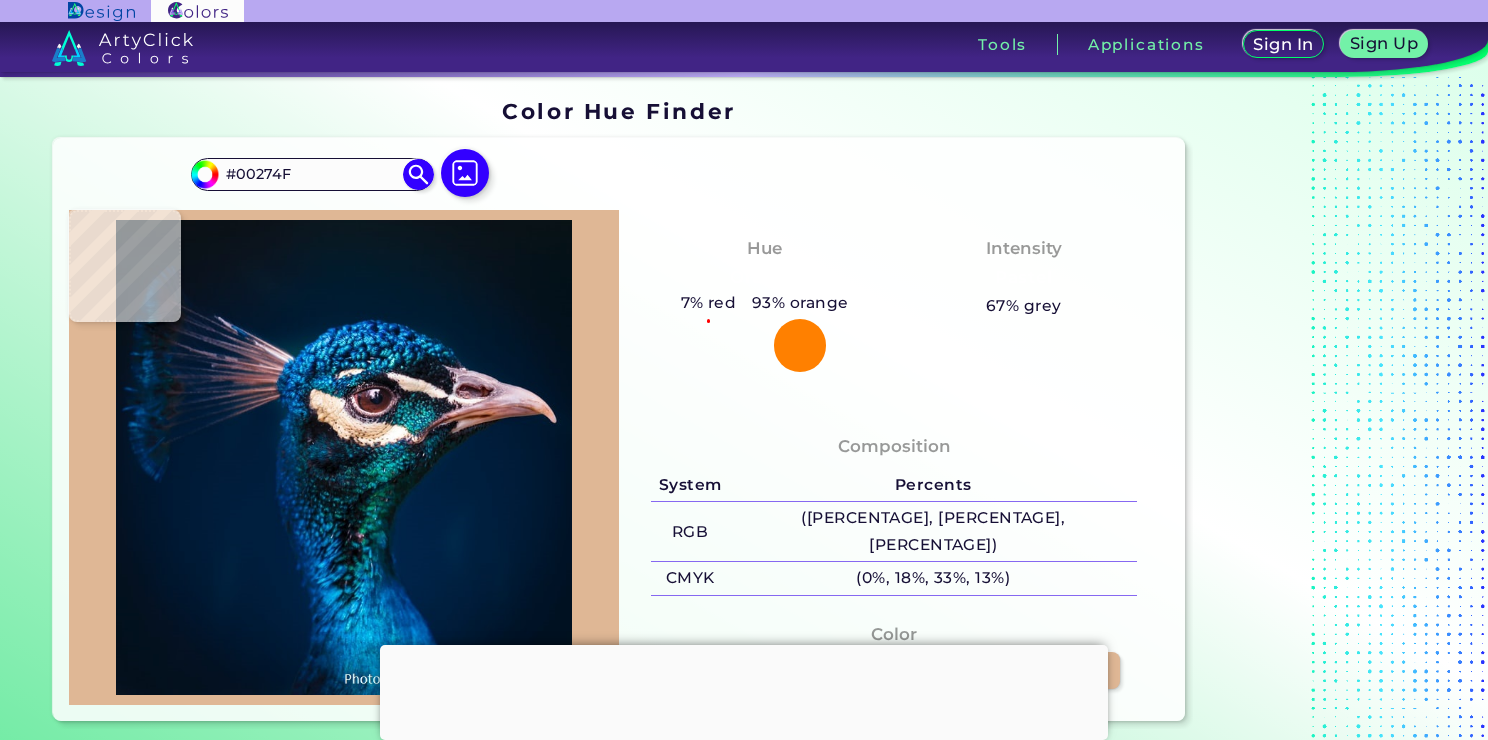 type on "#001d41" 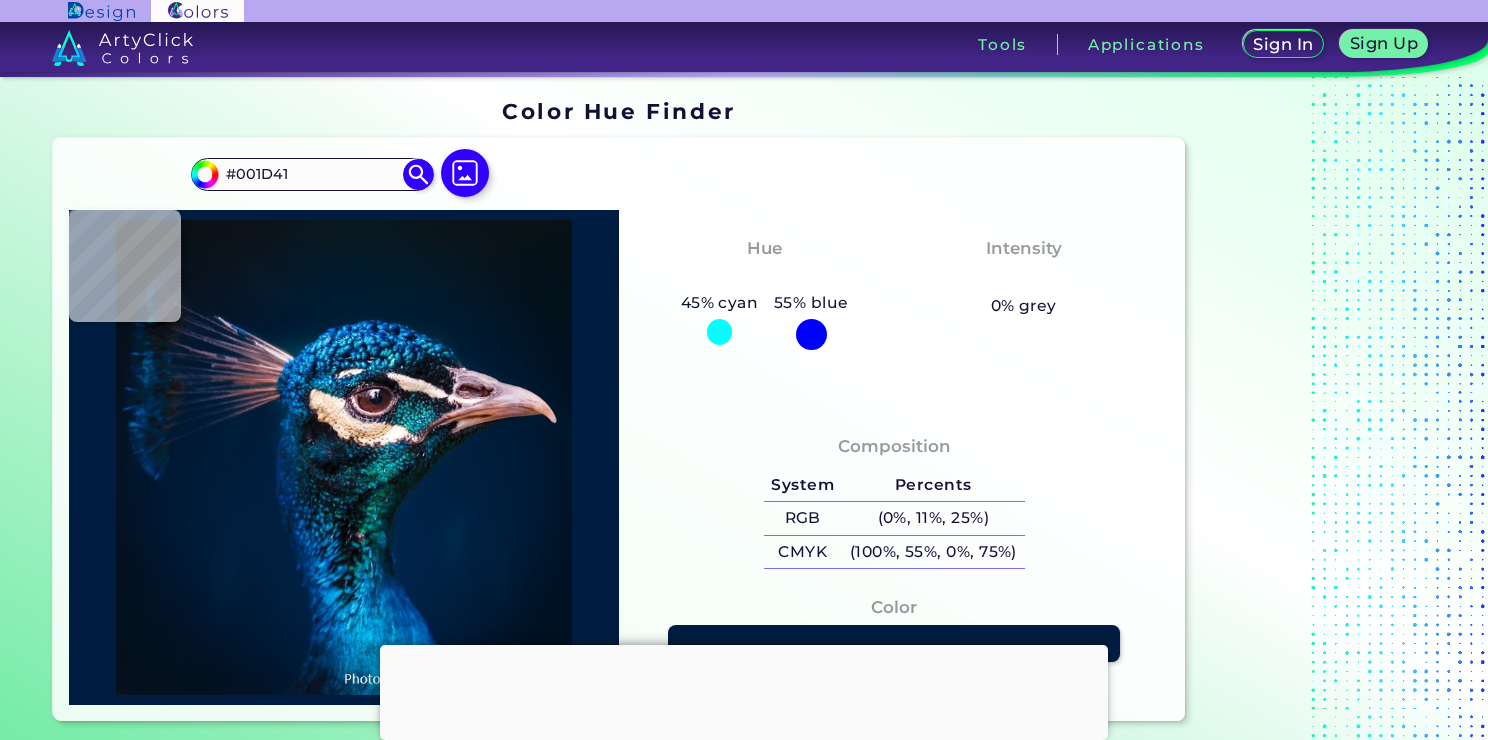 type on "#01426c" 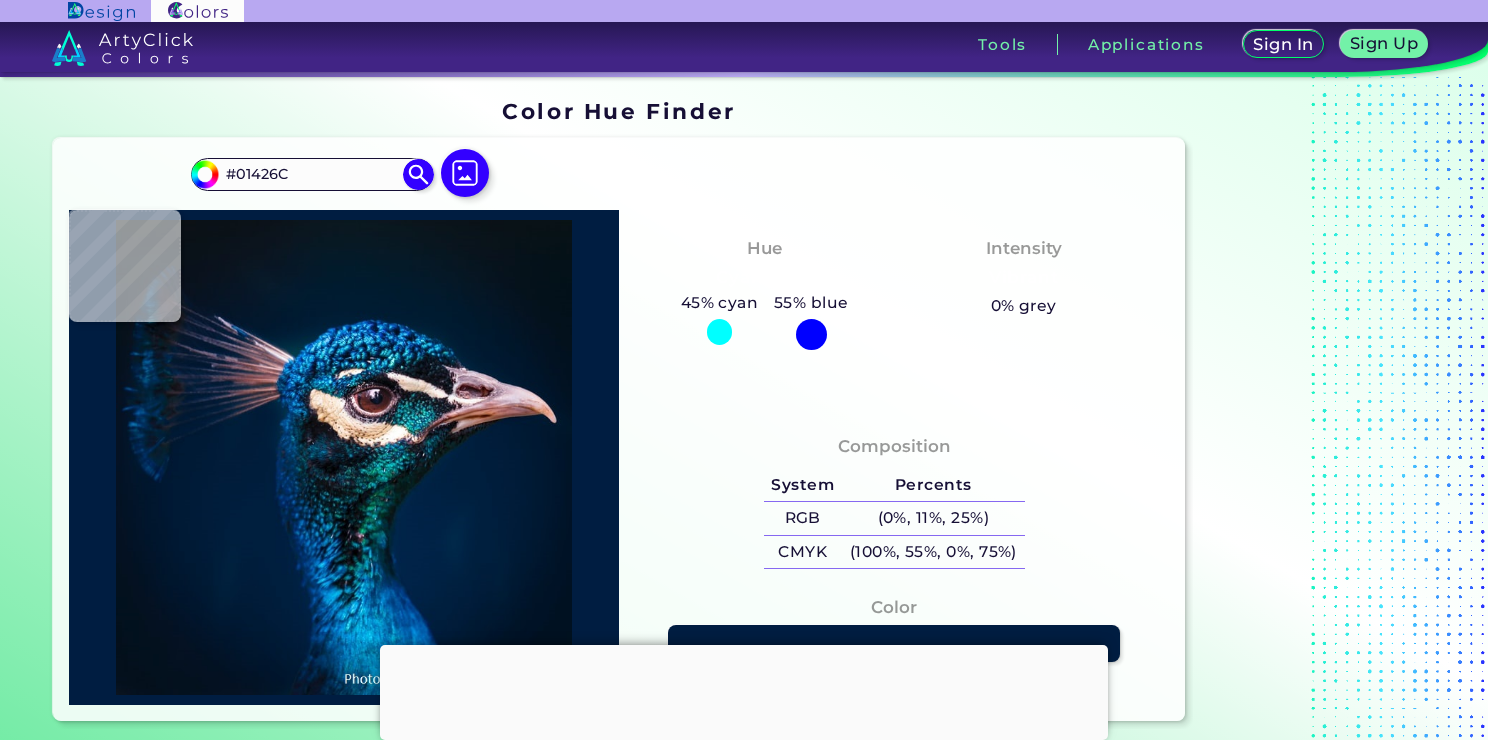 type on "#034f72" 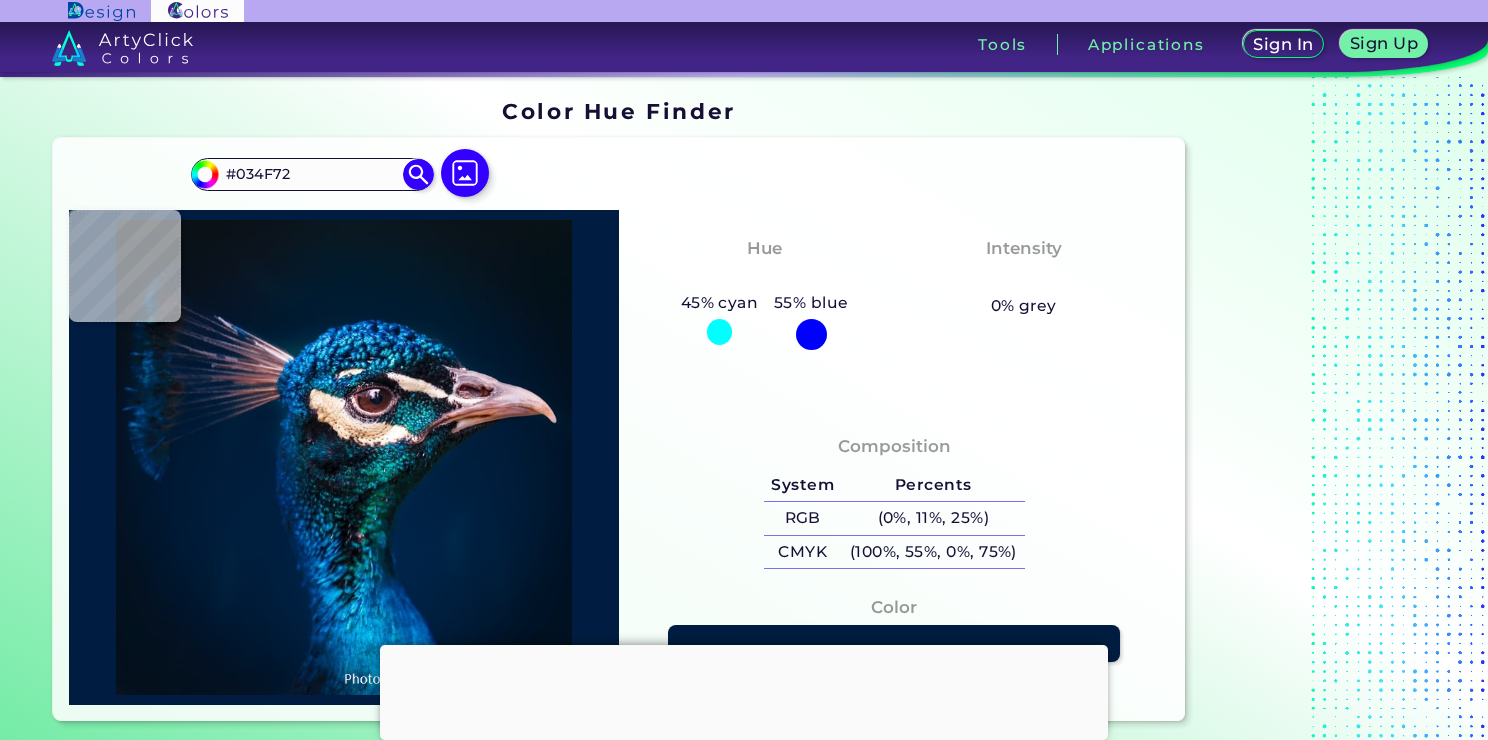 type on "#0e283d" 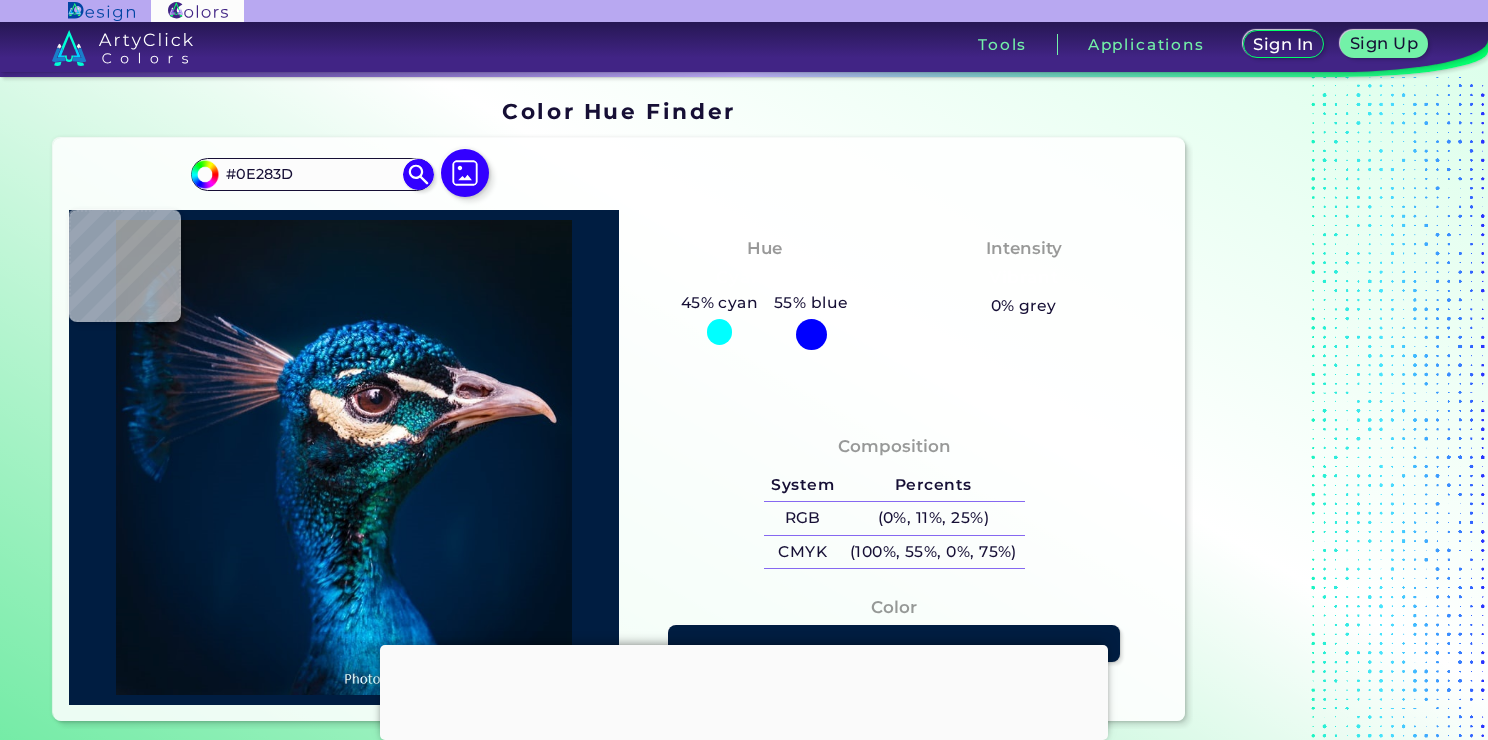 type on "#011a26" 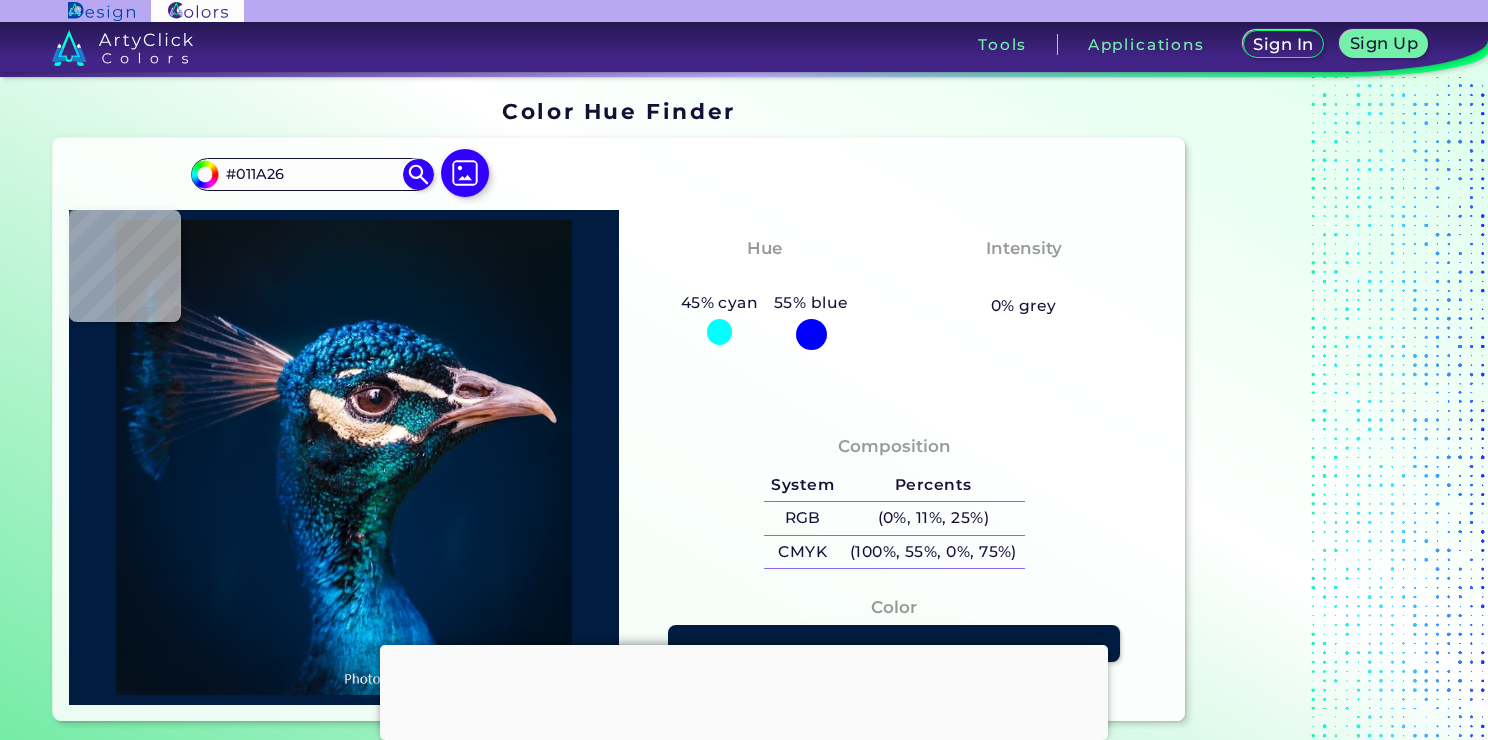type on "#0a0e18" 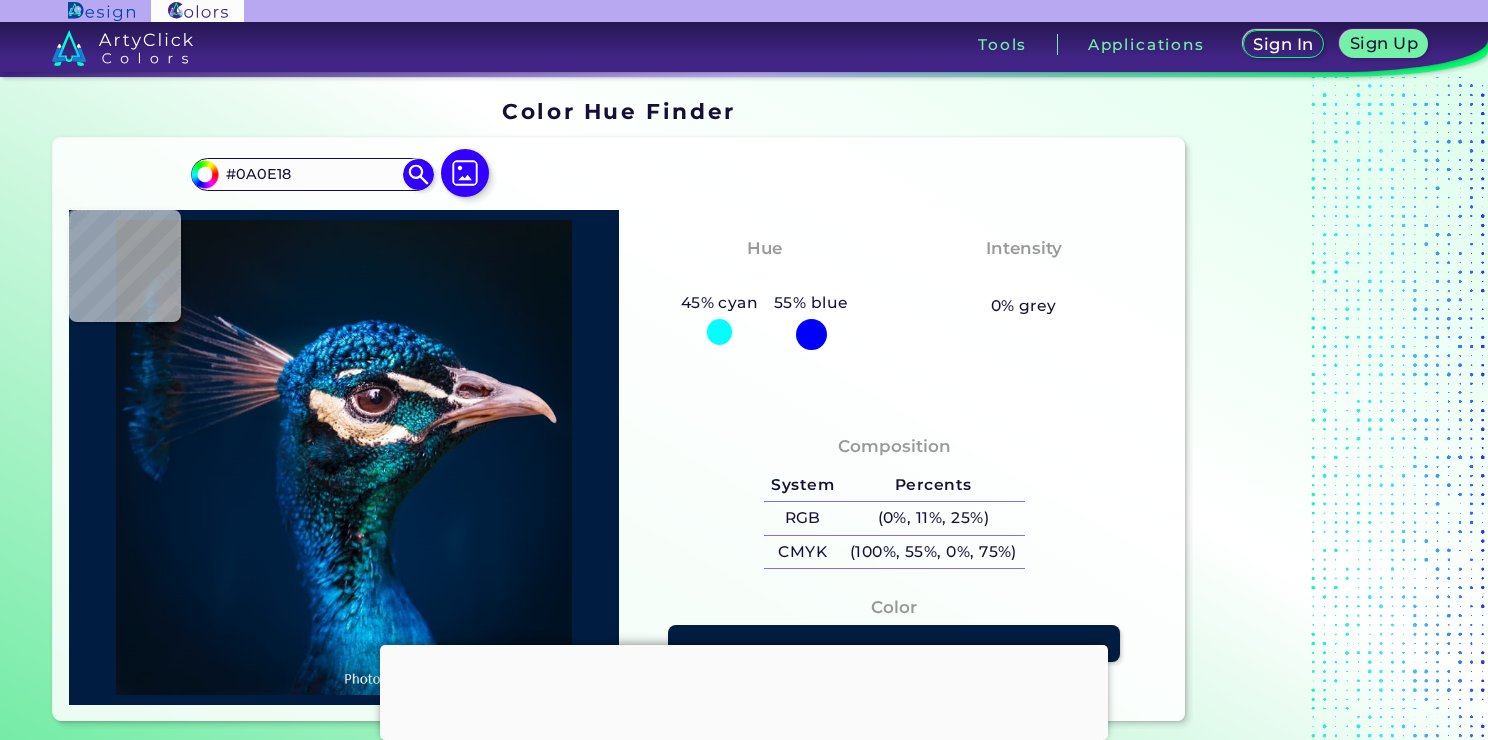 type on "#08151d" 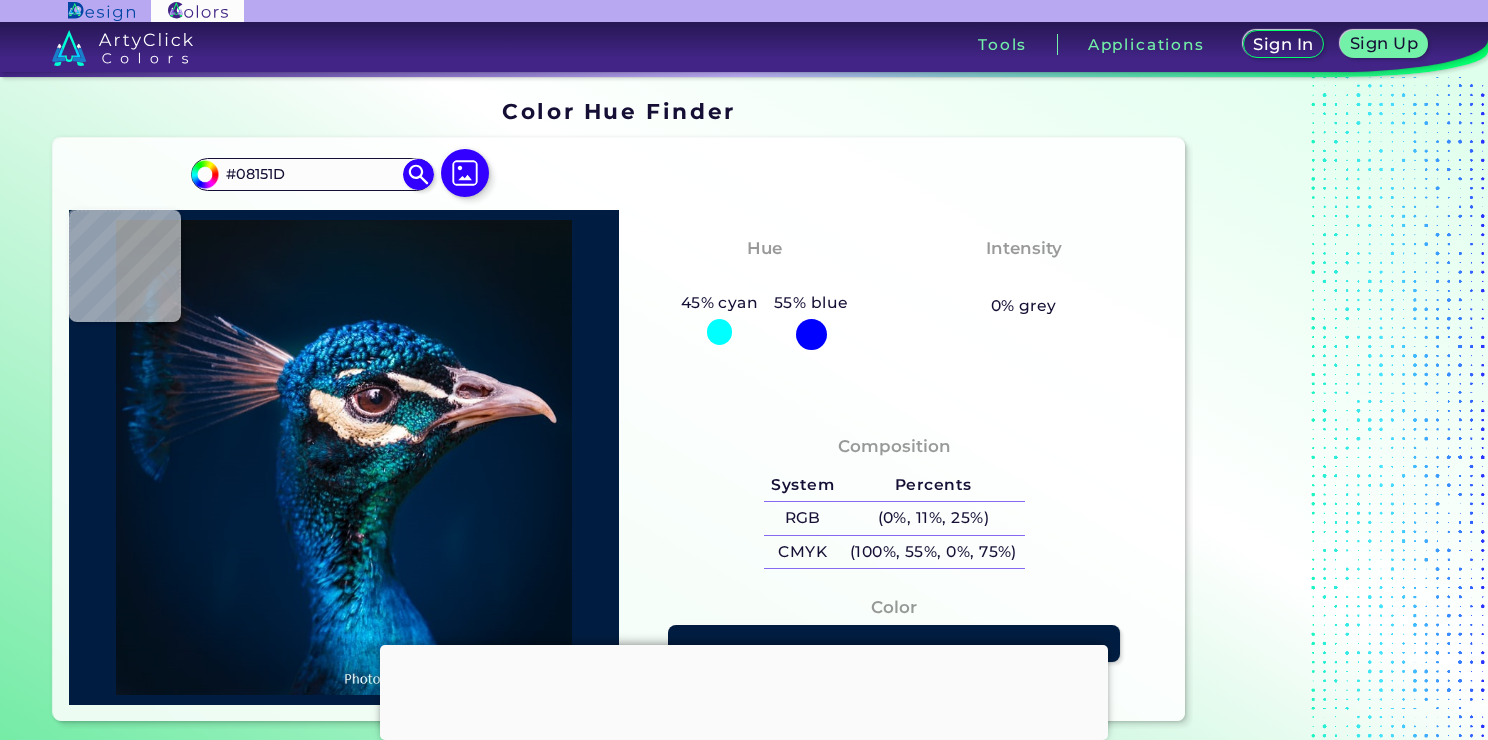 type on "#022b3f" 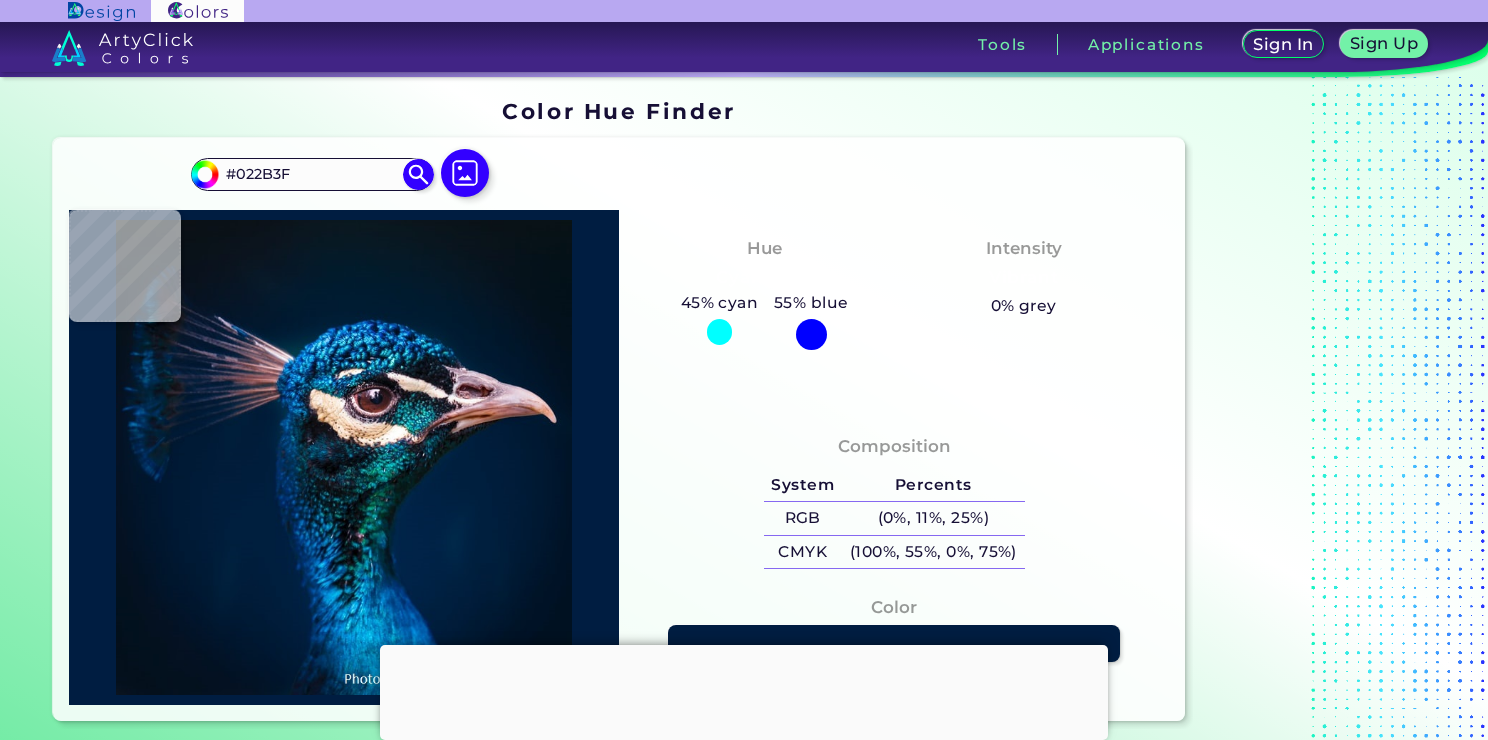 type on "#133f47" 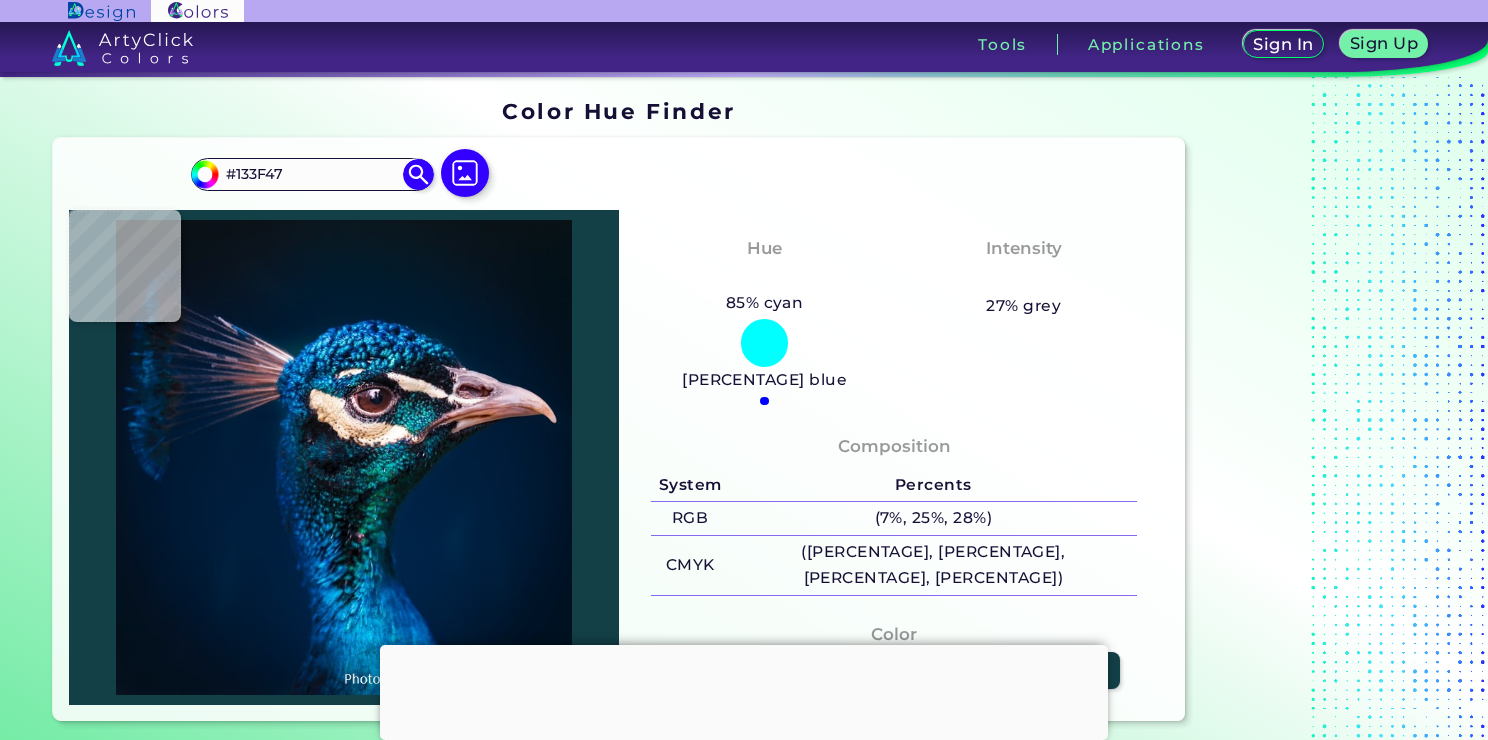 type on "#012135" 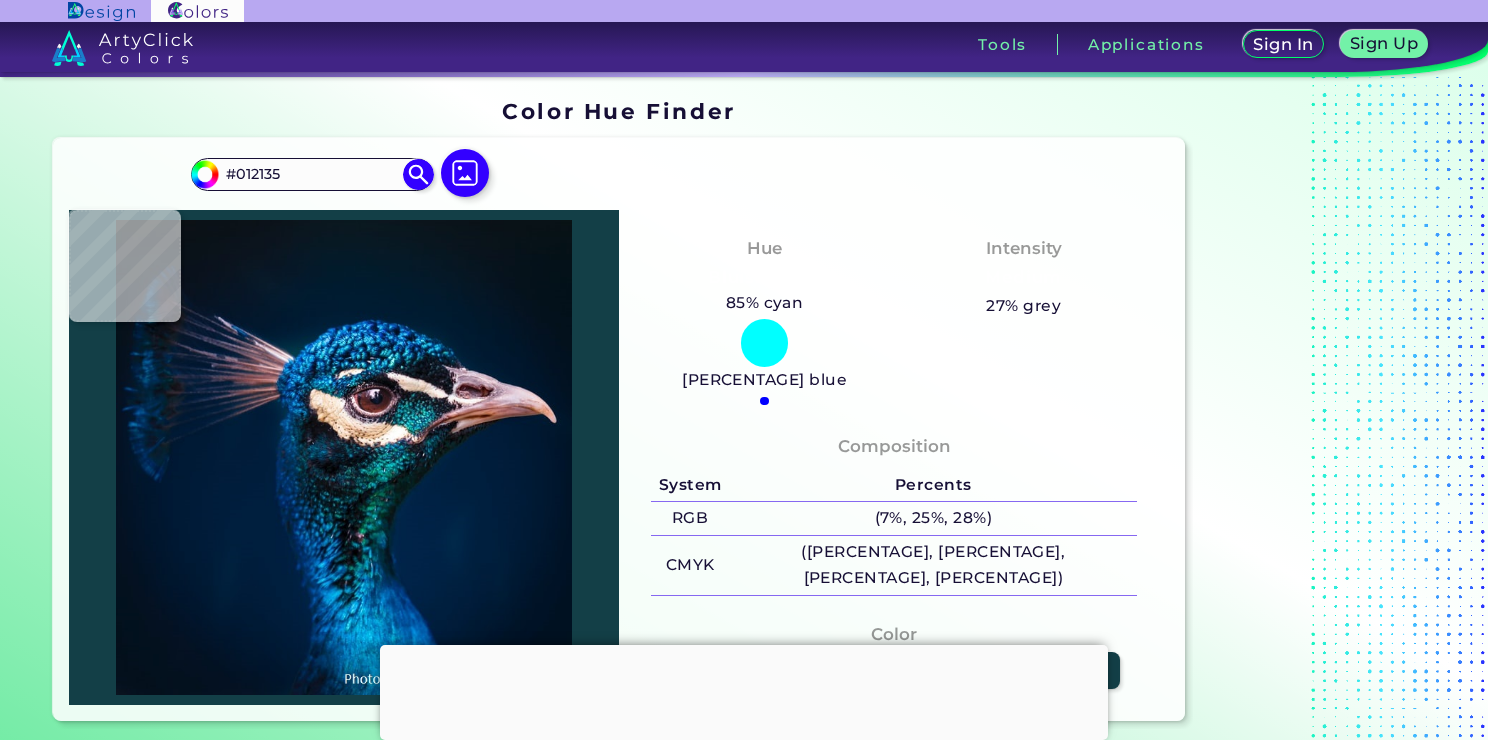 type on "#262e3e" 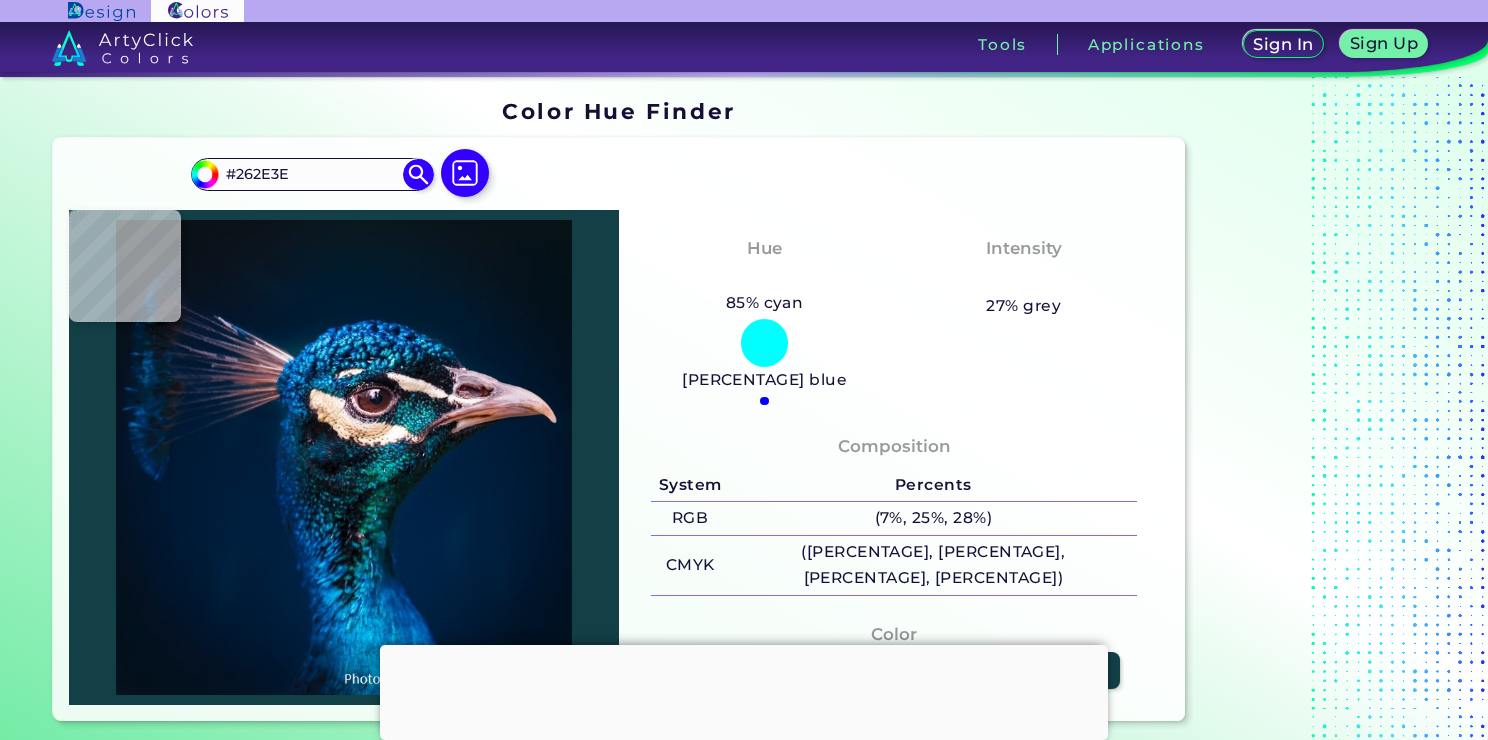 type on "#0e1f29" 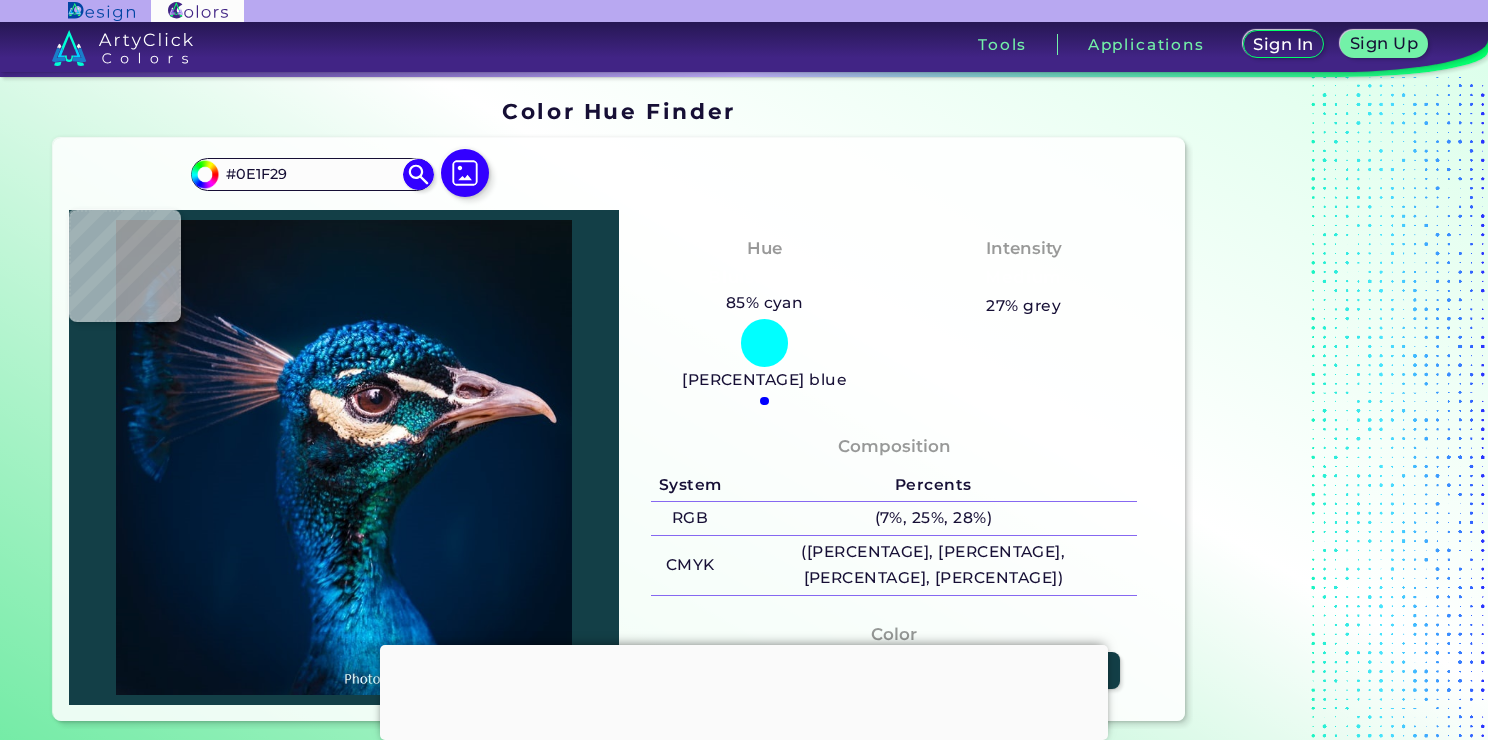 type on "#0c101c" 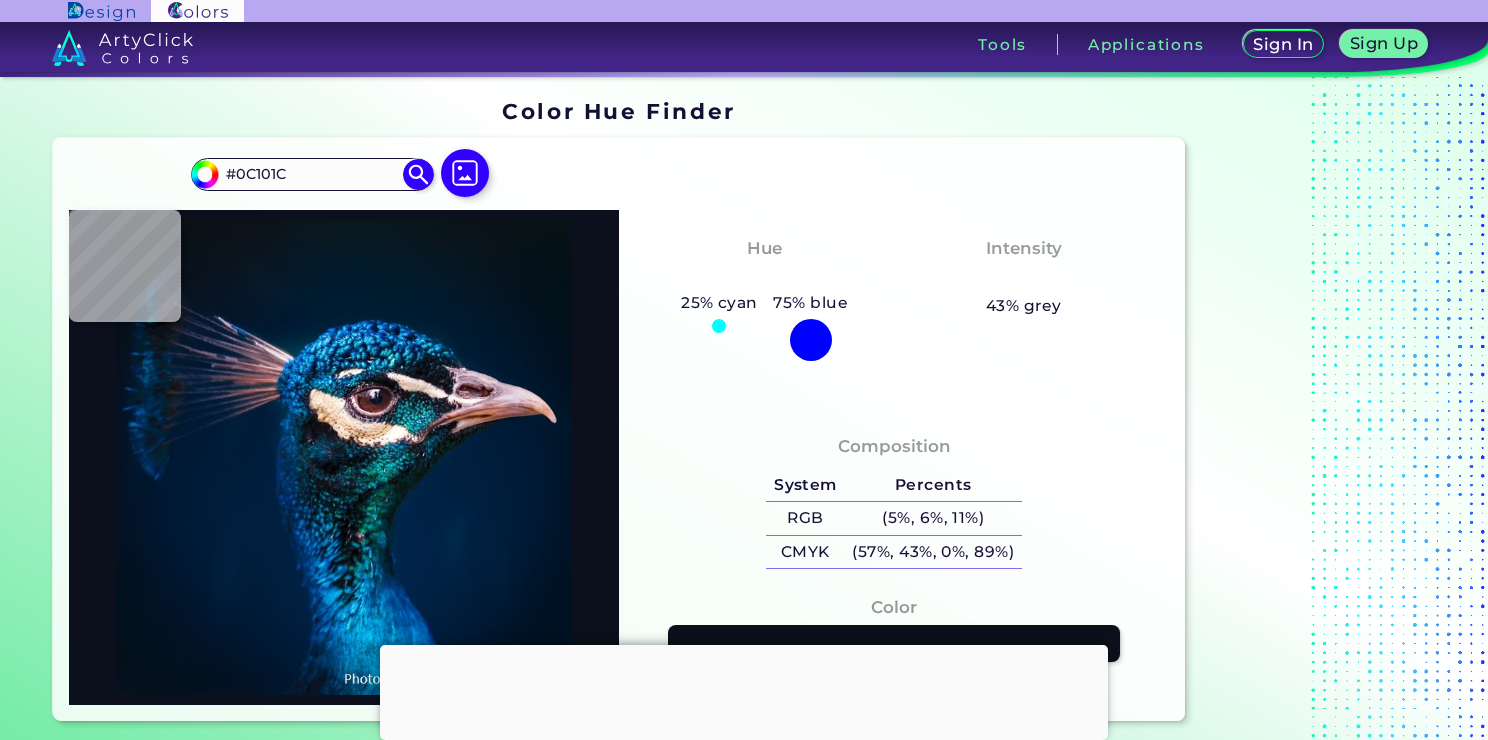 type on "#151e2b" 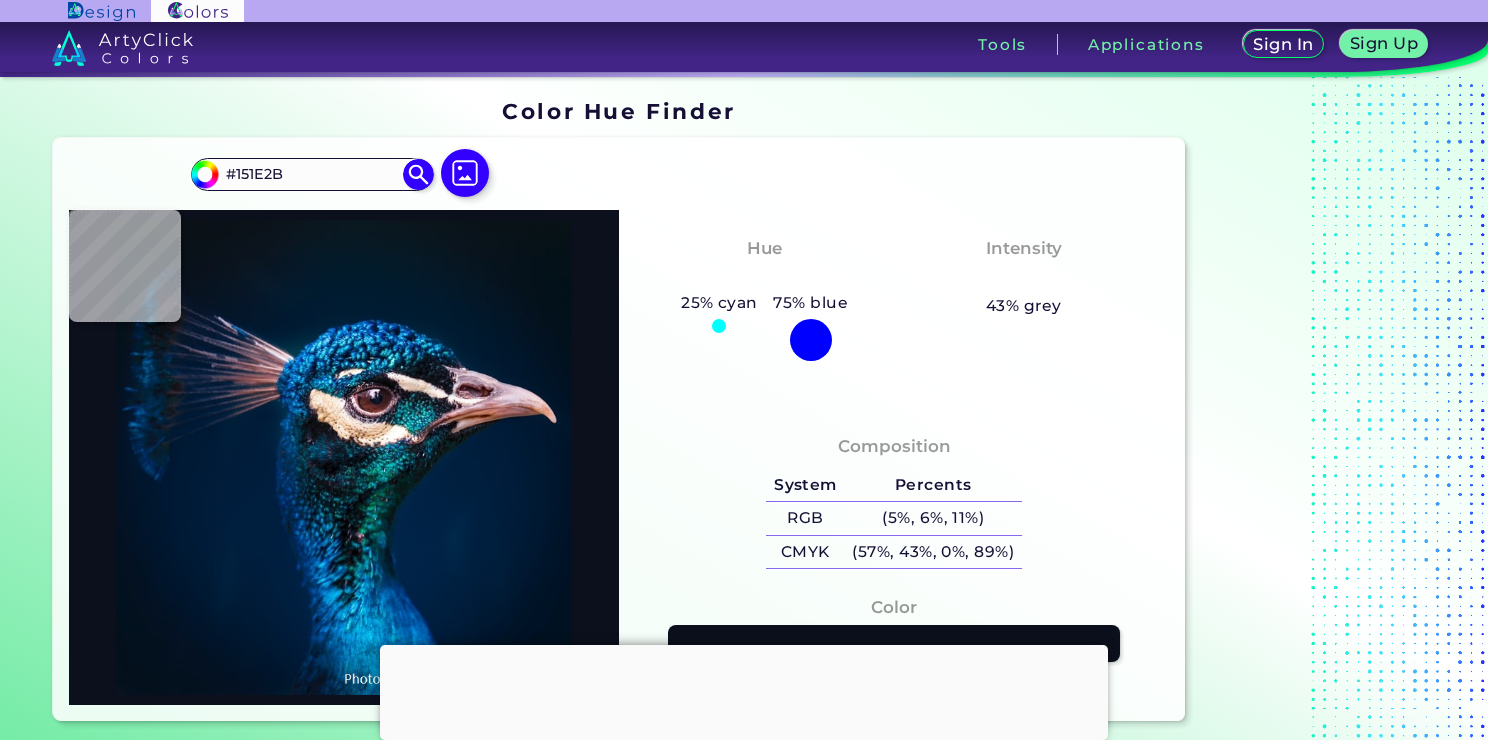 type on "#0d1a25" 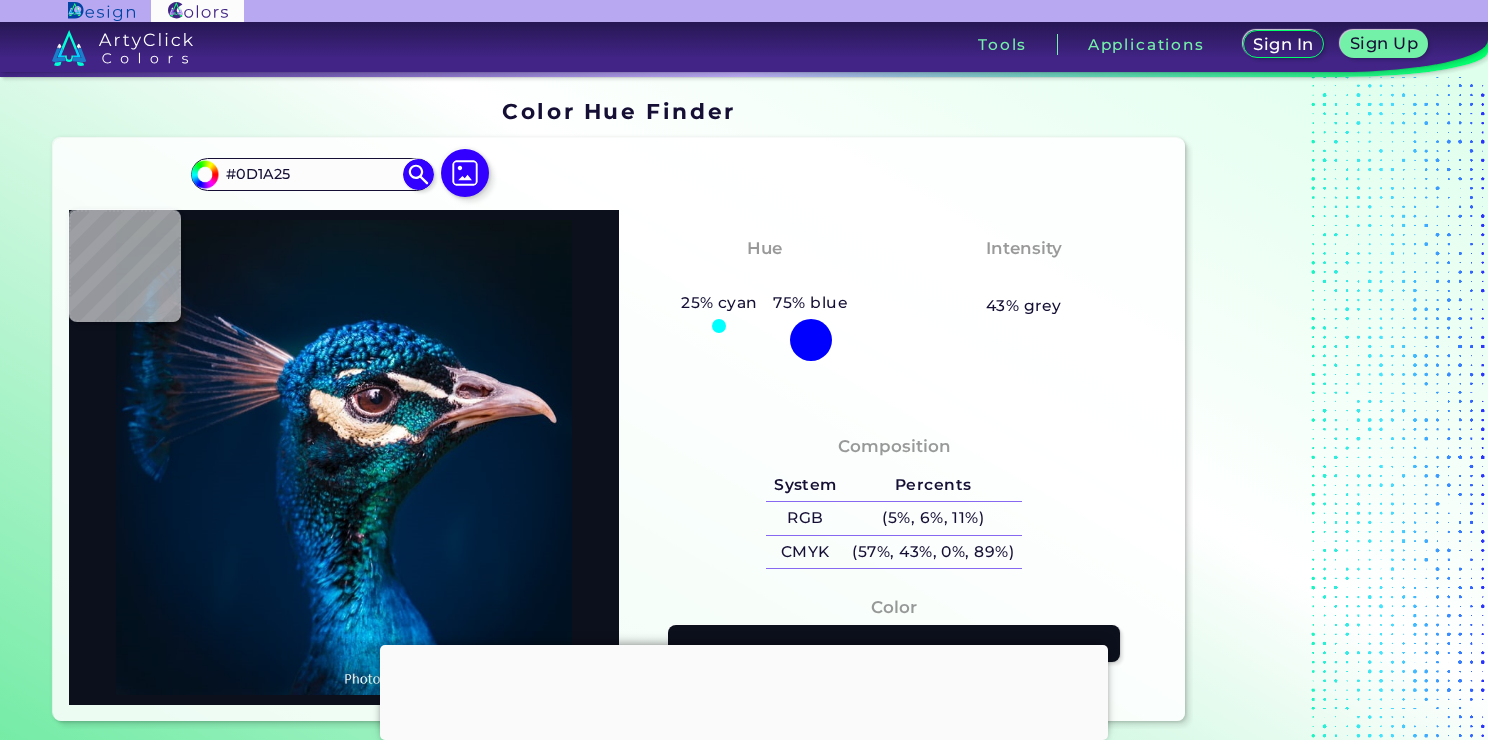 type on "#071629" 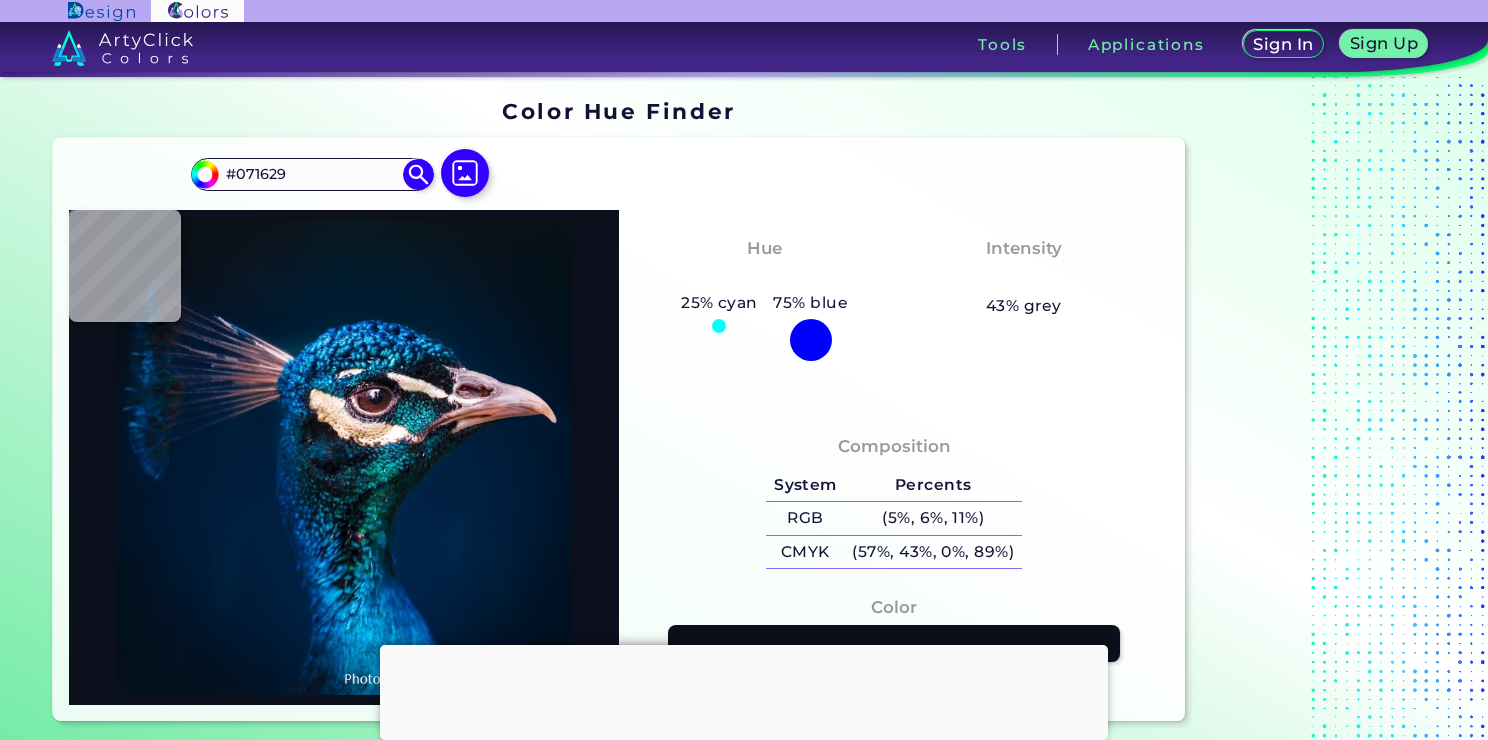 type on "#011d2e" 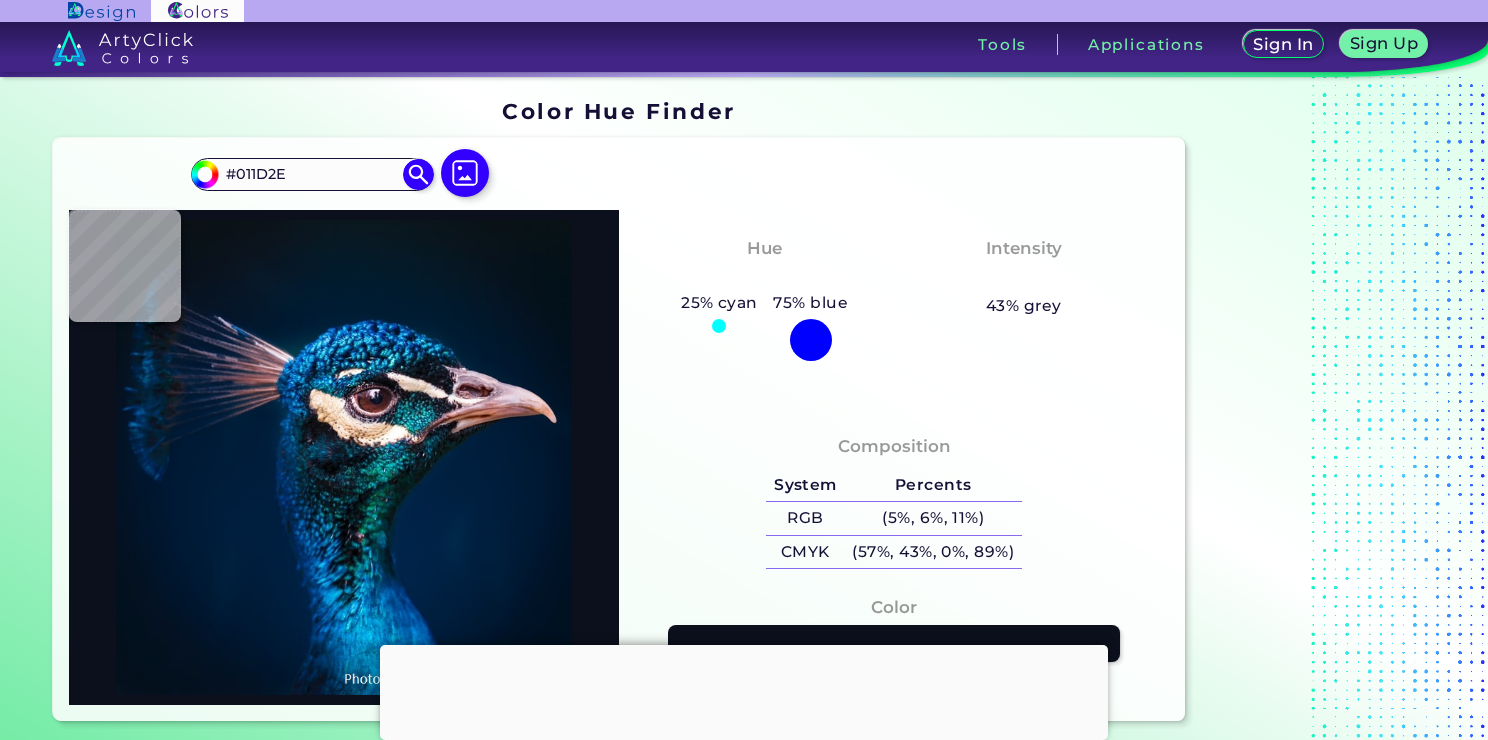 type on "#002544" 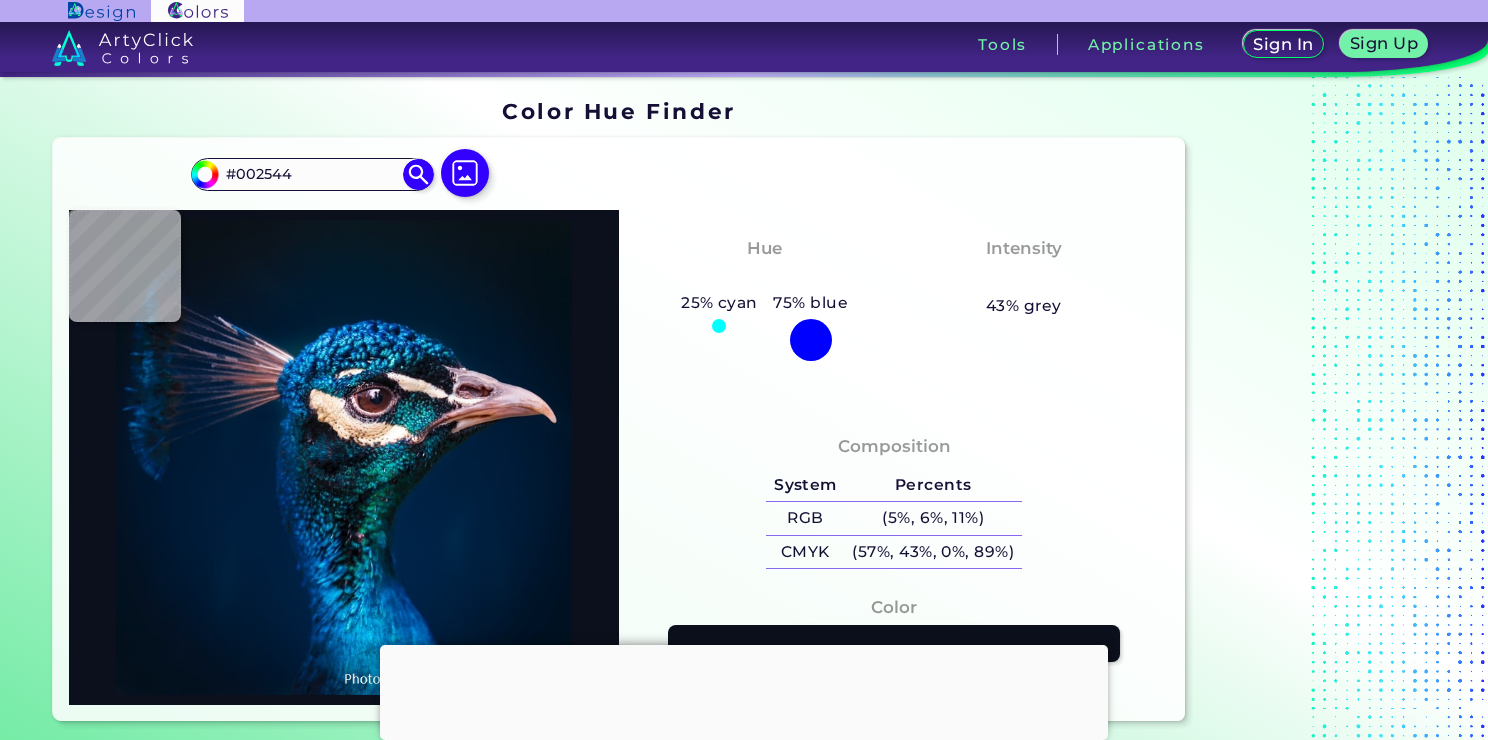 type on "#013660" 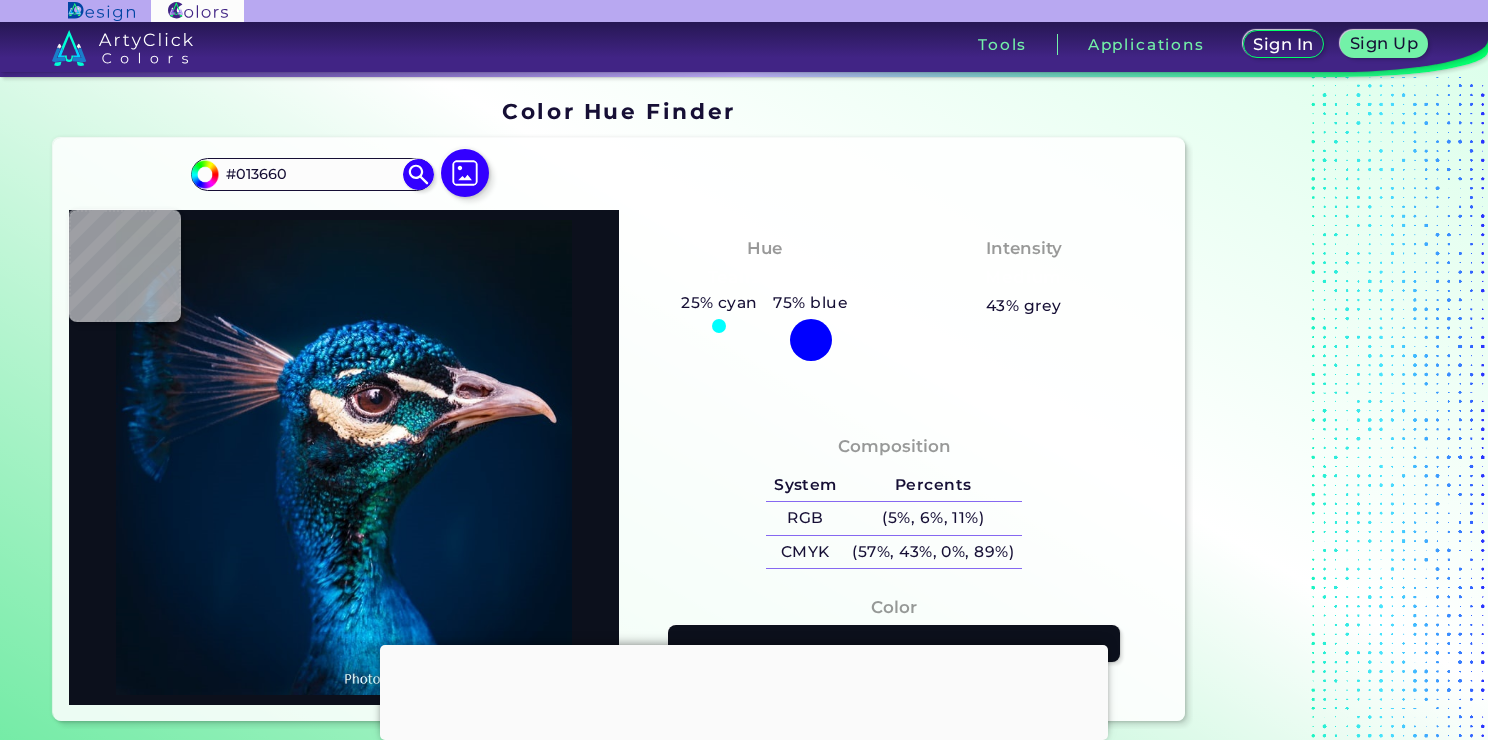 type on "#044973" 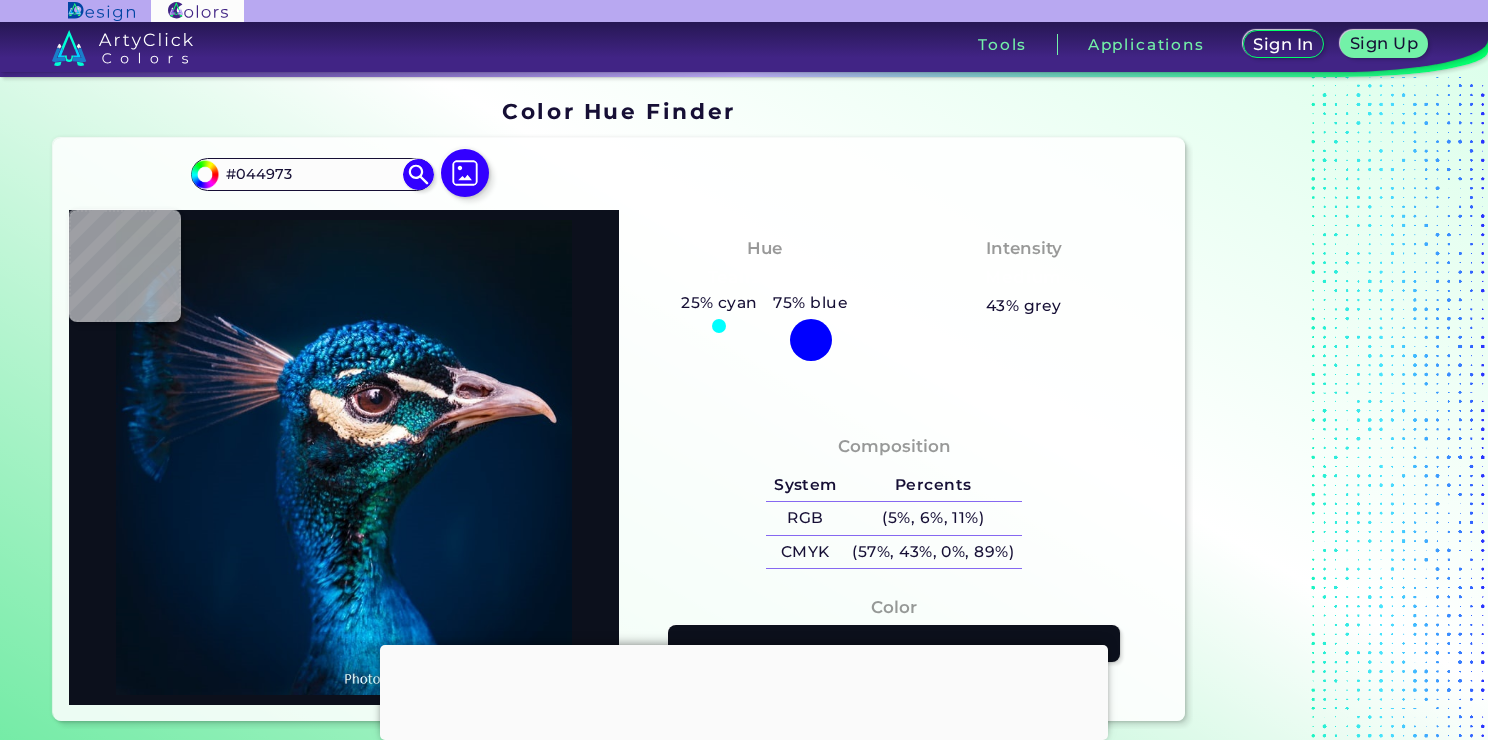 type on "#005478" 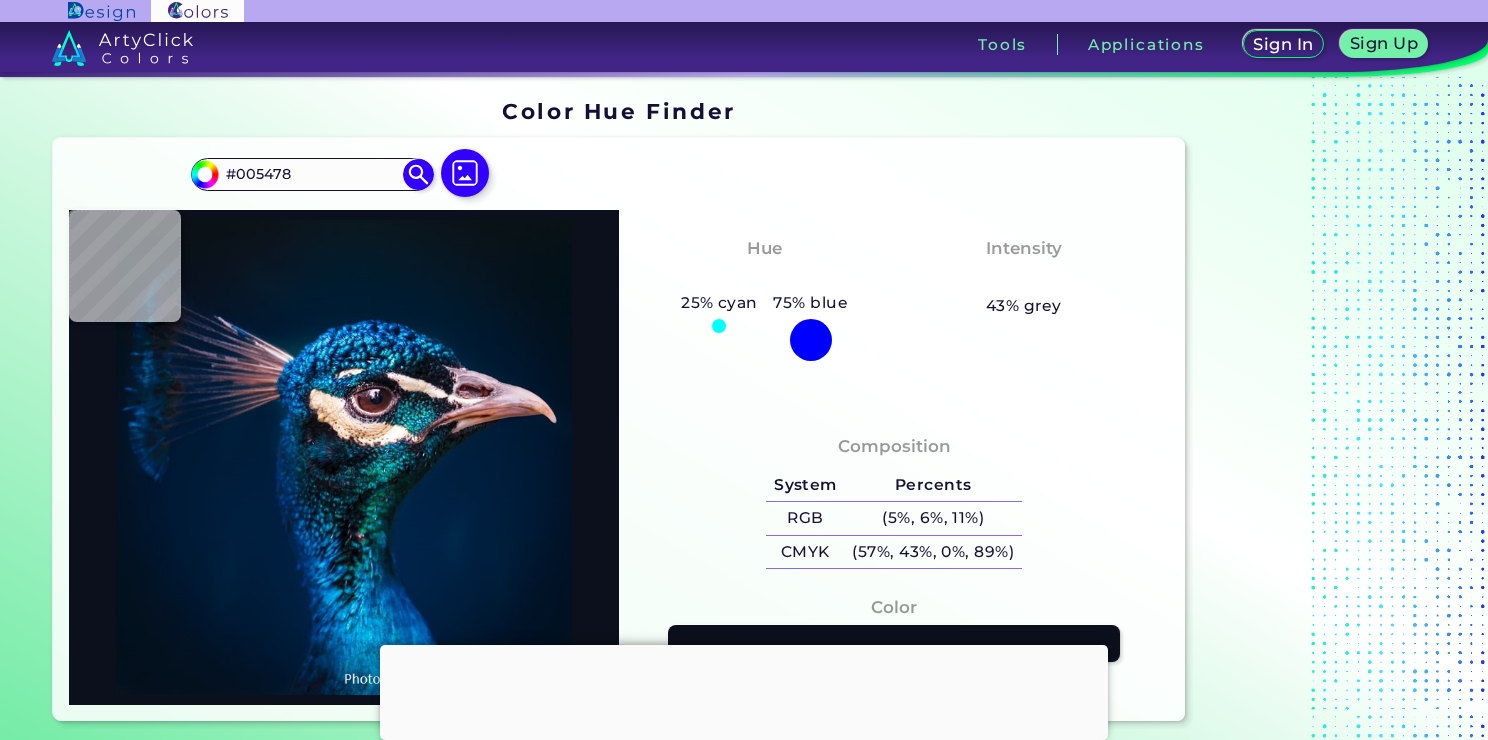 type on "#06567b" 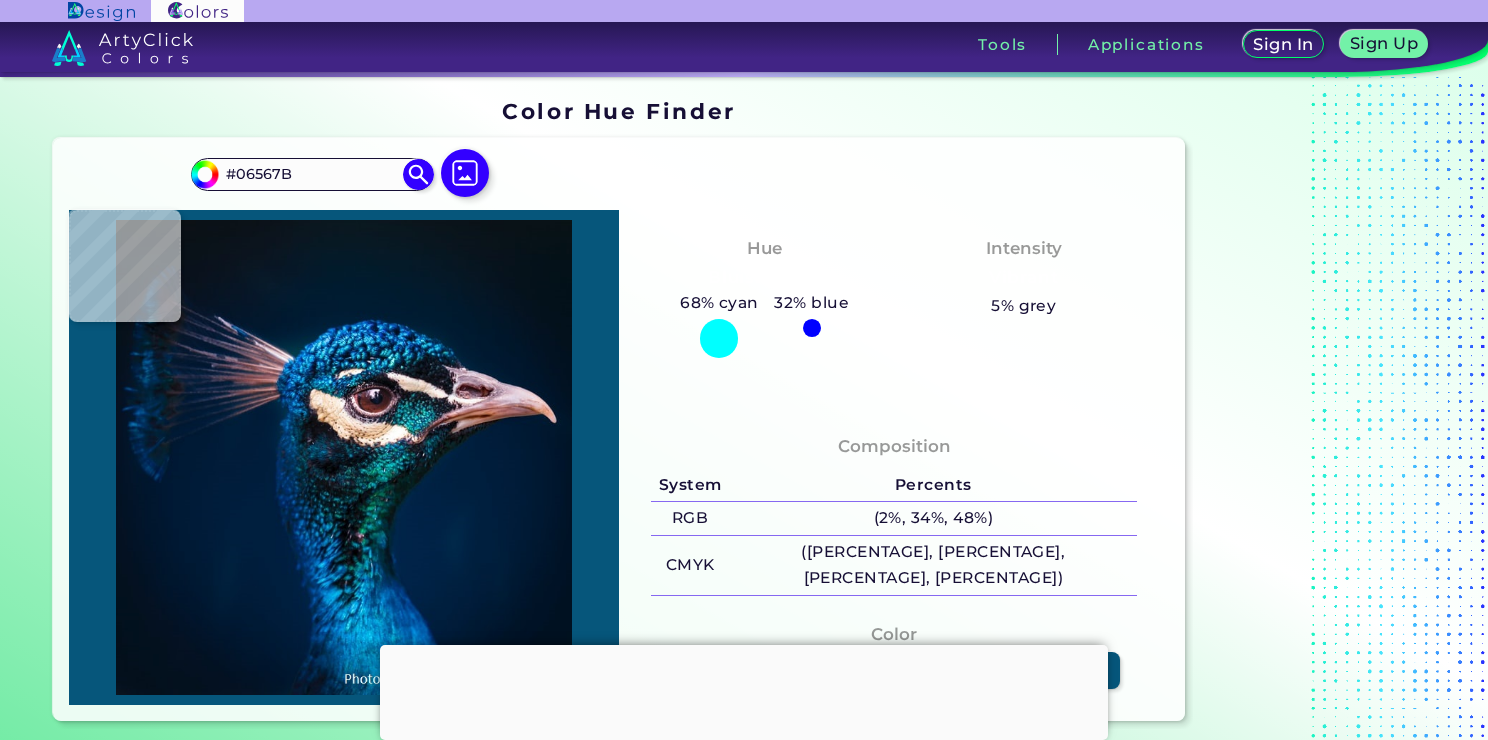 type on "#005778" 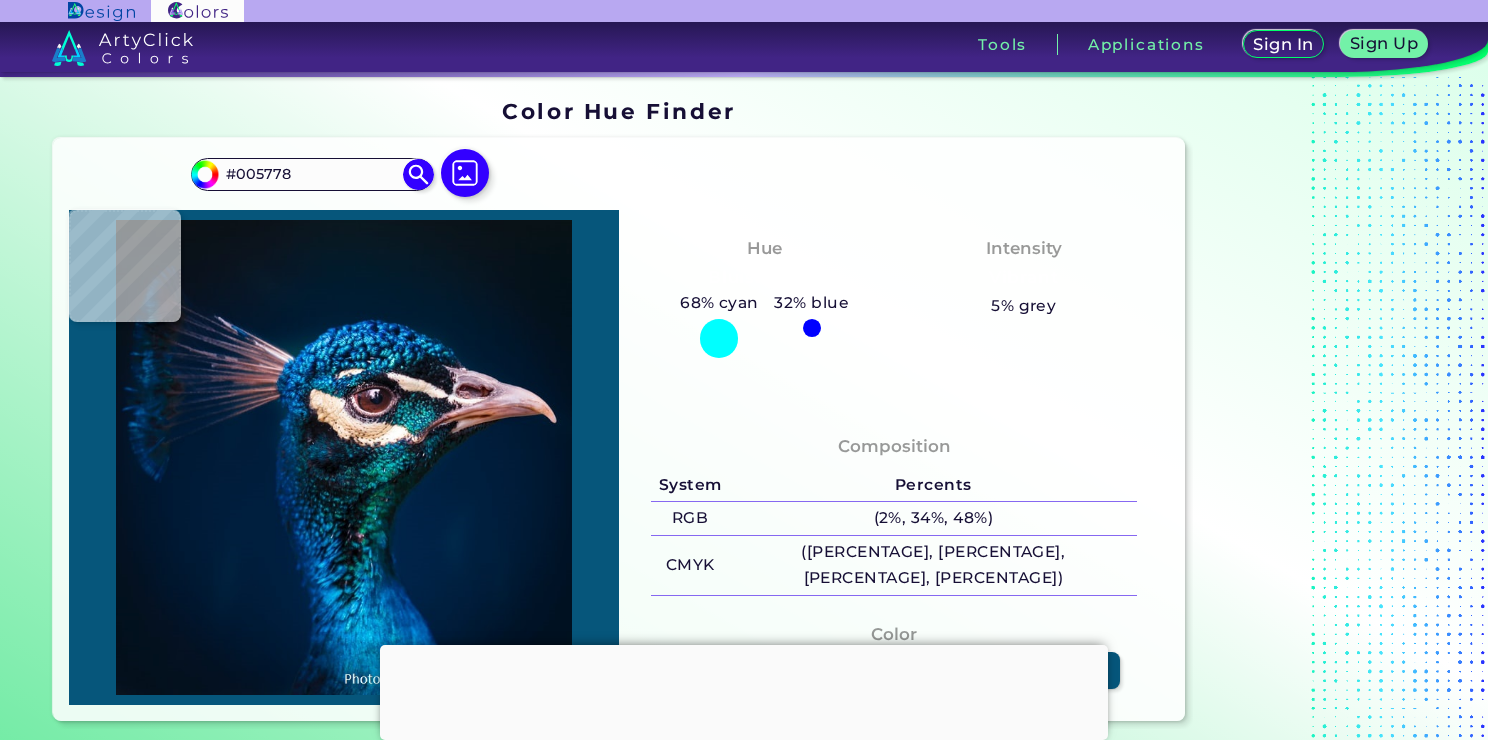 type on "#adf8fc" 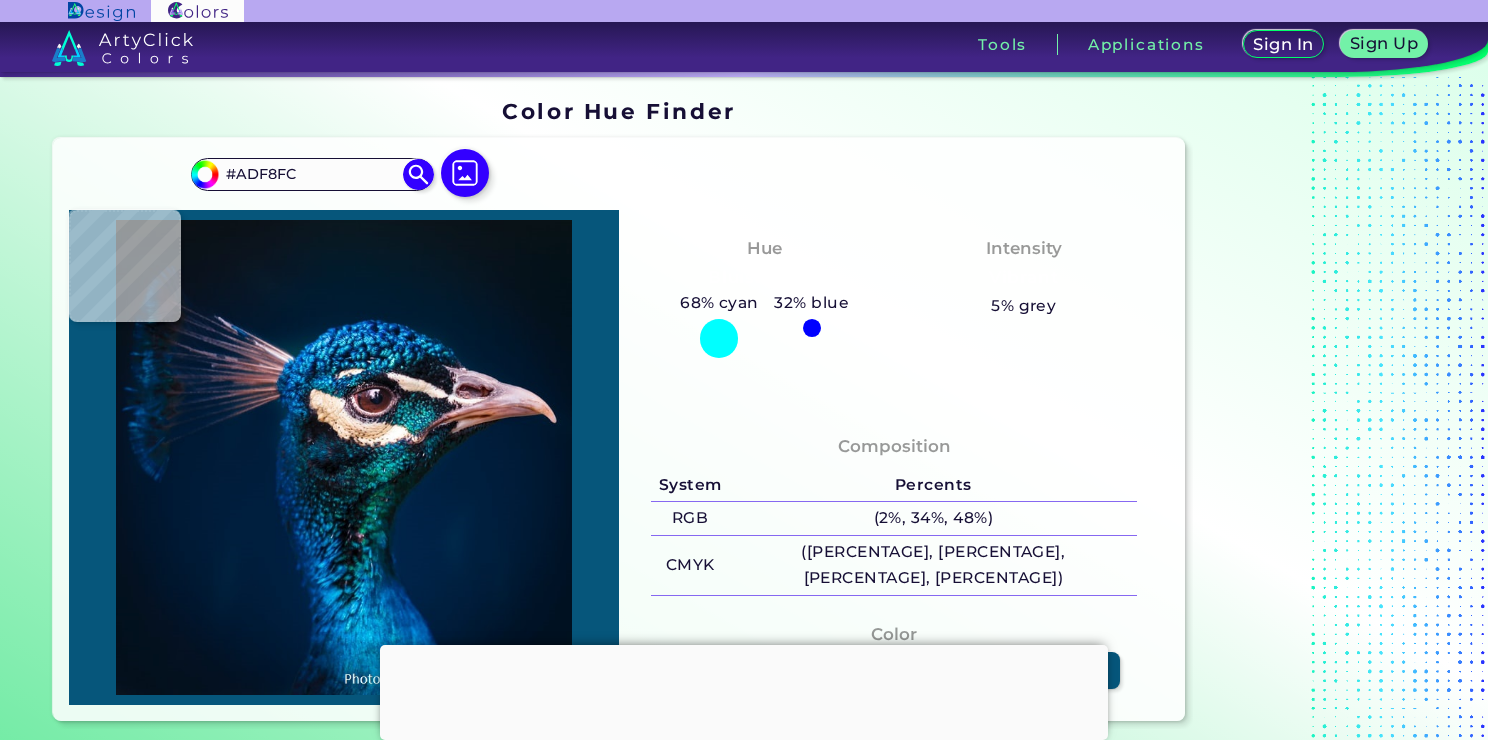 type on "#388fb4" 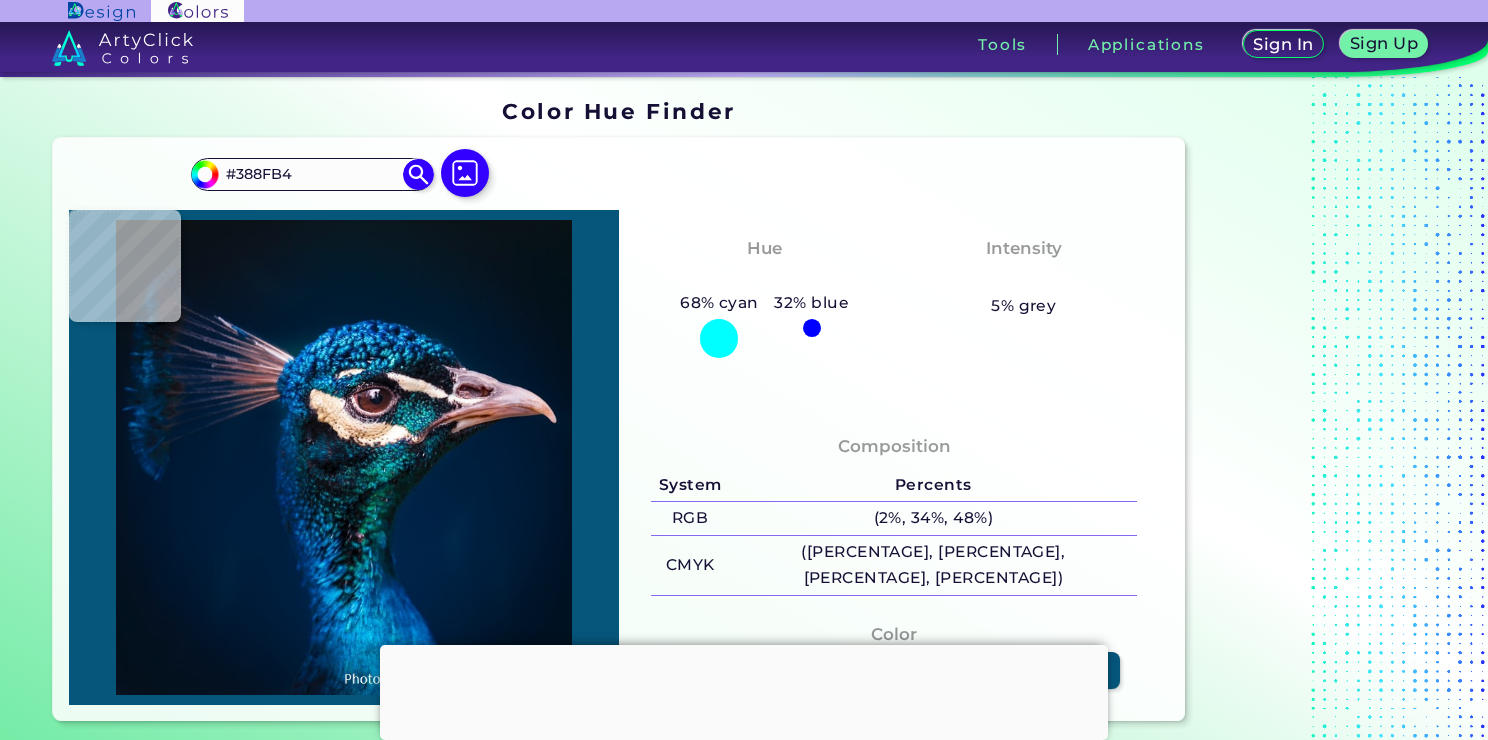 type on "#0f8aae" 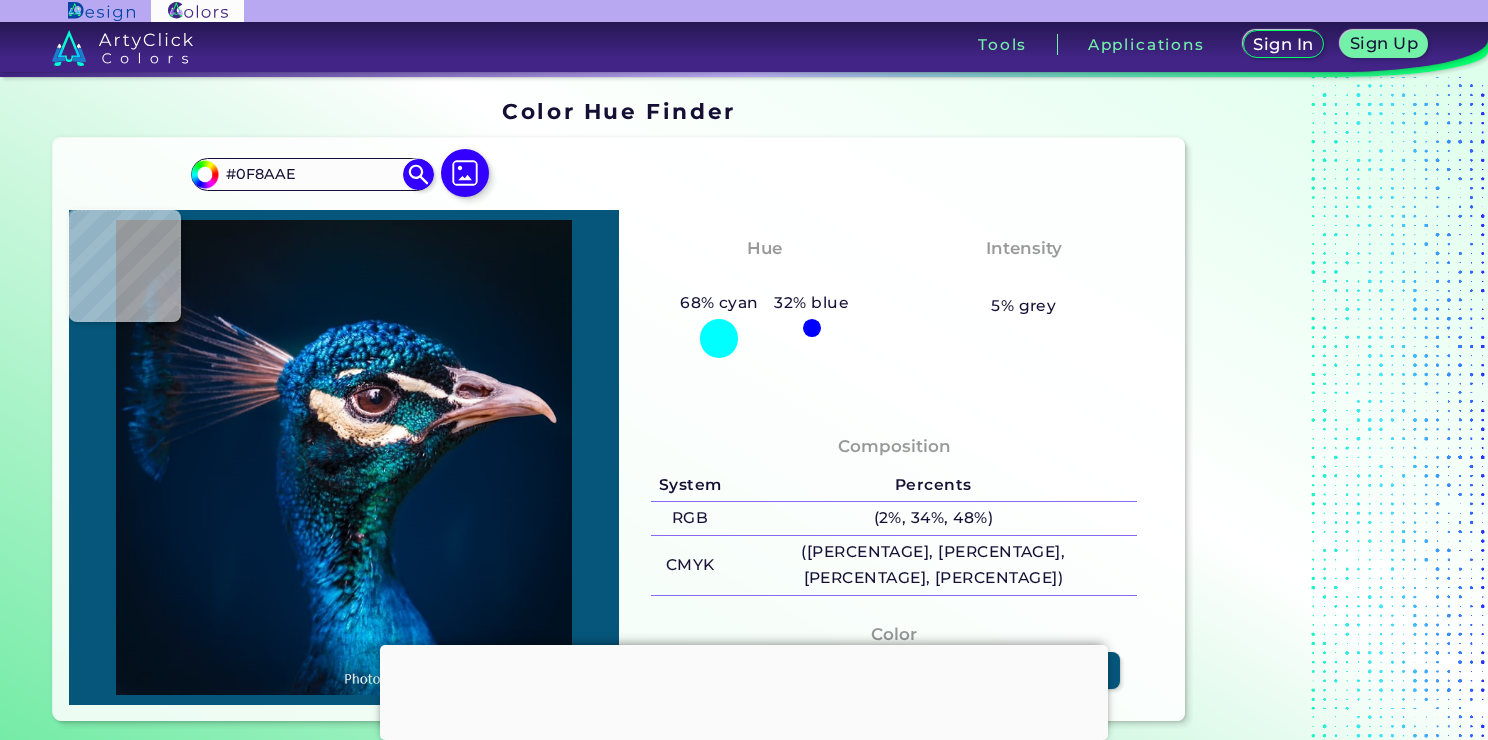 type on "#1f2631" 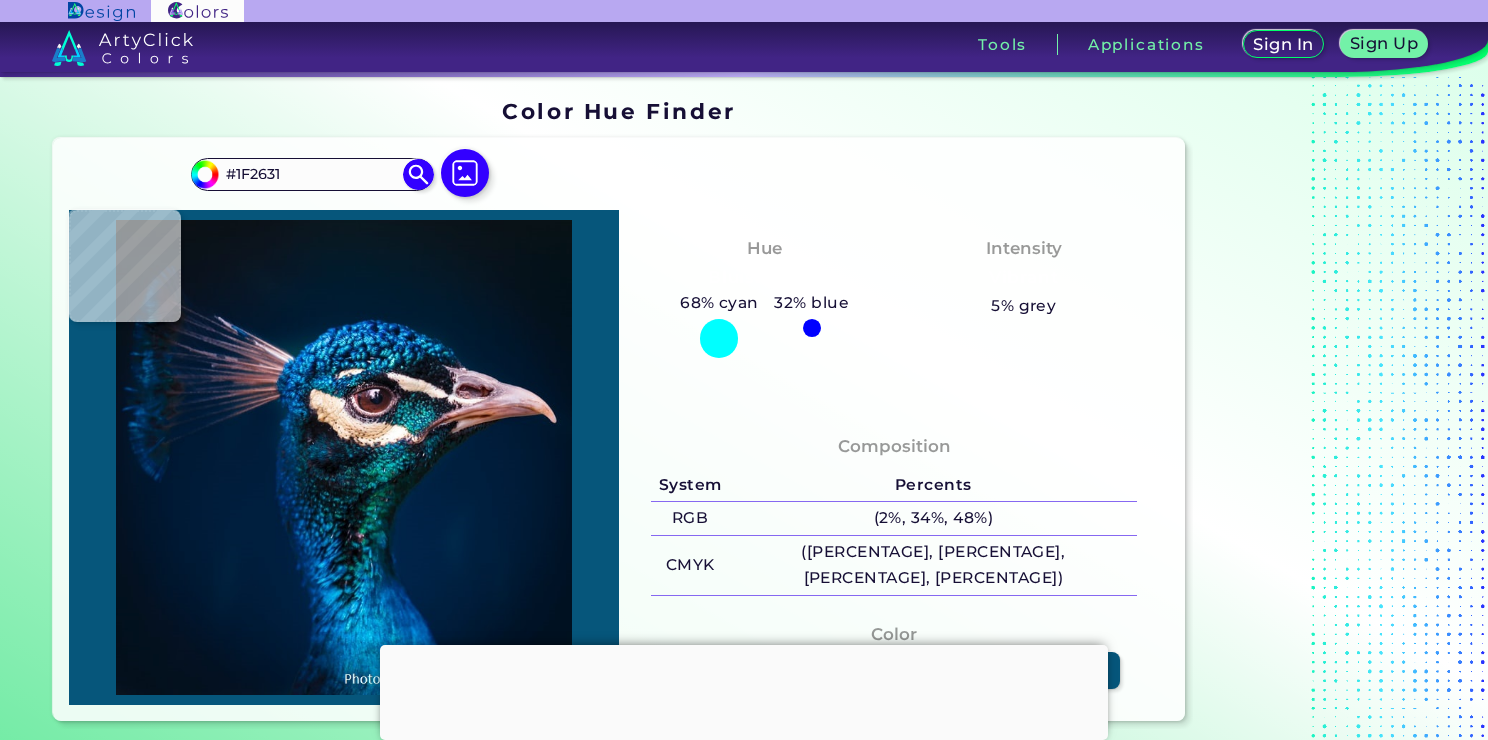 type on "#084166" 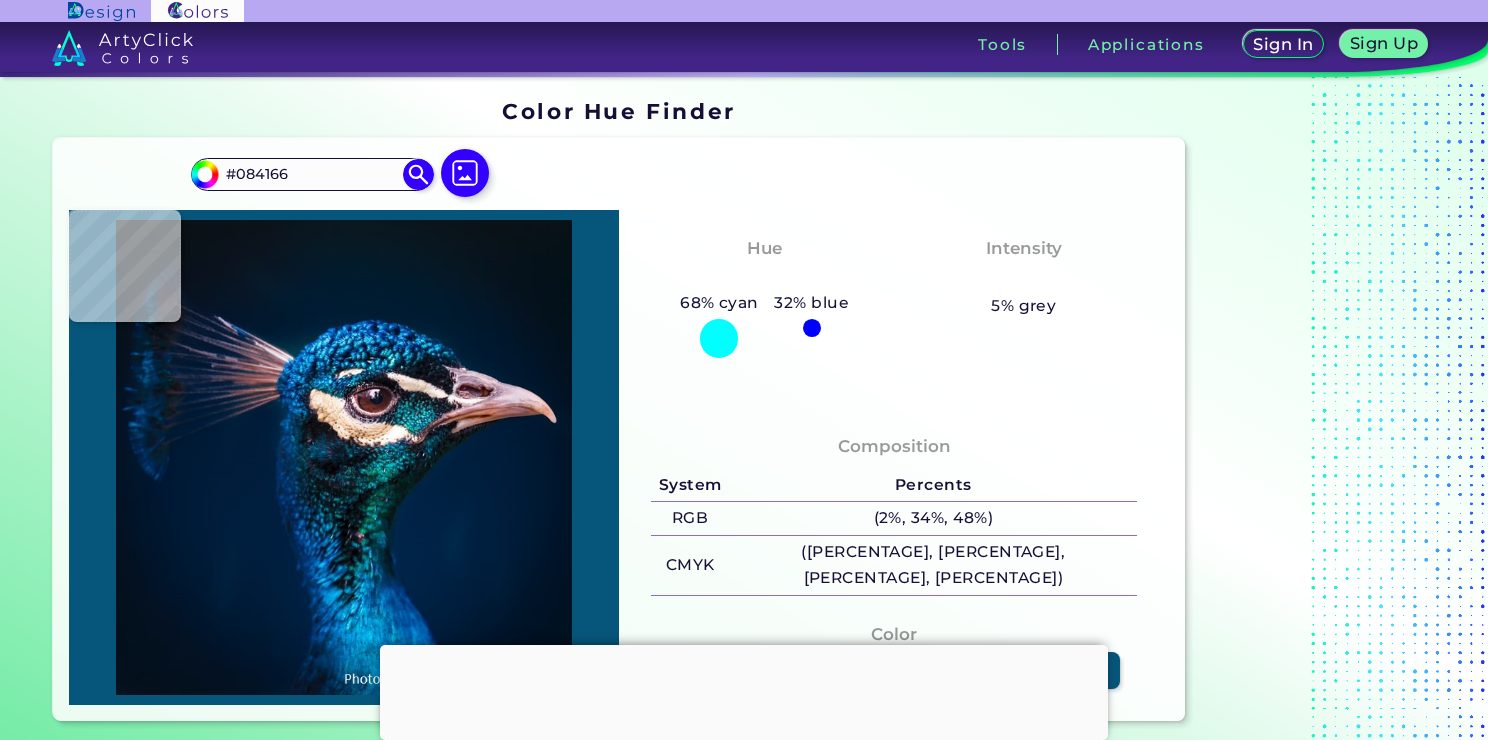 type on "#08427a" 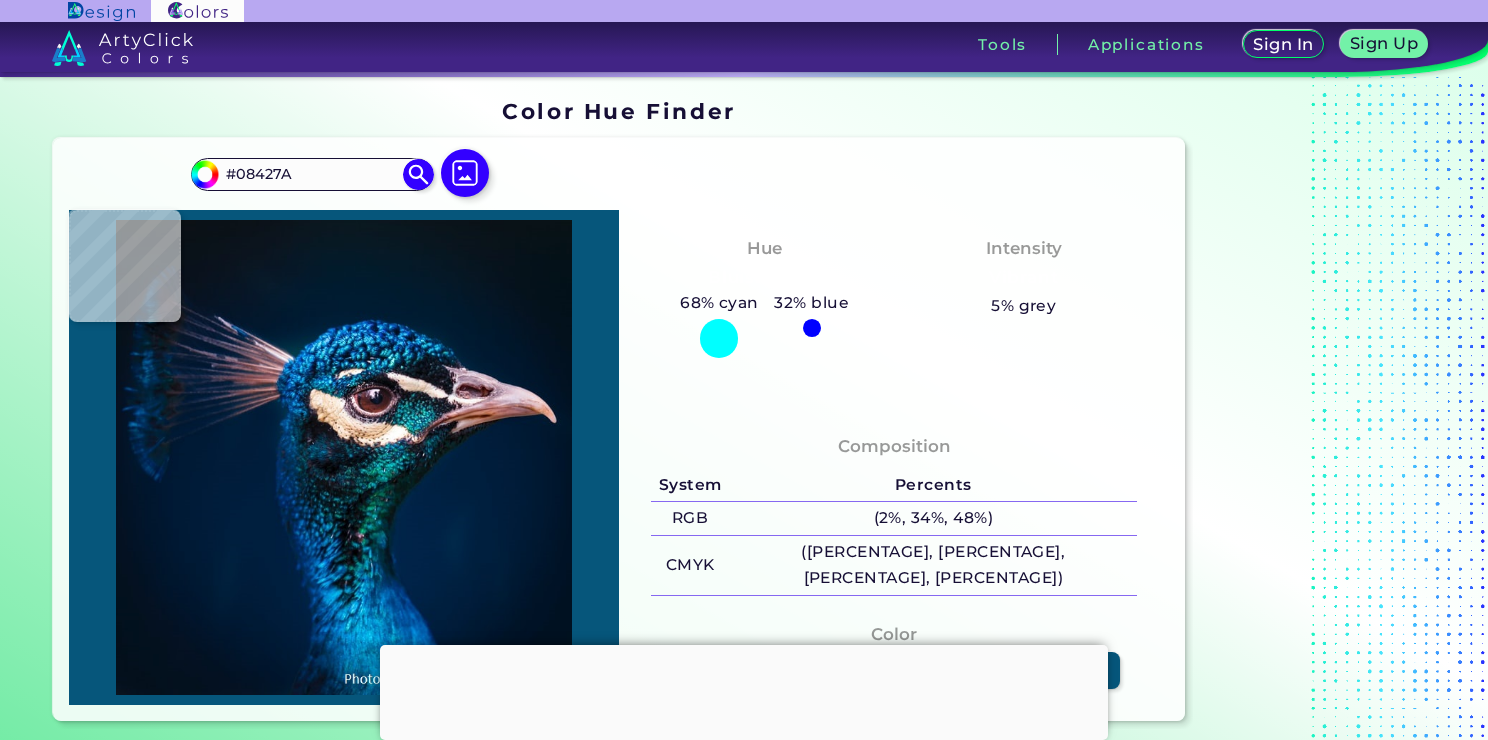 type on "#005d8f" 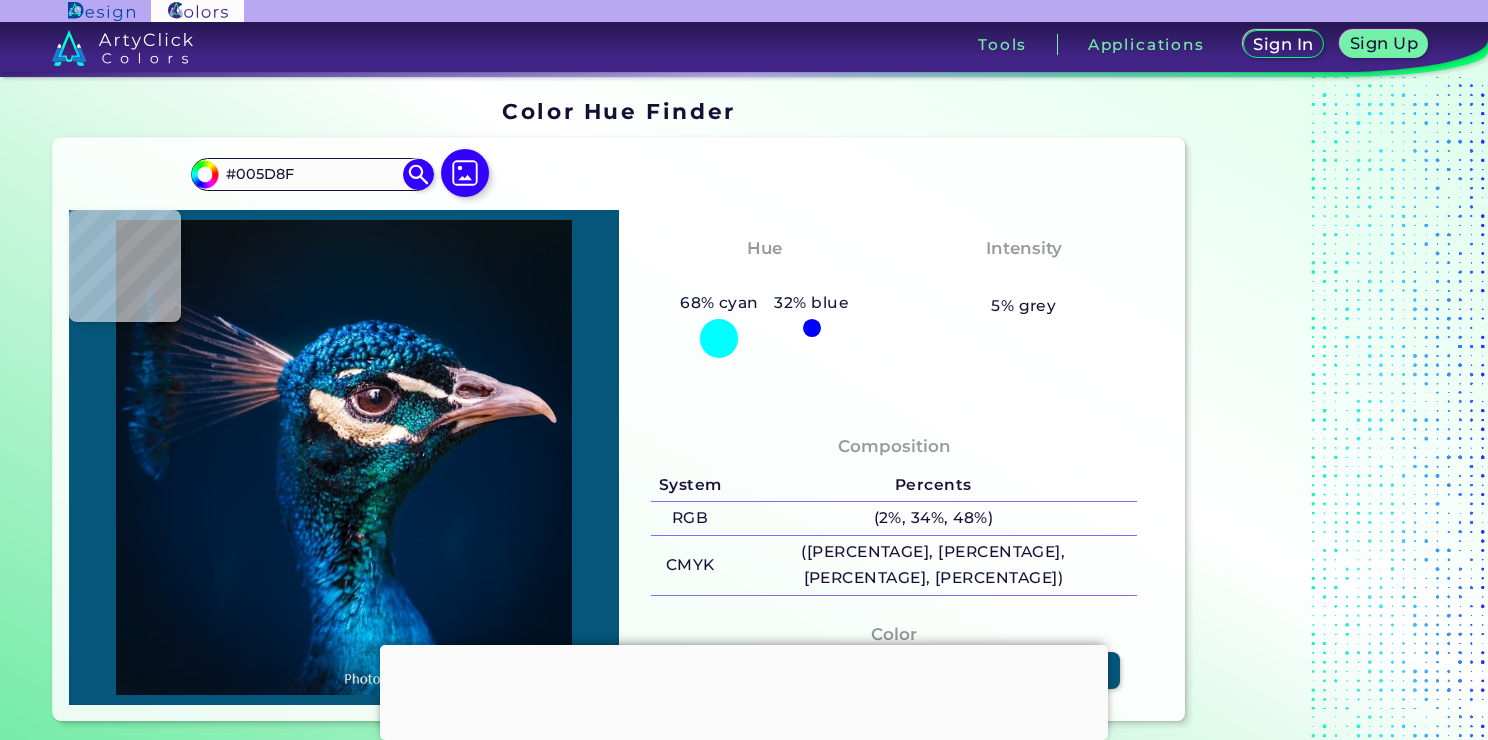 type on "#15416f" 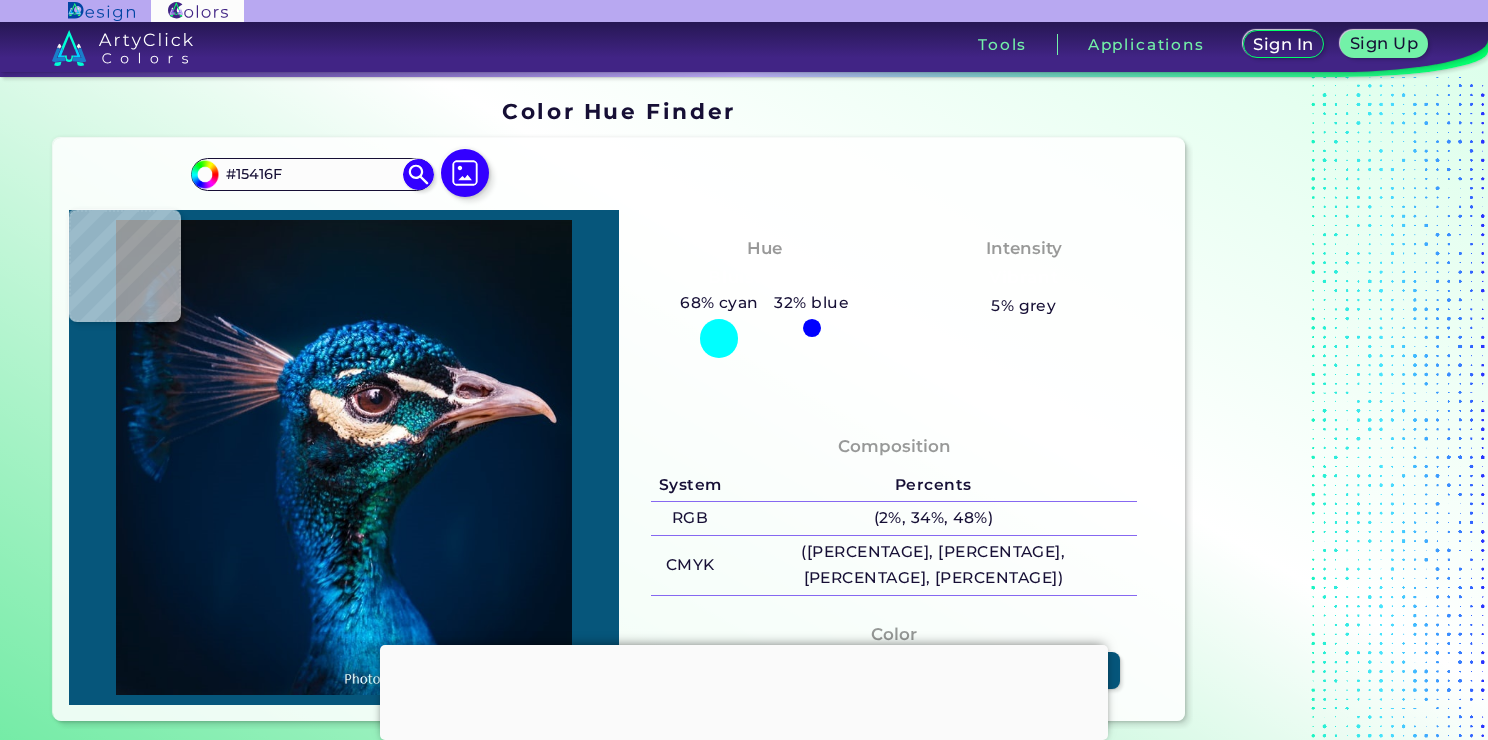 type on "#185581" 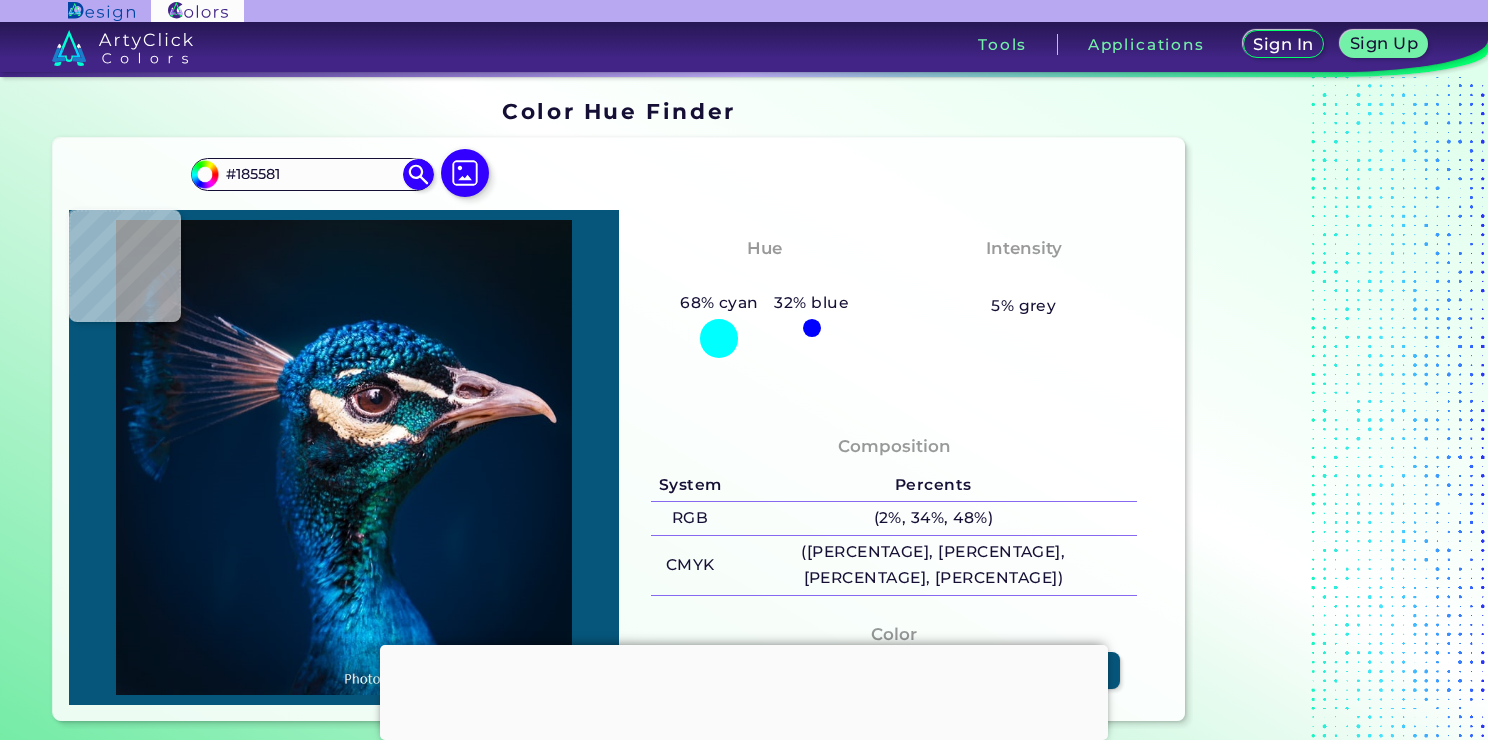 type on "#00384d" 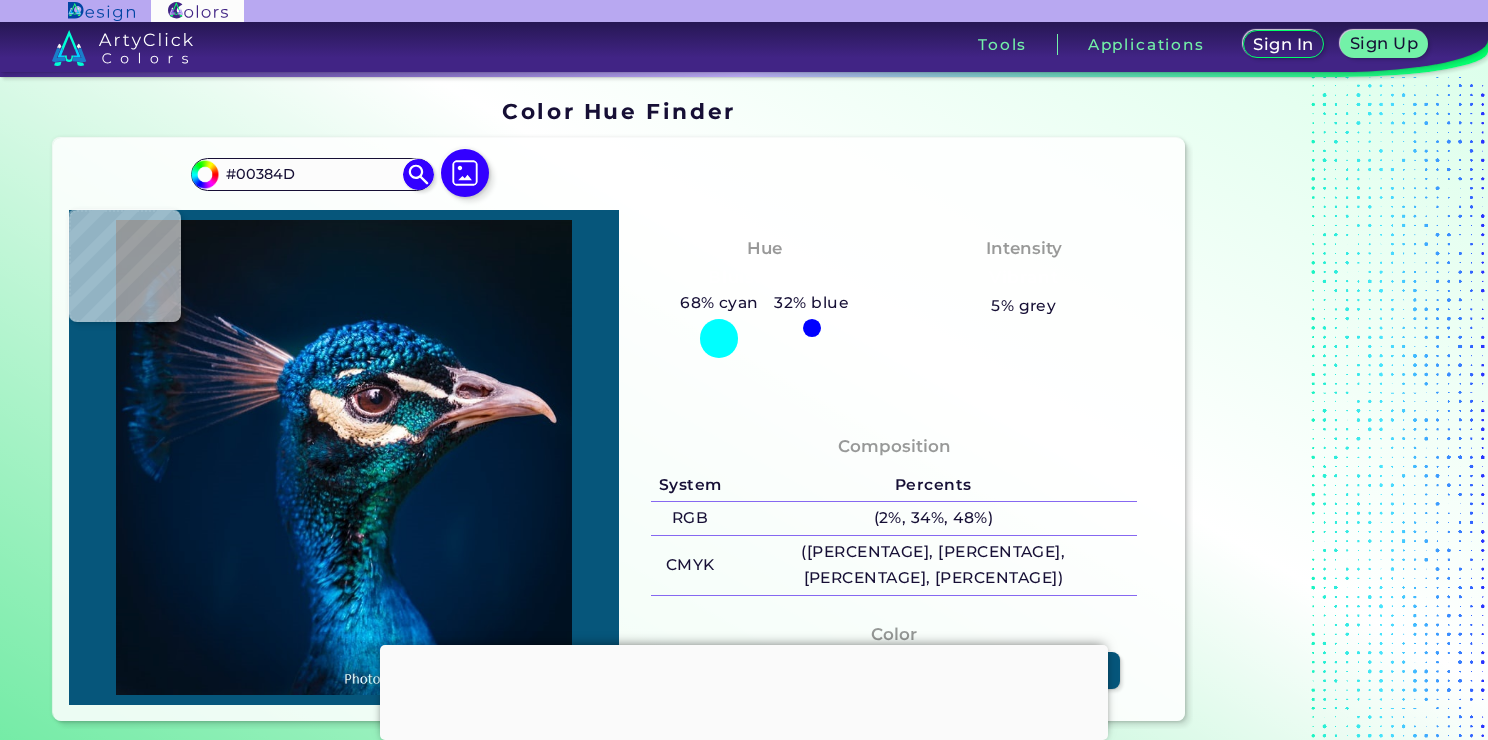 type on "#00203d" 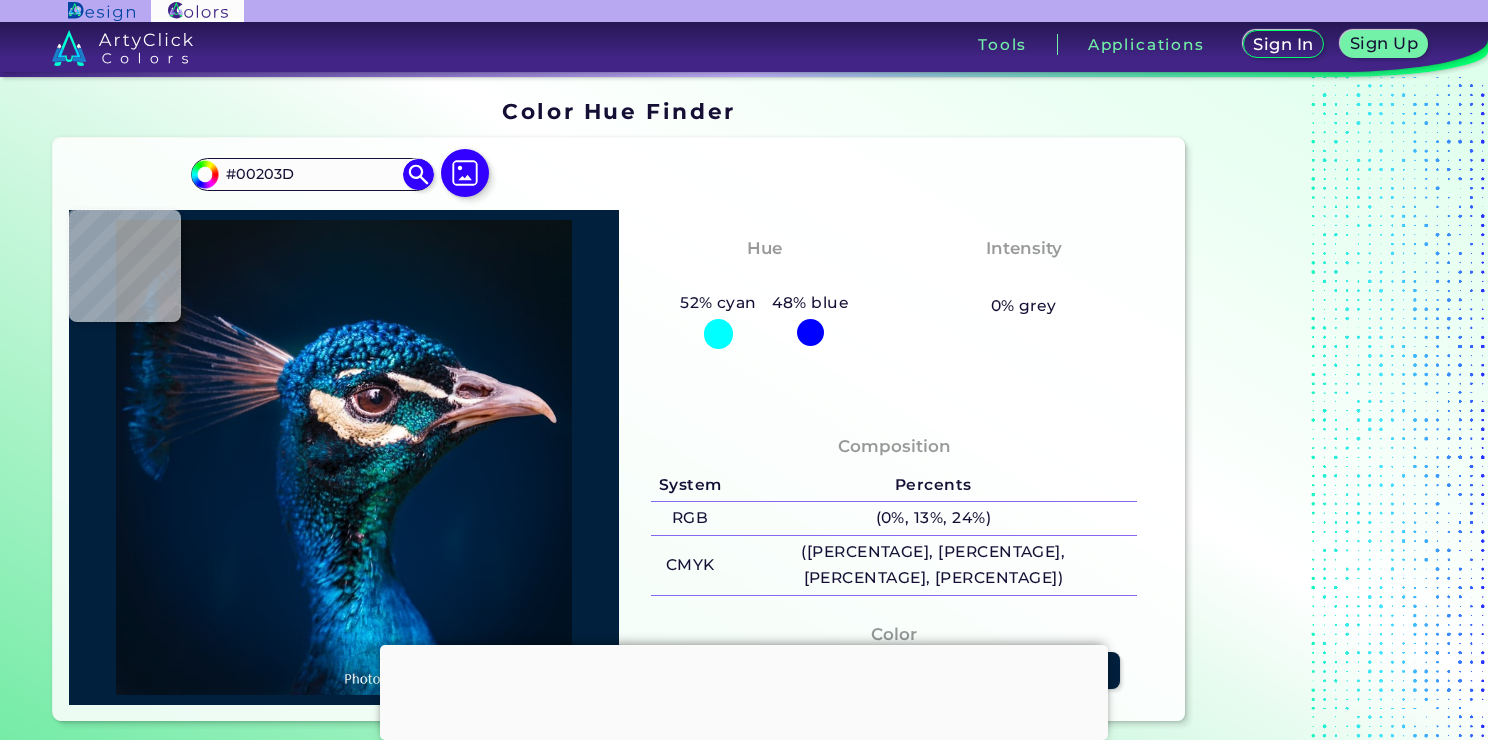 type on "#013451" 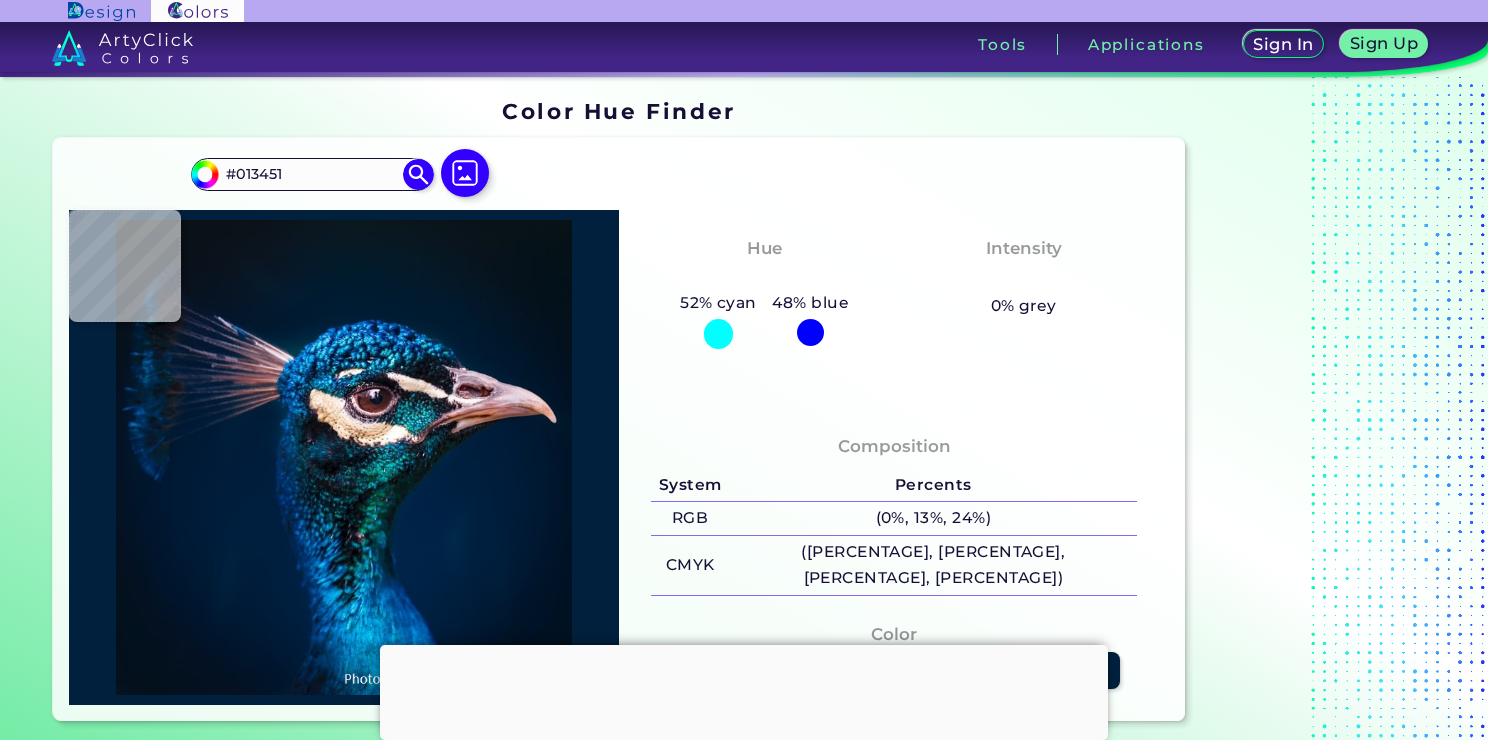 type on "#012c51" 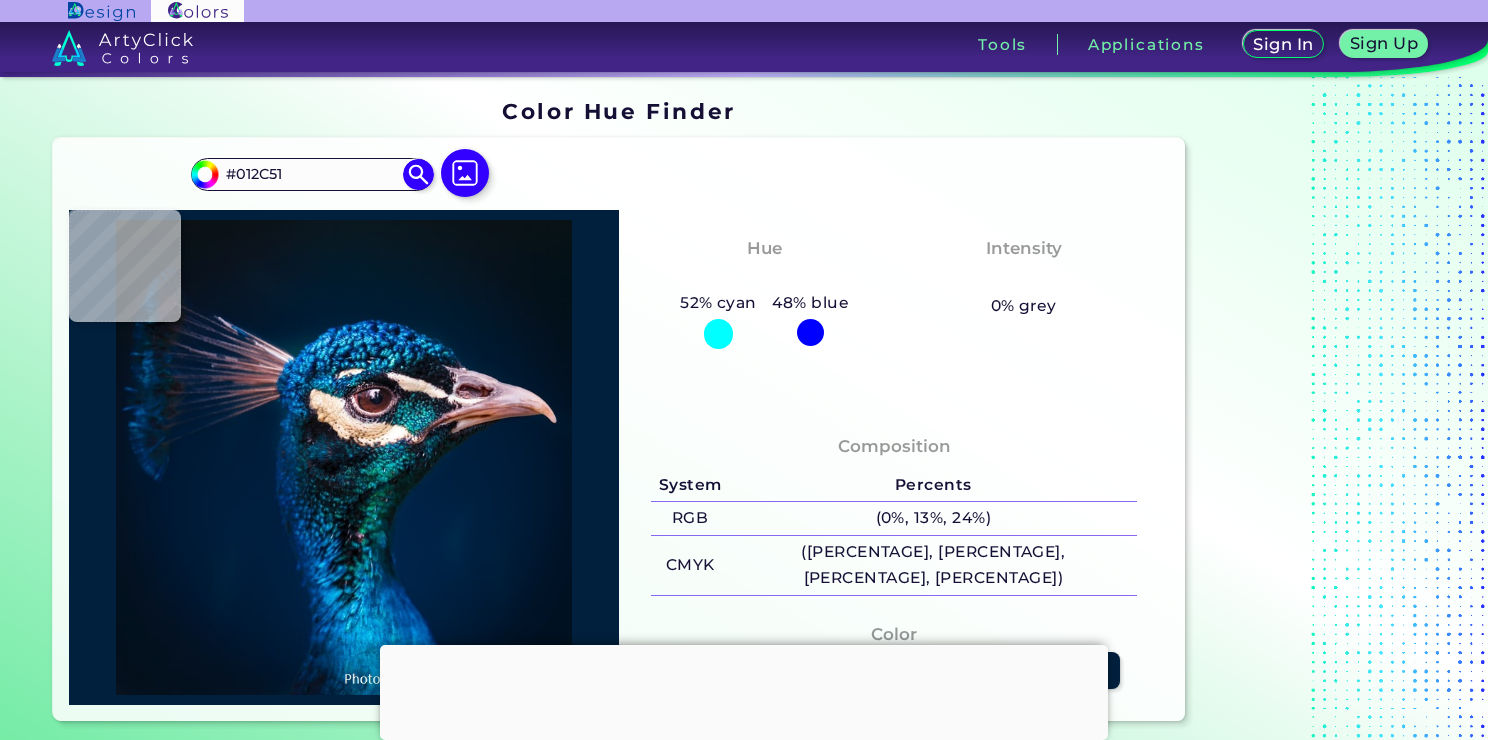 type on "#002444" 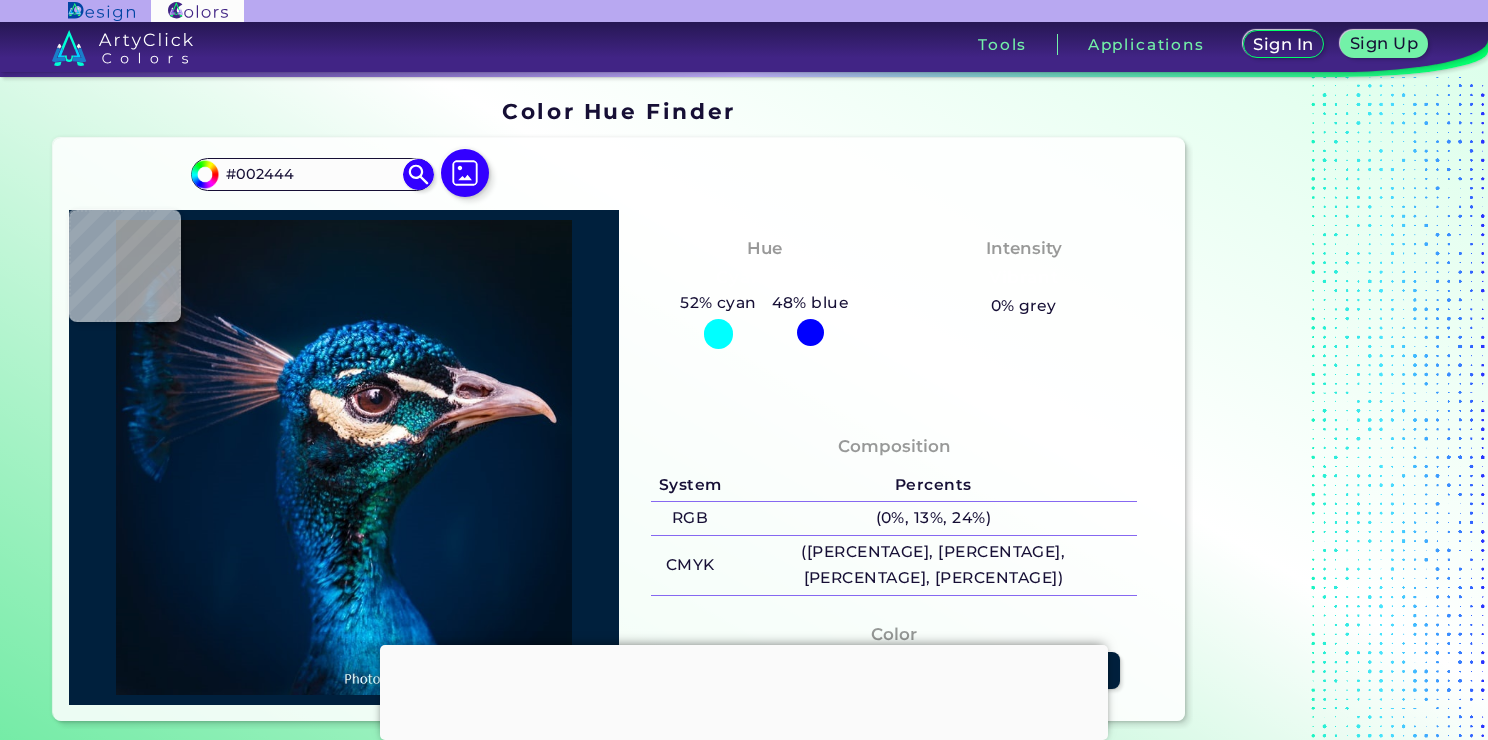 type on "#023957" 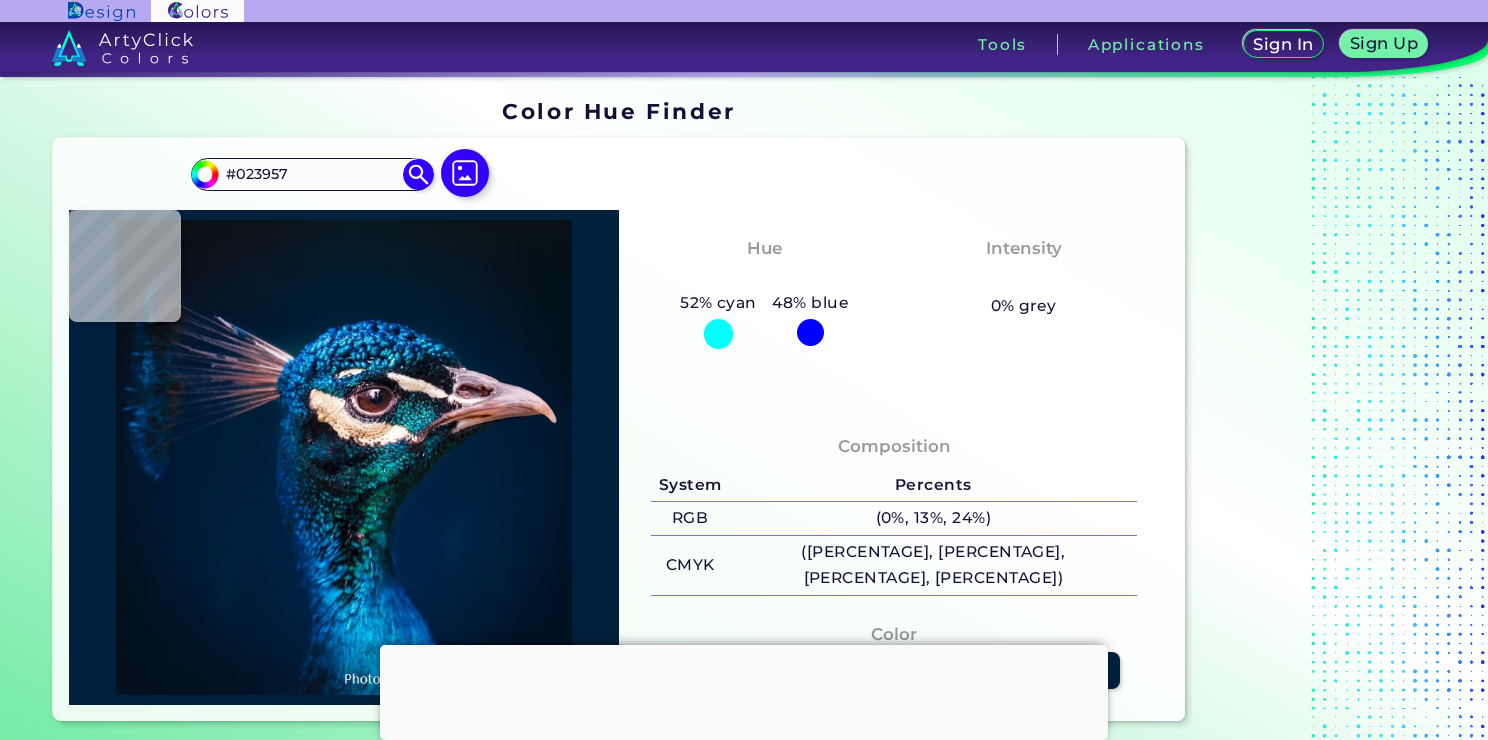 type on "#0c3b56" 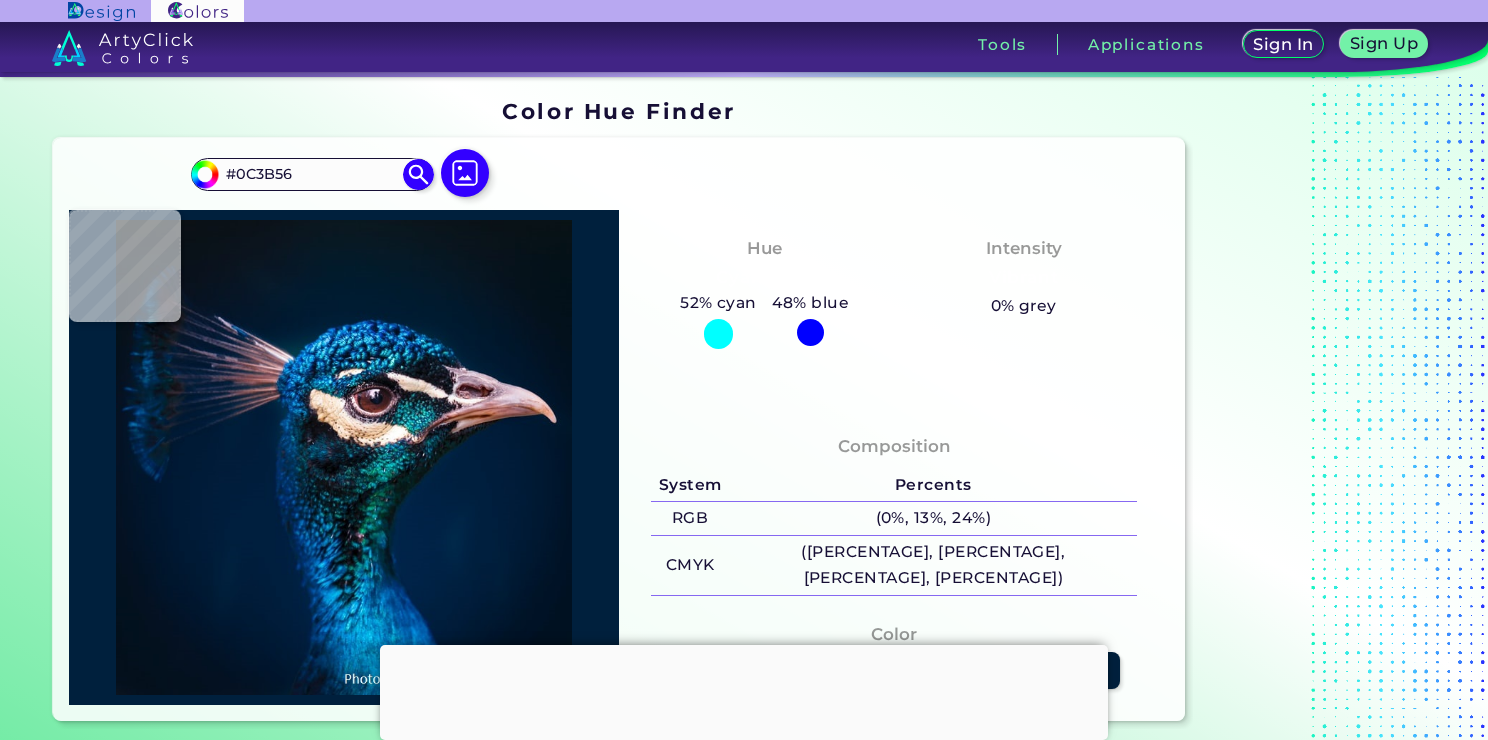 type on "#114c64" 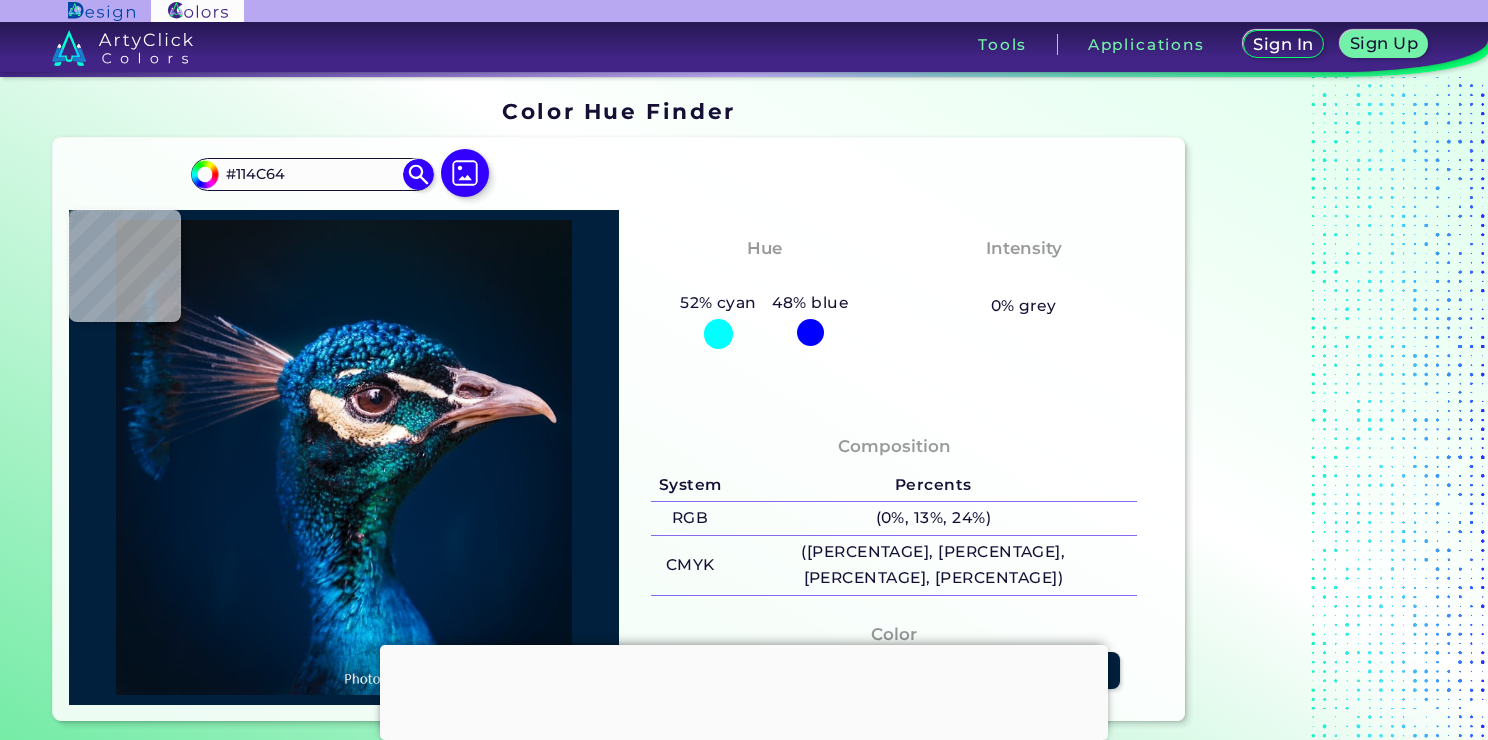 type on "#02407b" 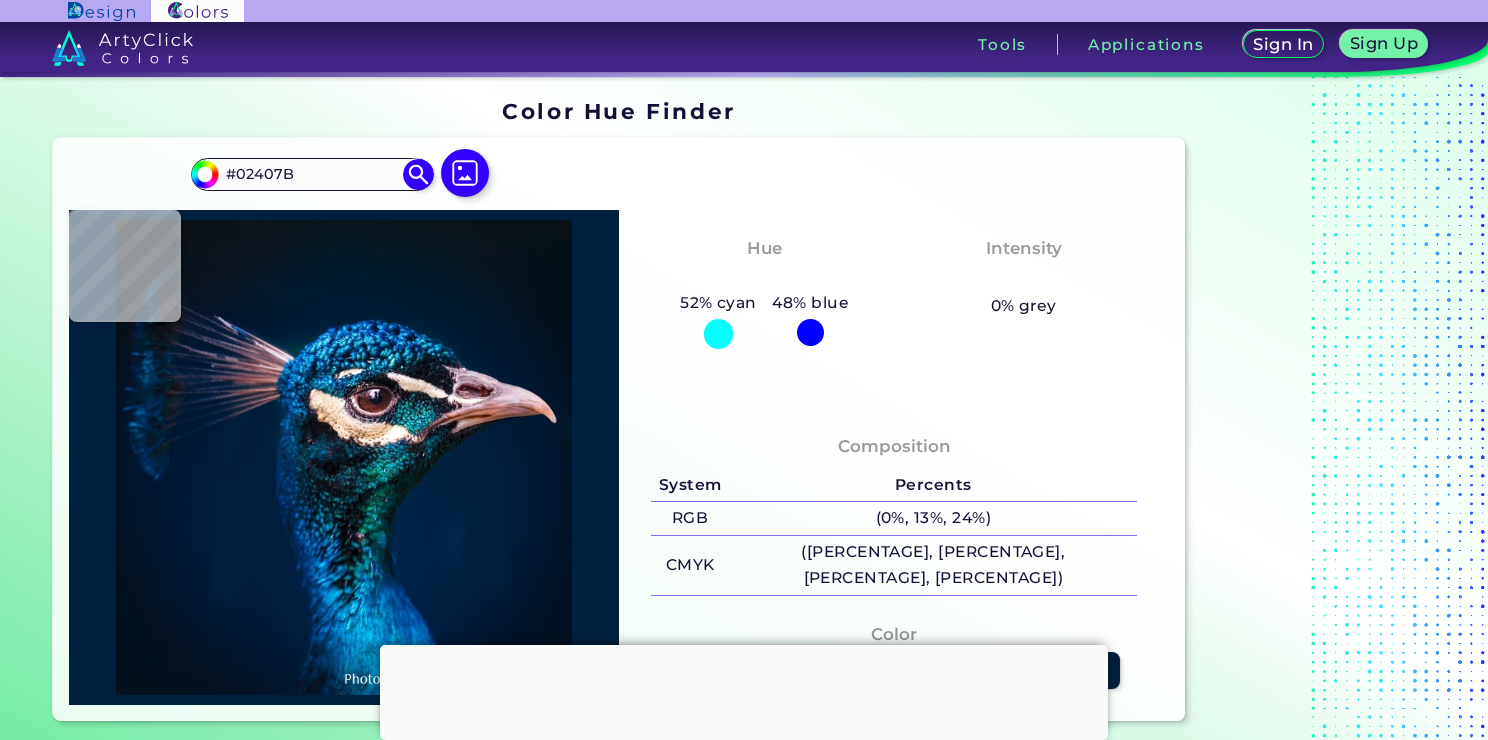 type on "#0f71b7" 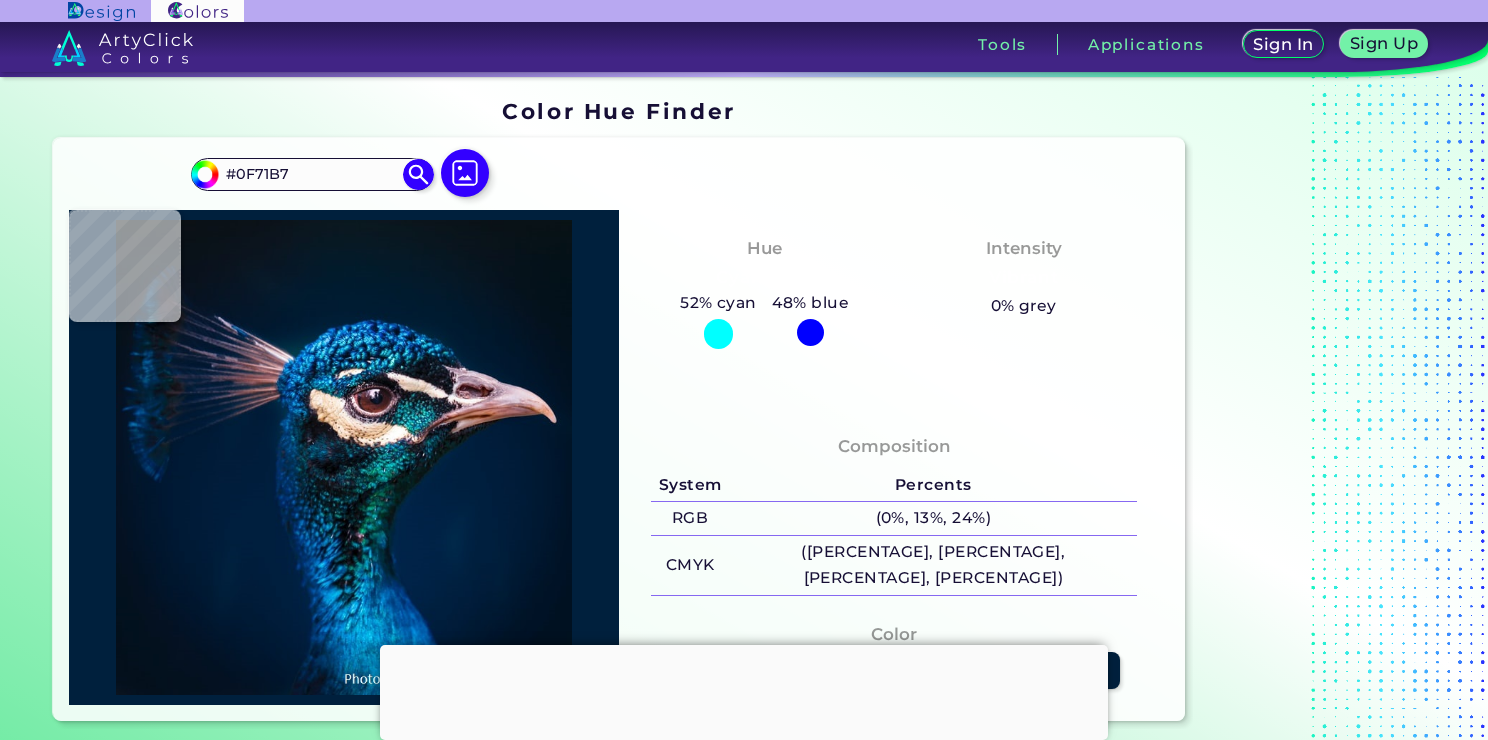 type on "#1187c8" 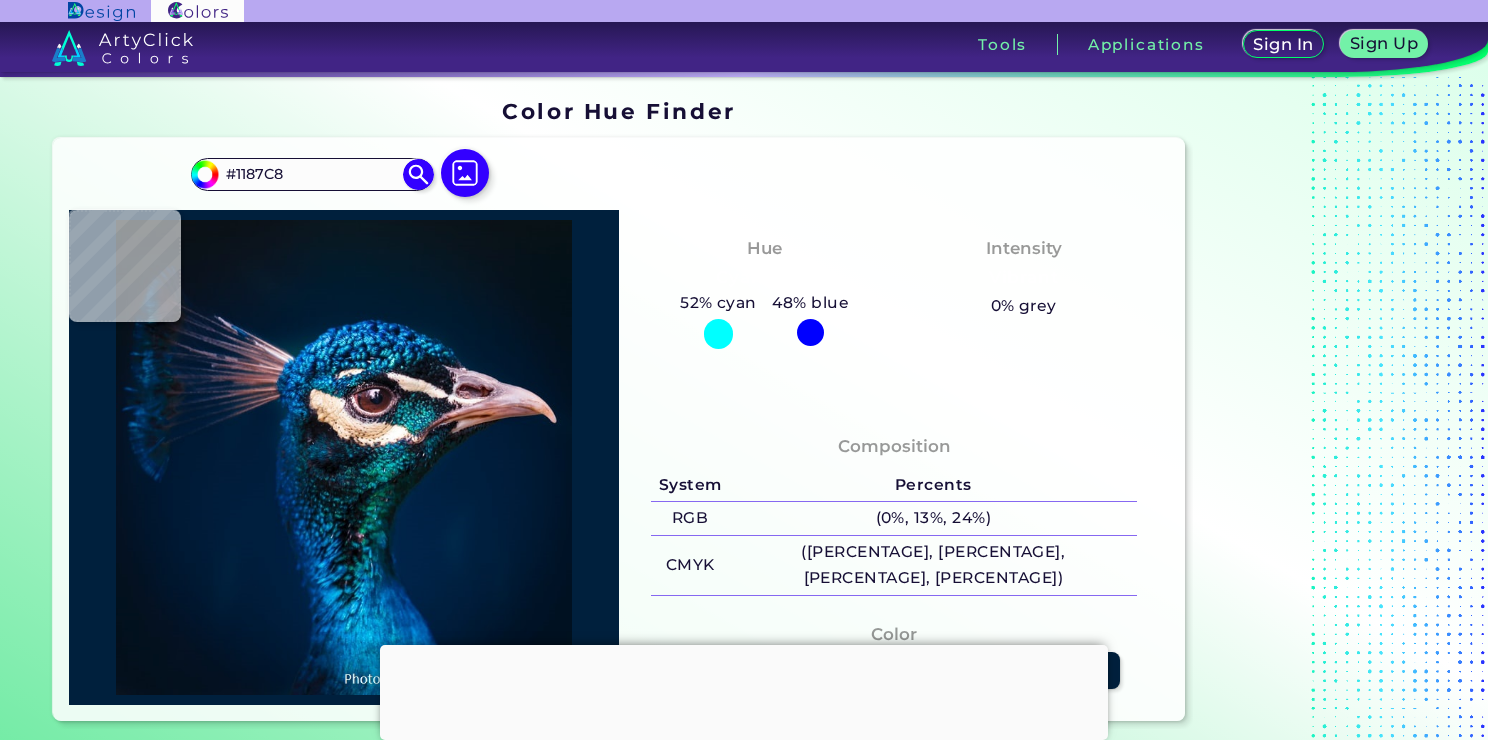 type on "#068bc8" 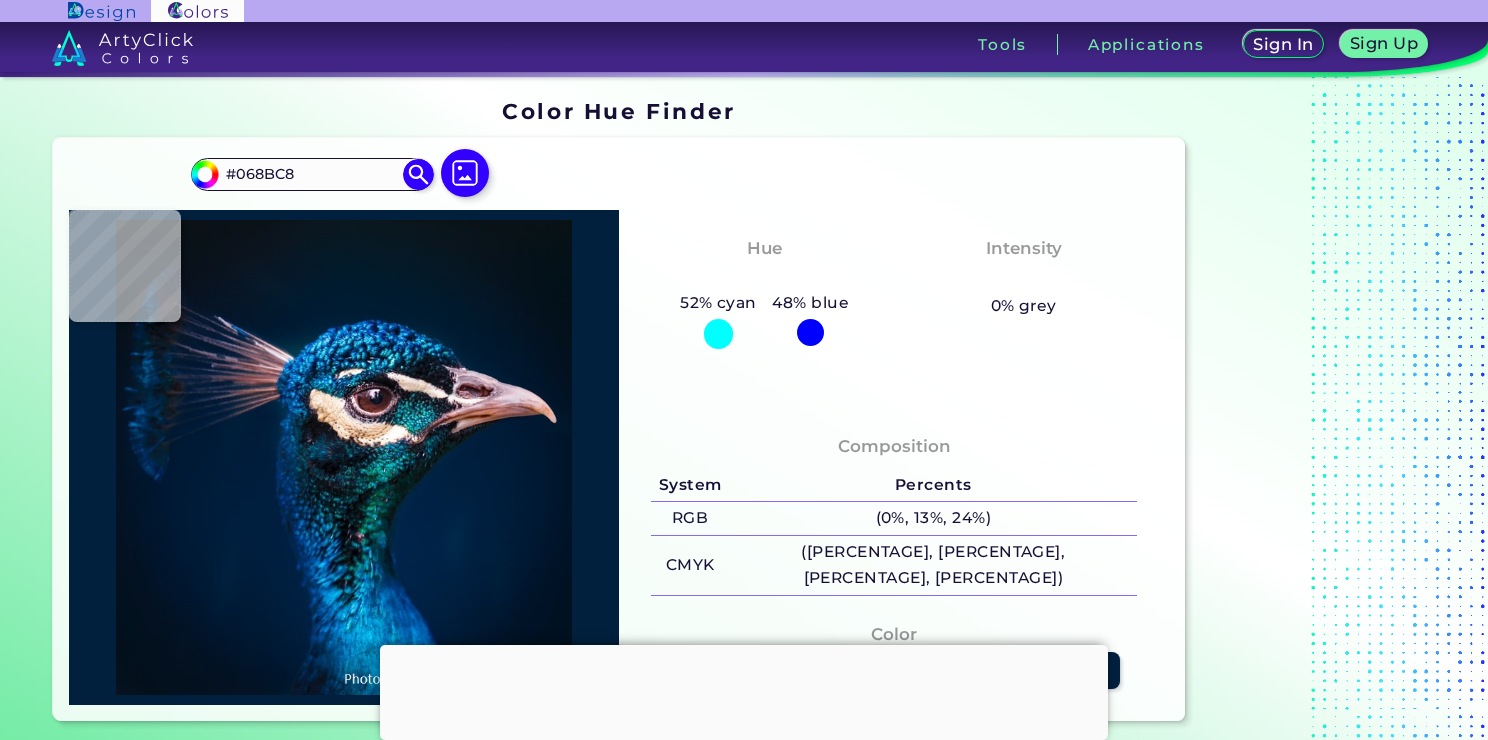 type on "#25adde" 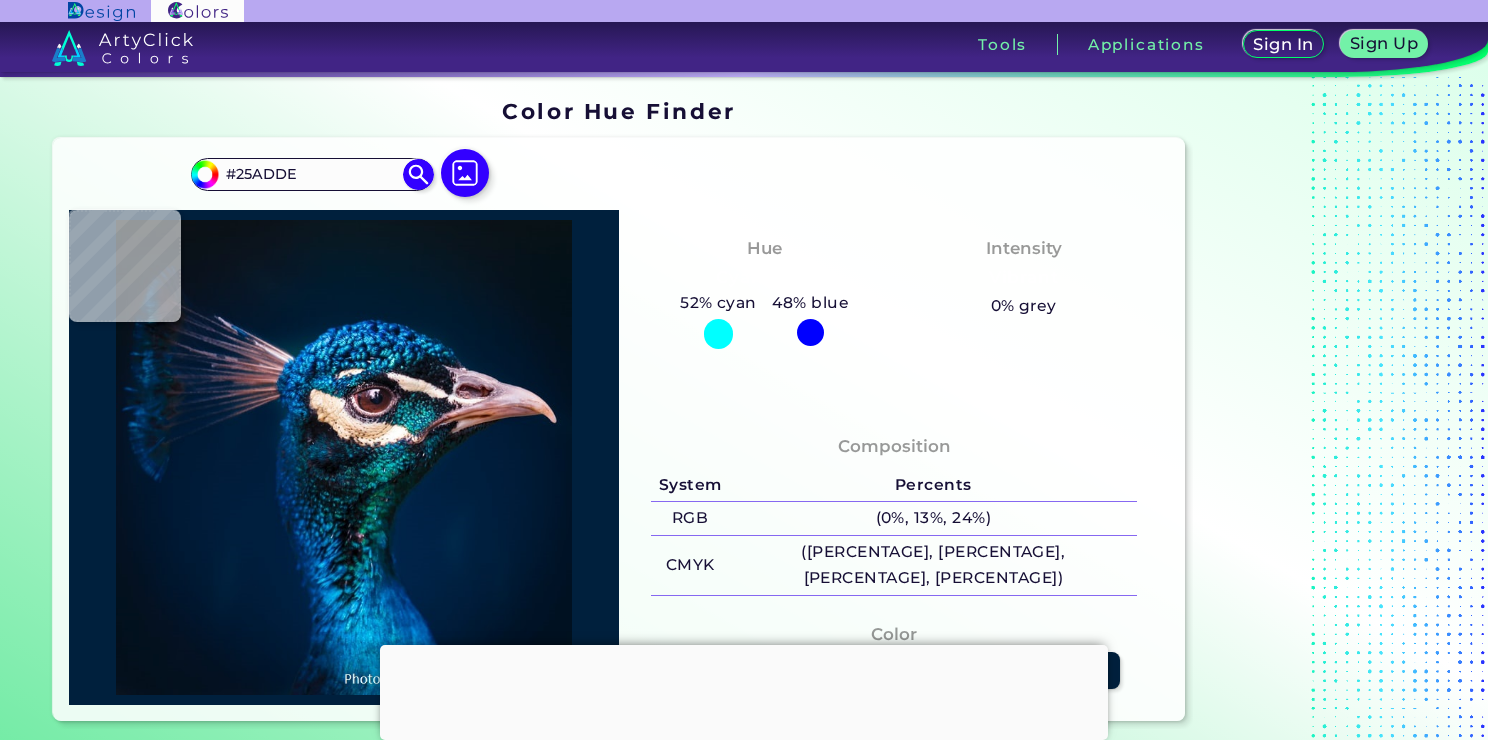 type on "#0880a9" 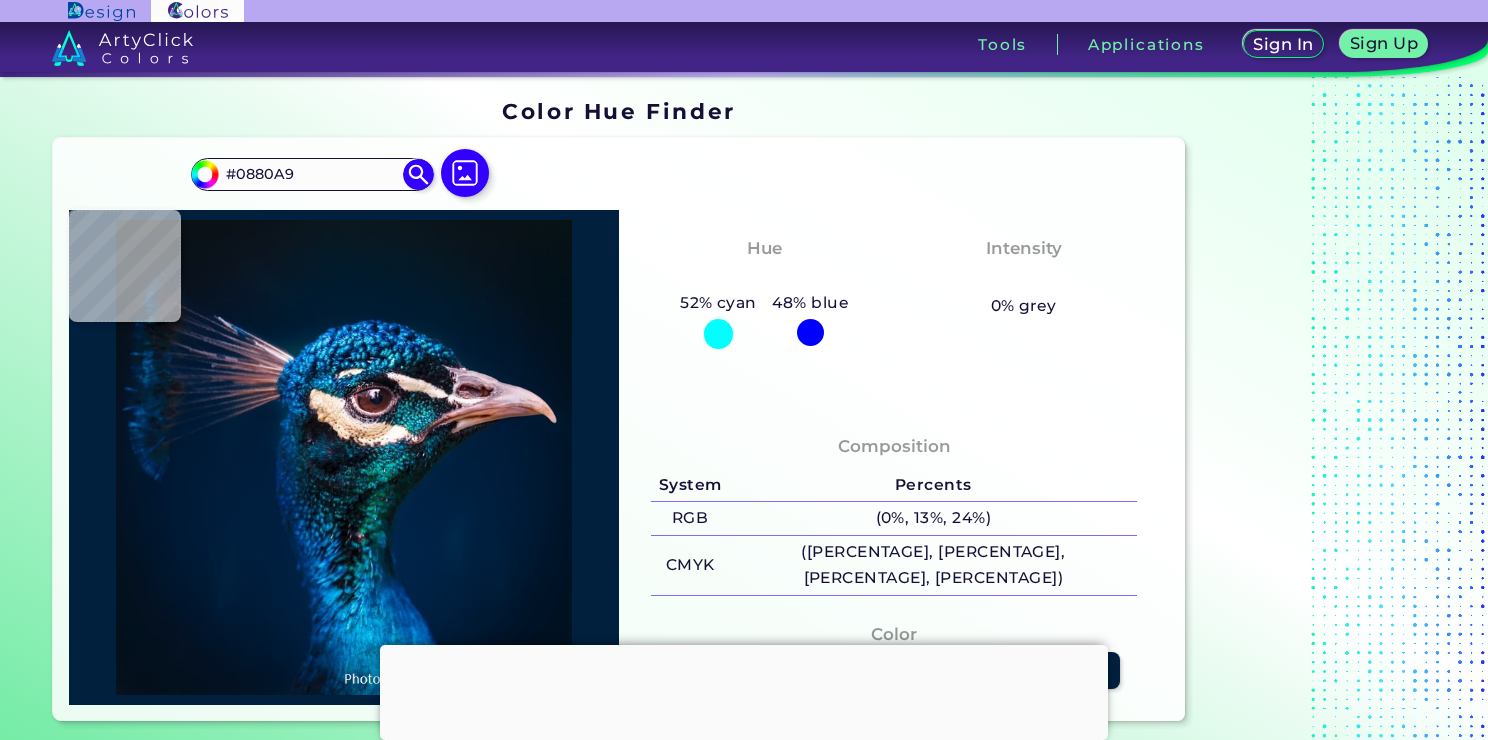type on "#03618f" 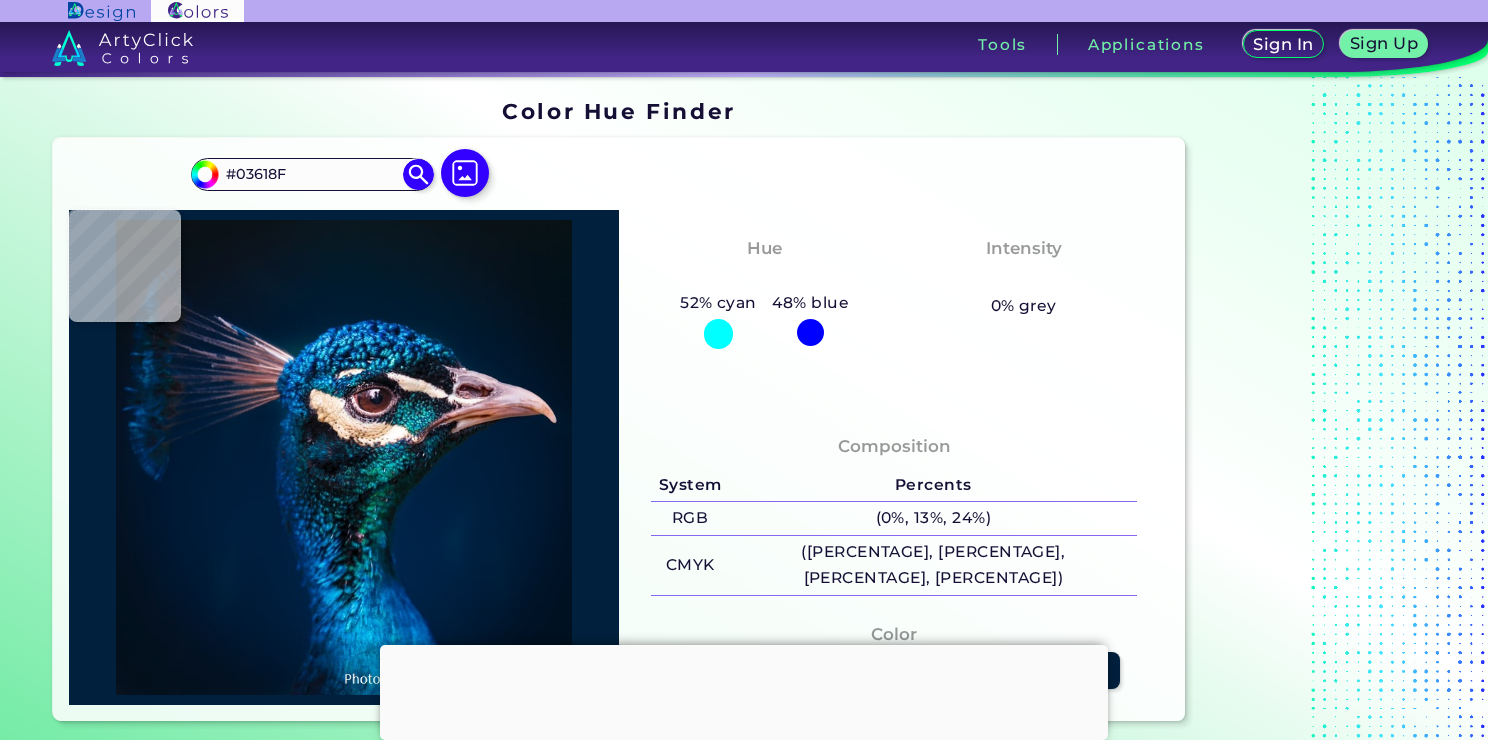 type on "#017296" 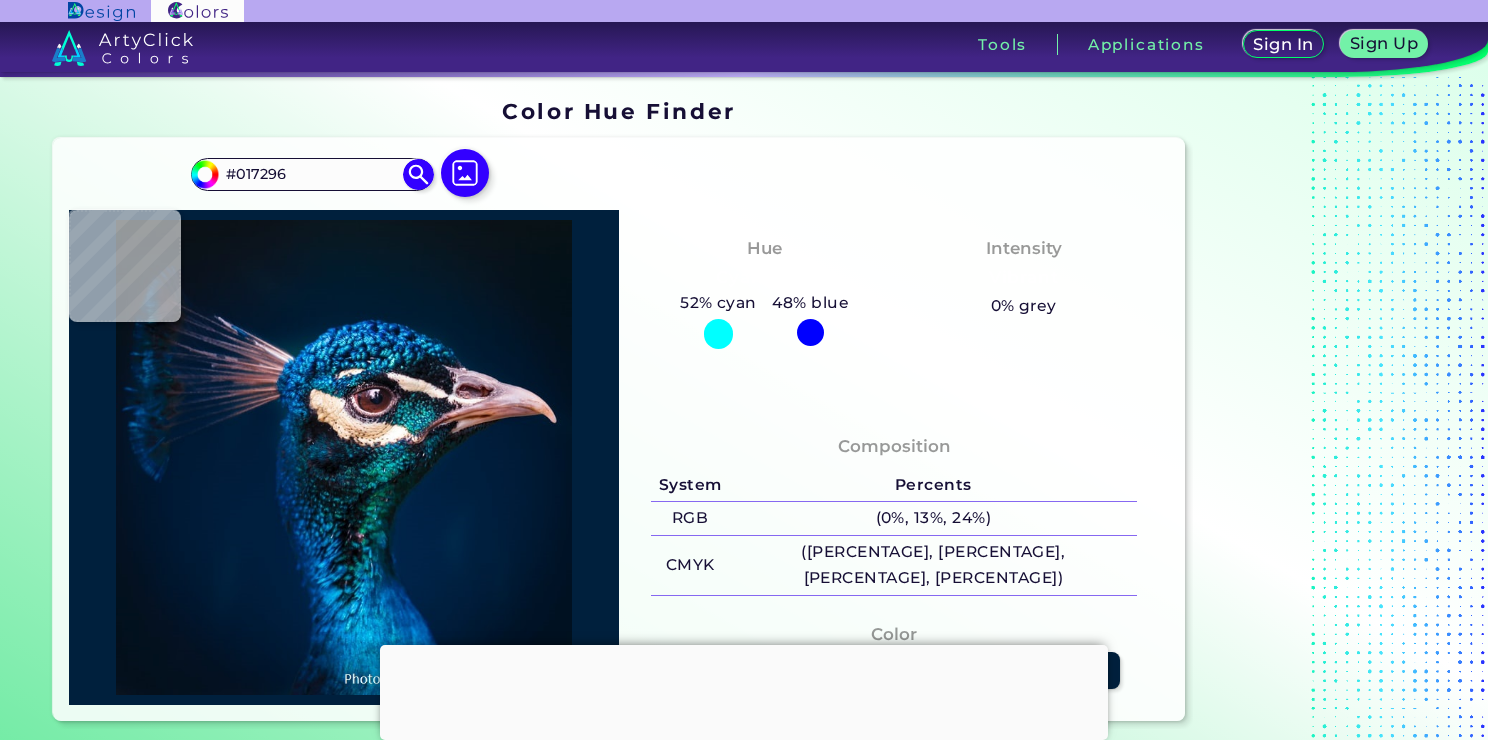 type on "#116177" 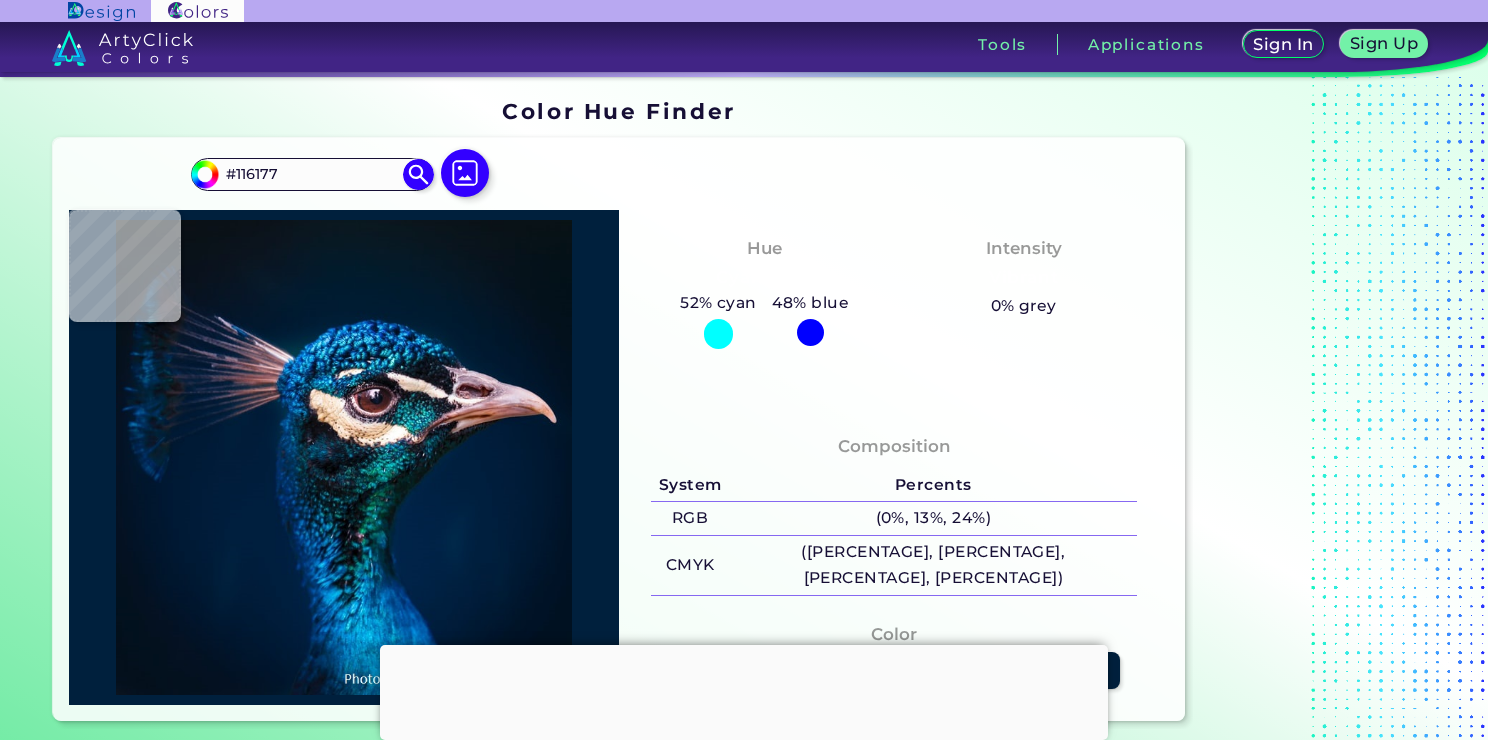 type on "#266166" 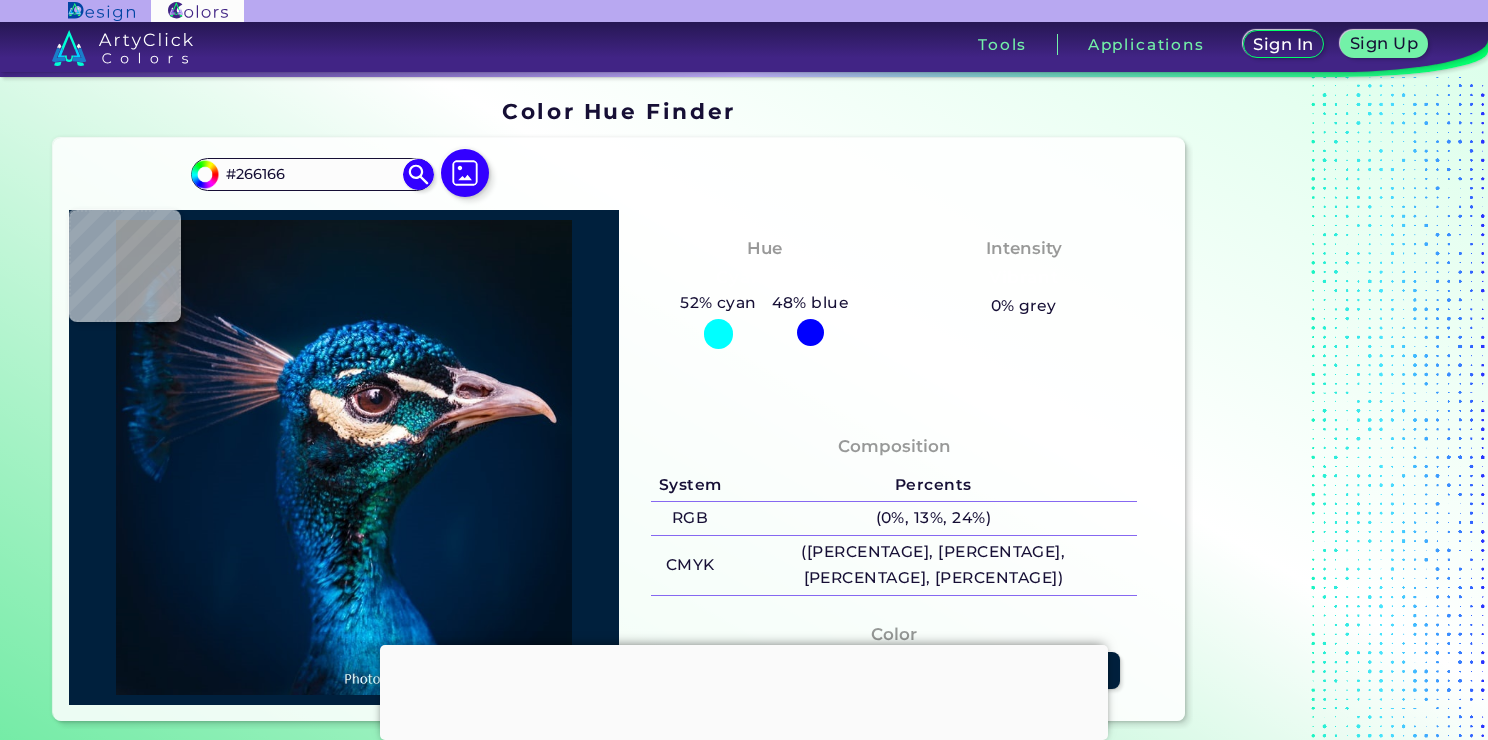 type on "#d3b59e" 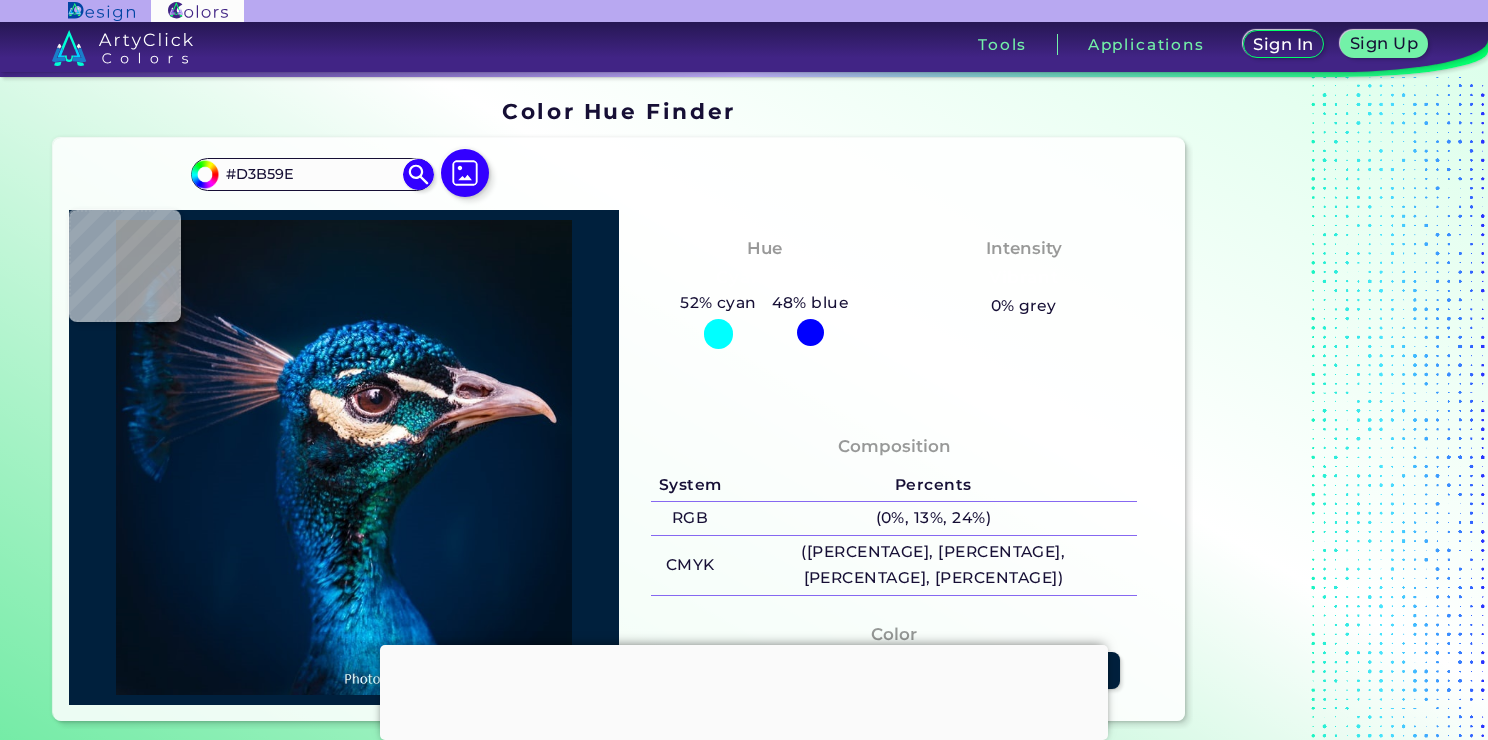 type on "#f9d9c2" 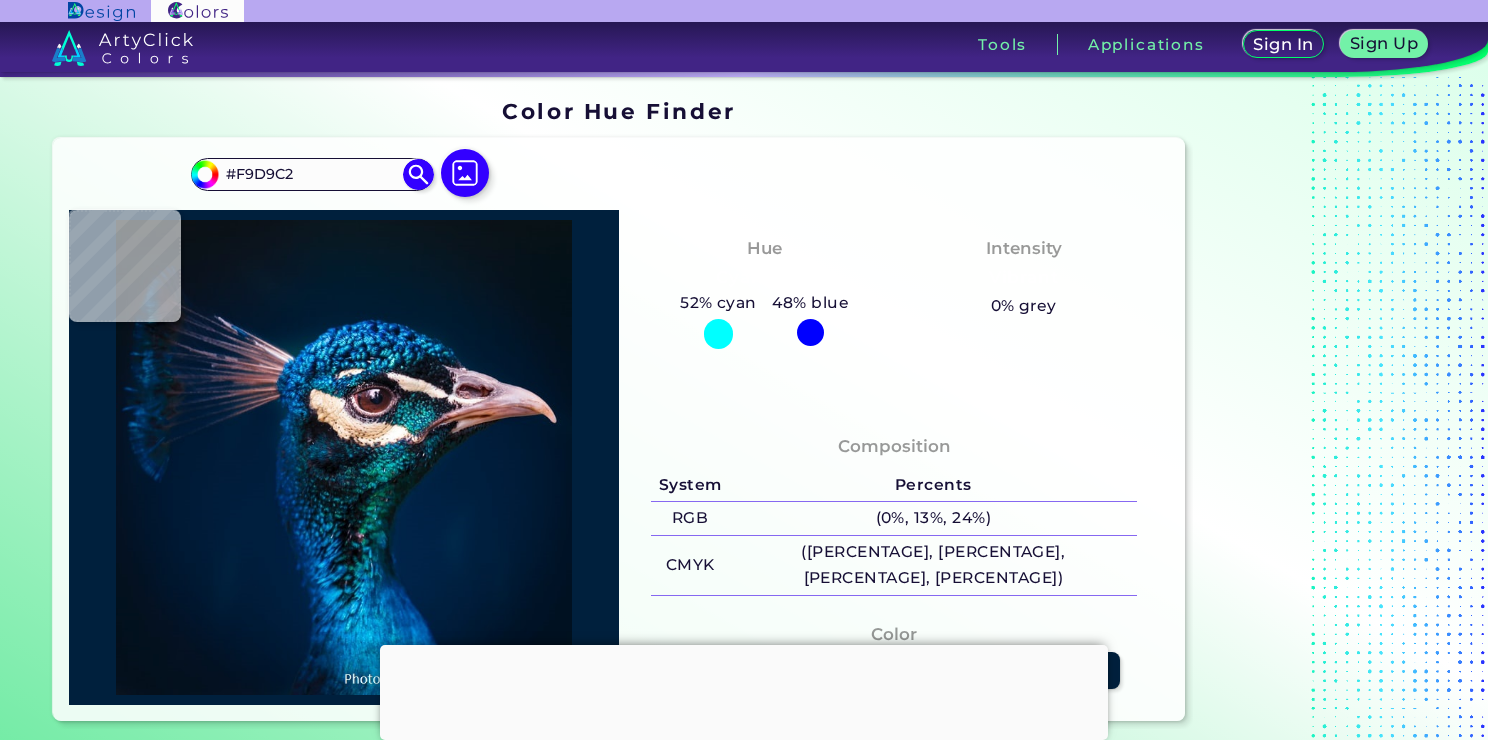 type on "#f3d7c2" 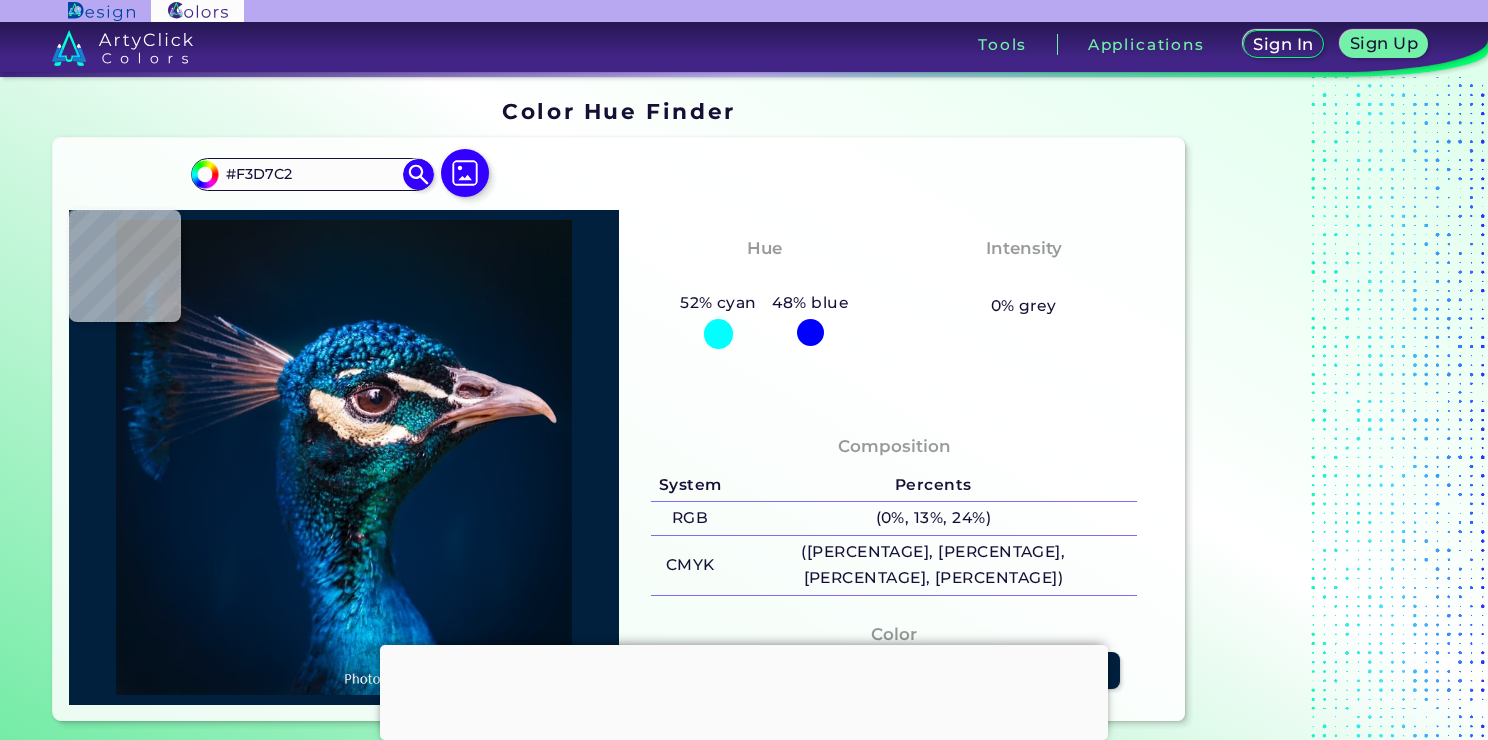 type on "#f9e2d4" 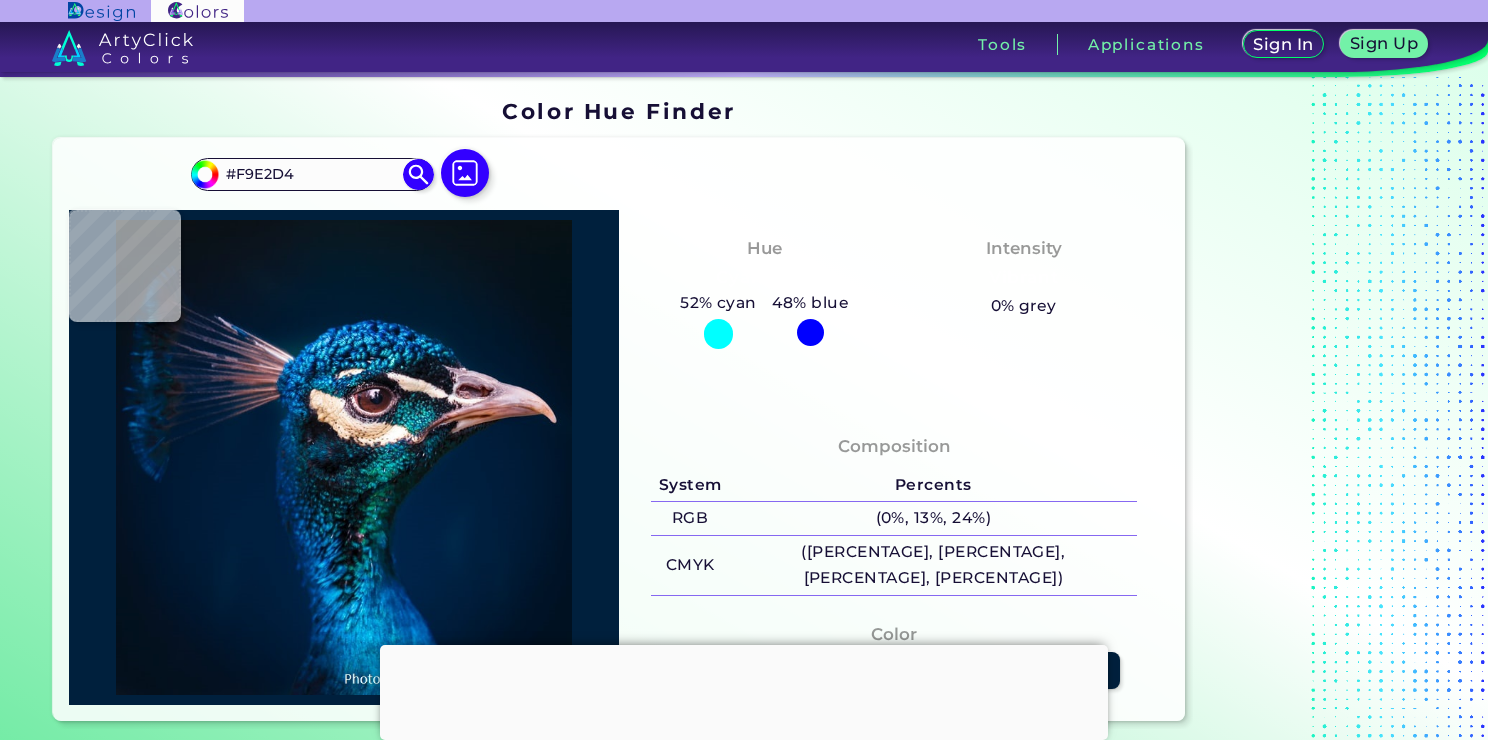 type on "#f5e2d4" 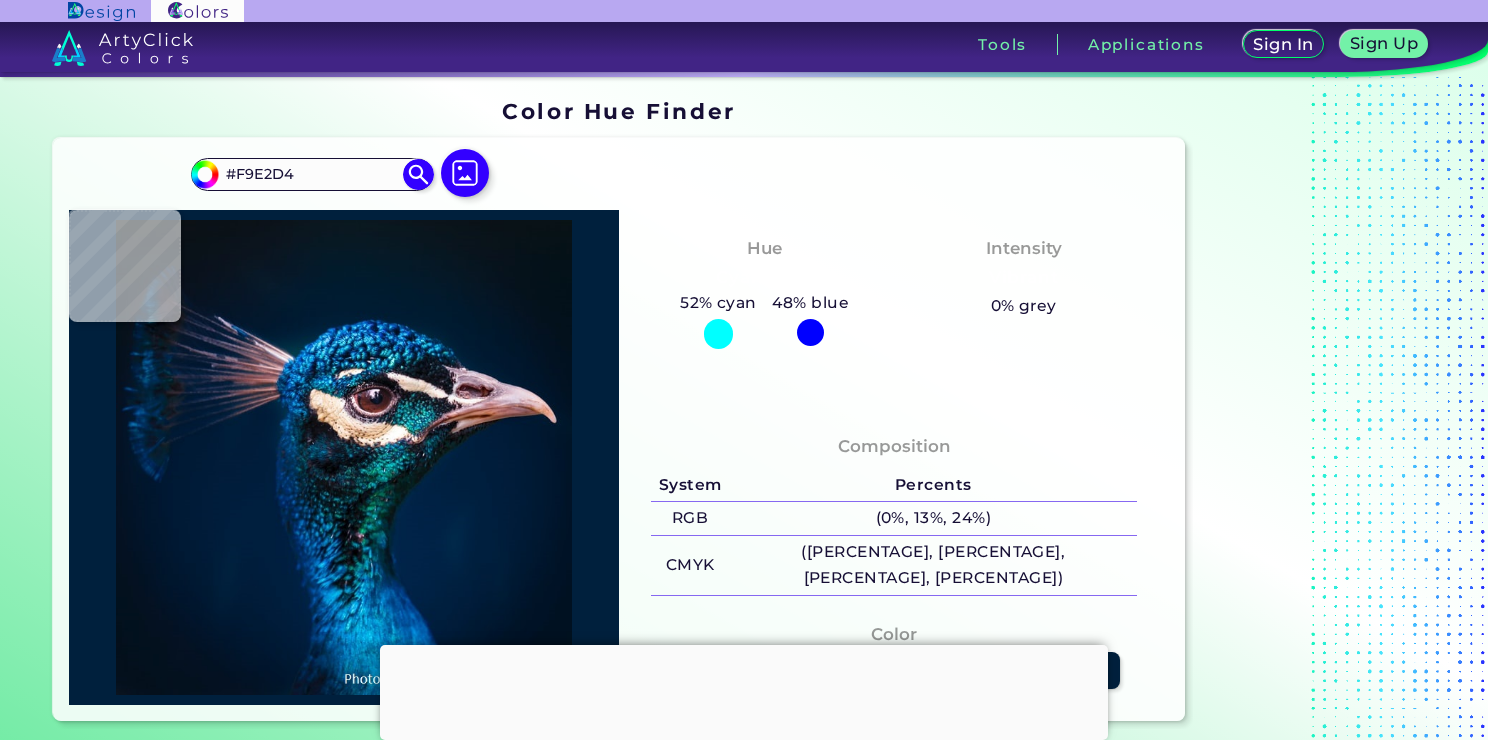 type on "#F5E2D4" 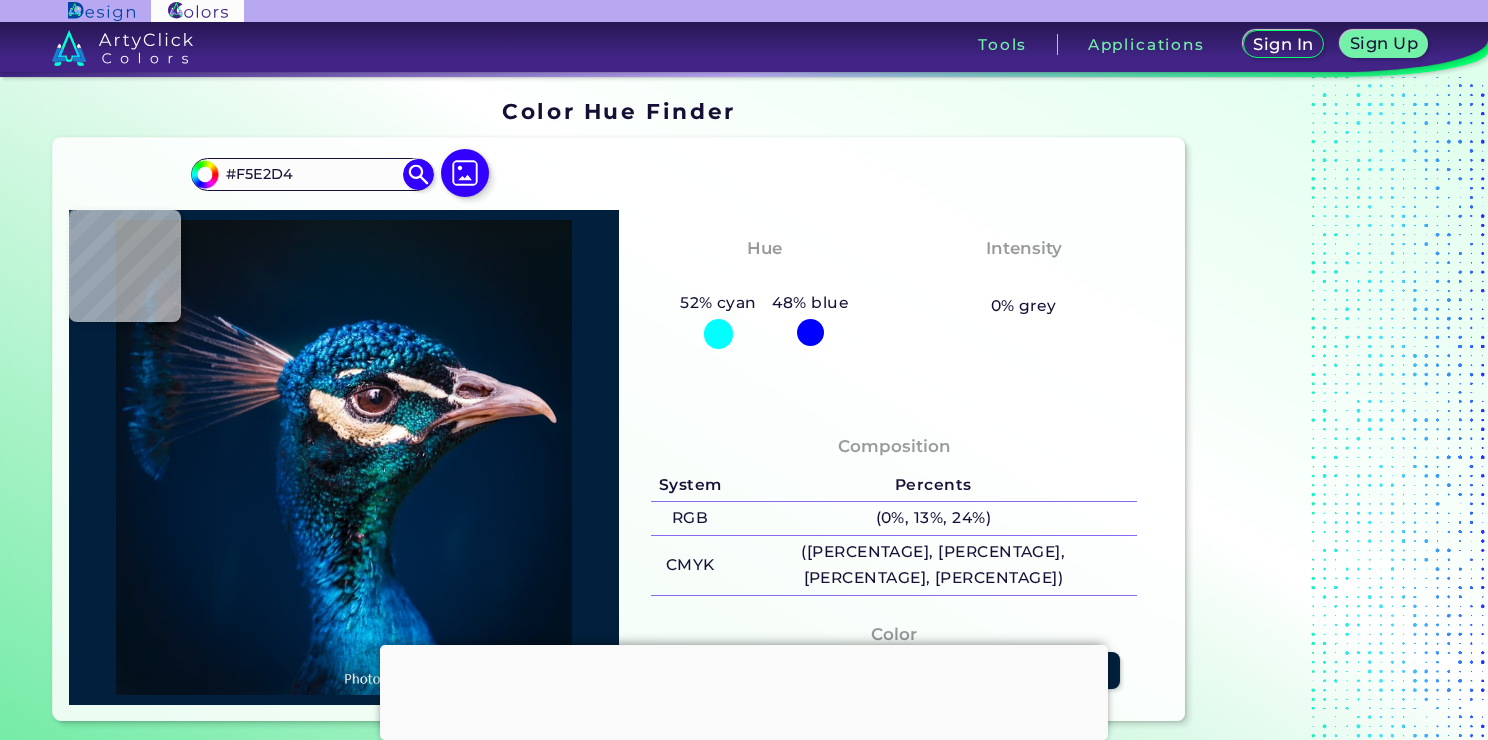 type on "#eedbcc" 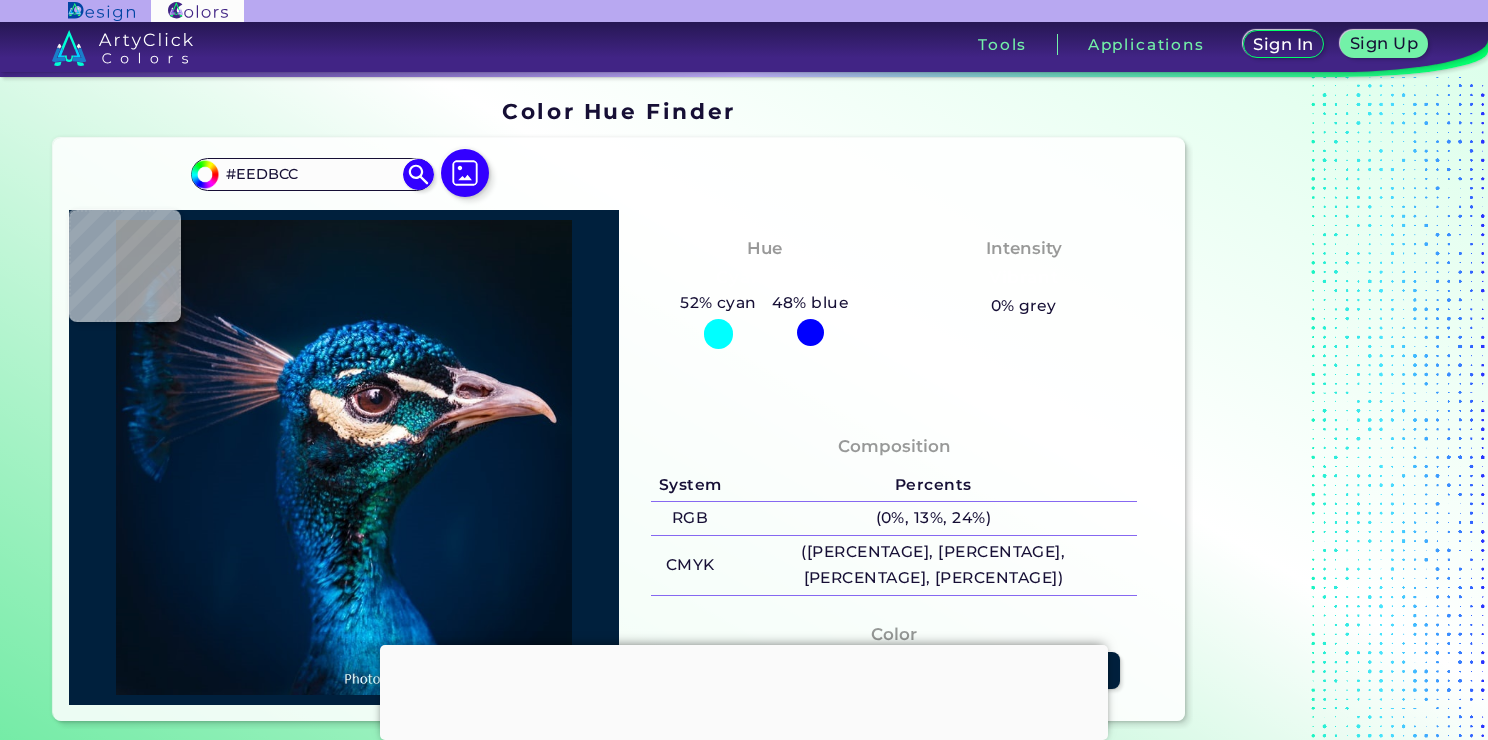 type on "#f1ddc7" 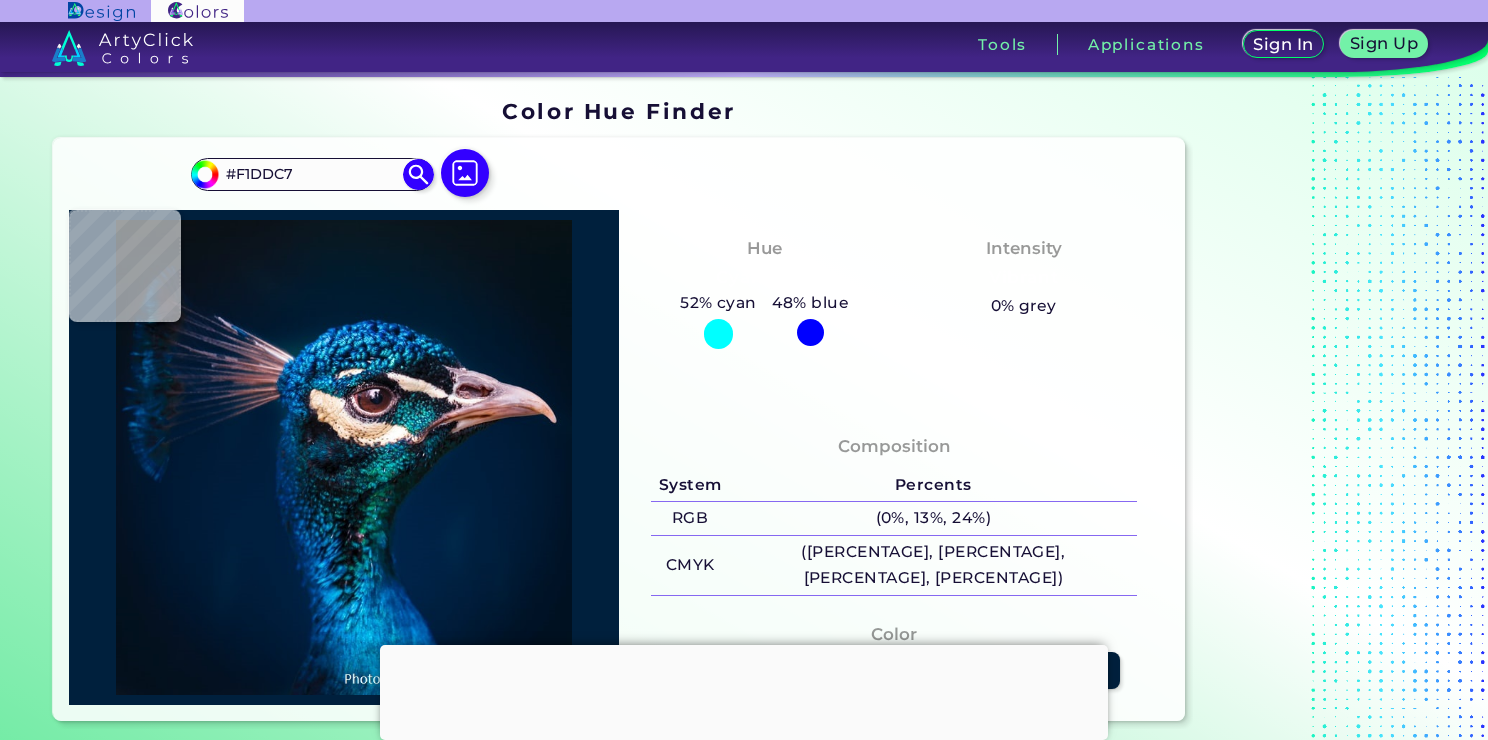 type on "#e2c8ac" 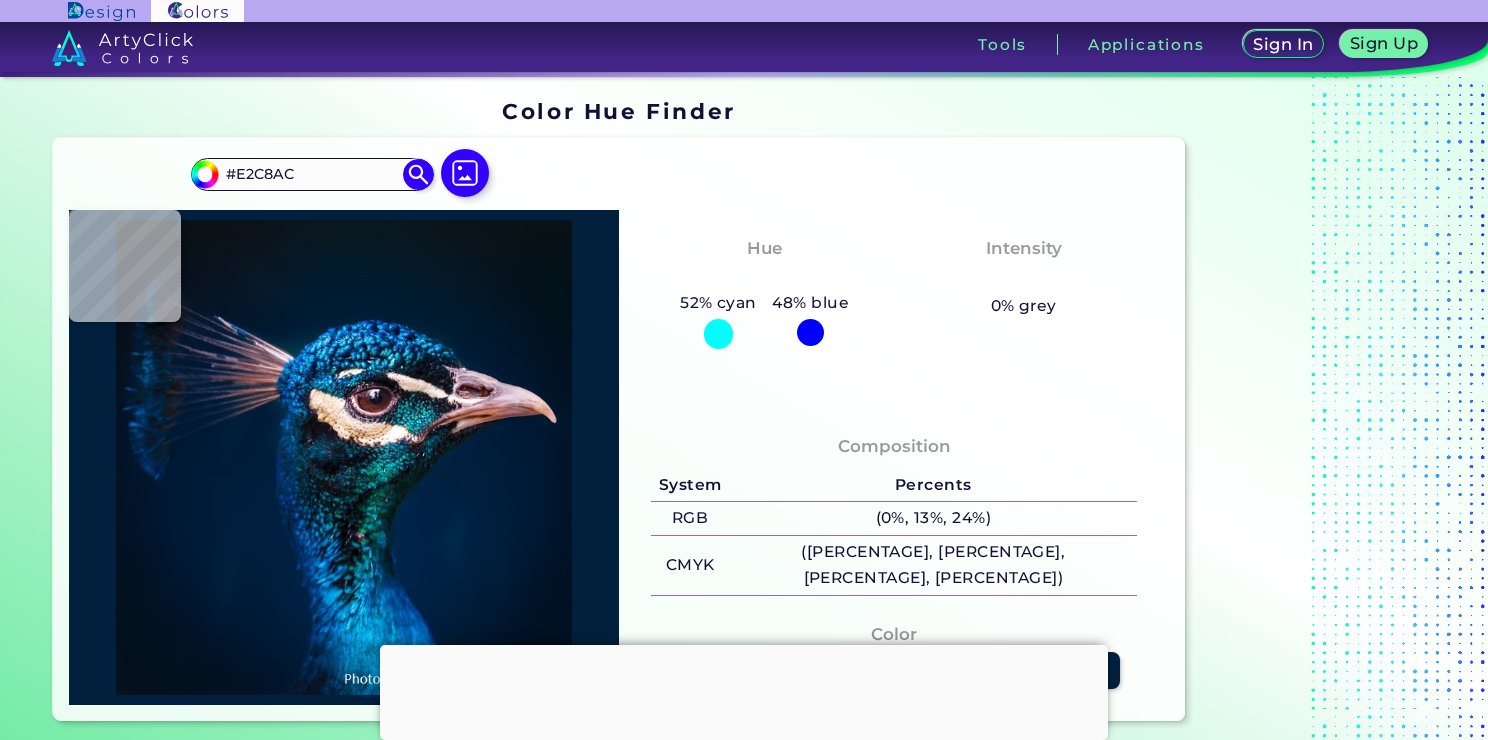 type on "#f2cfb0" 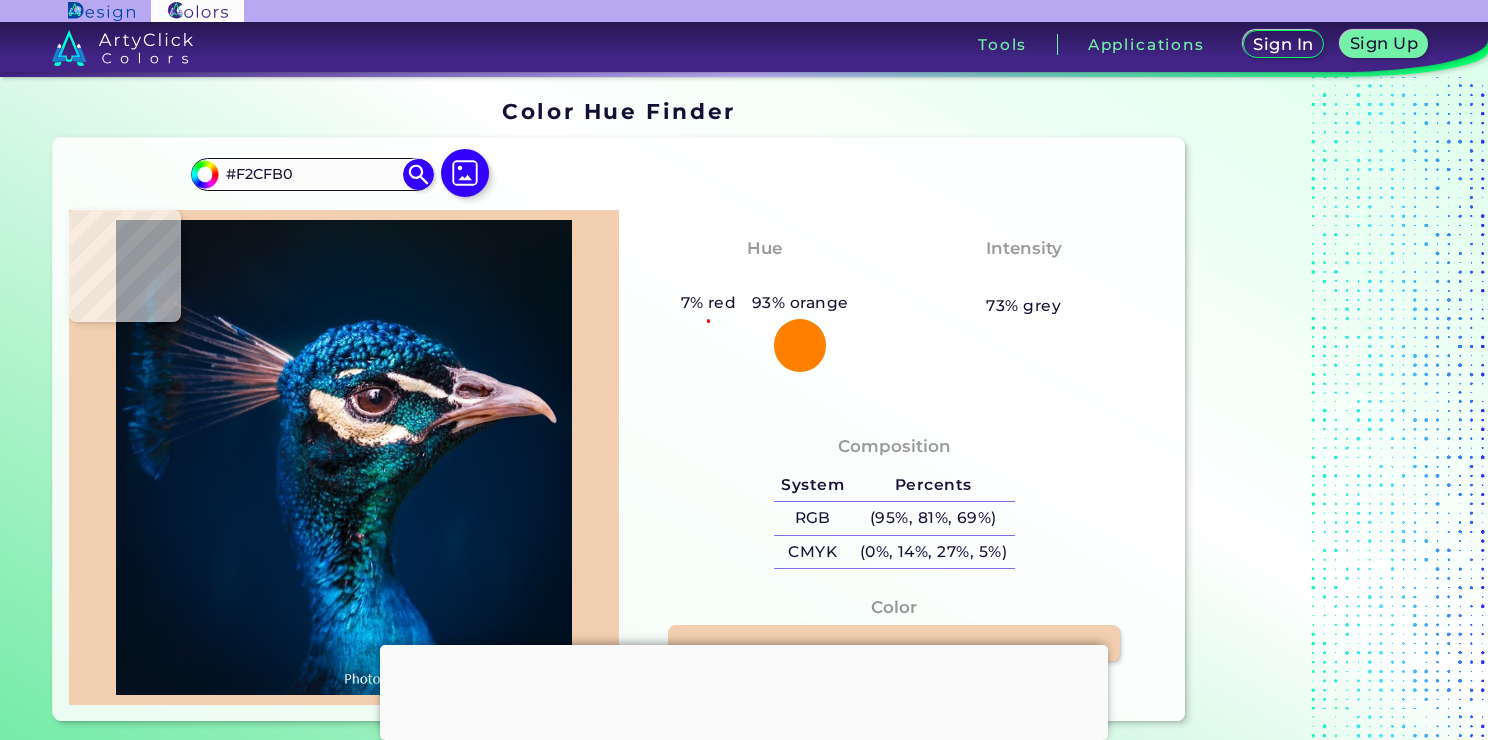 type on "#f6d1b5" 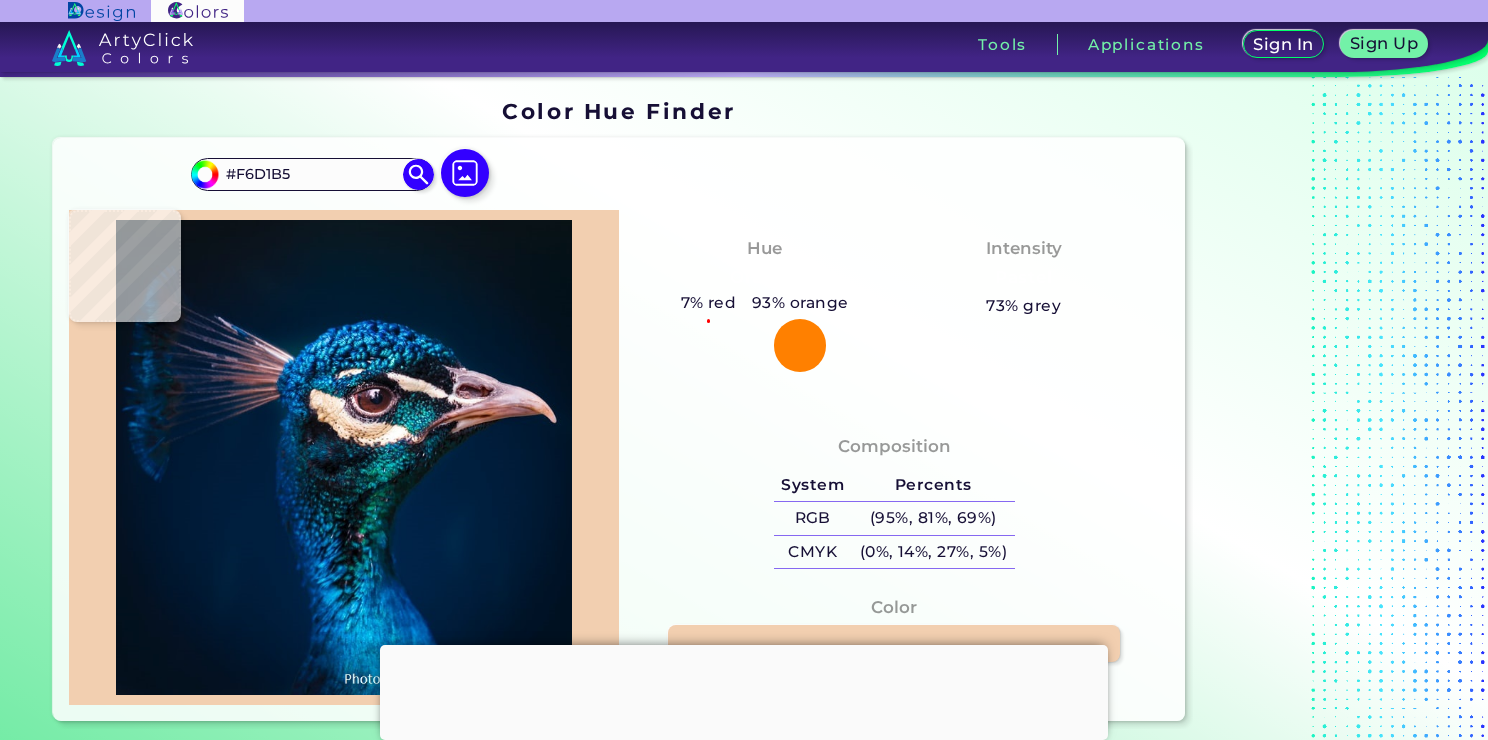type on "#c5a28d" 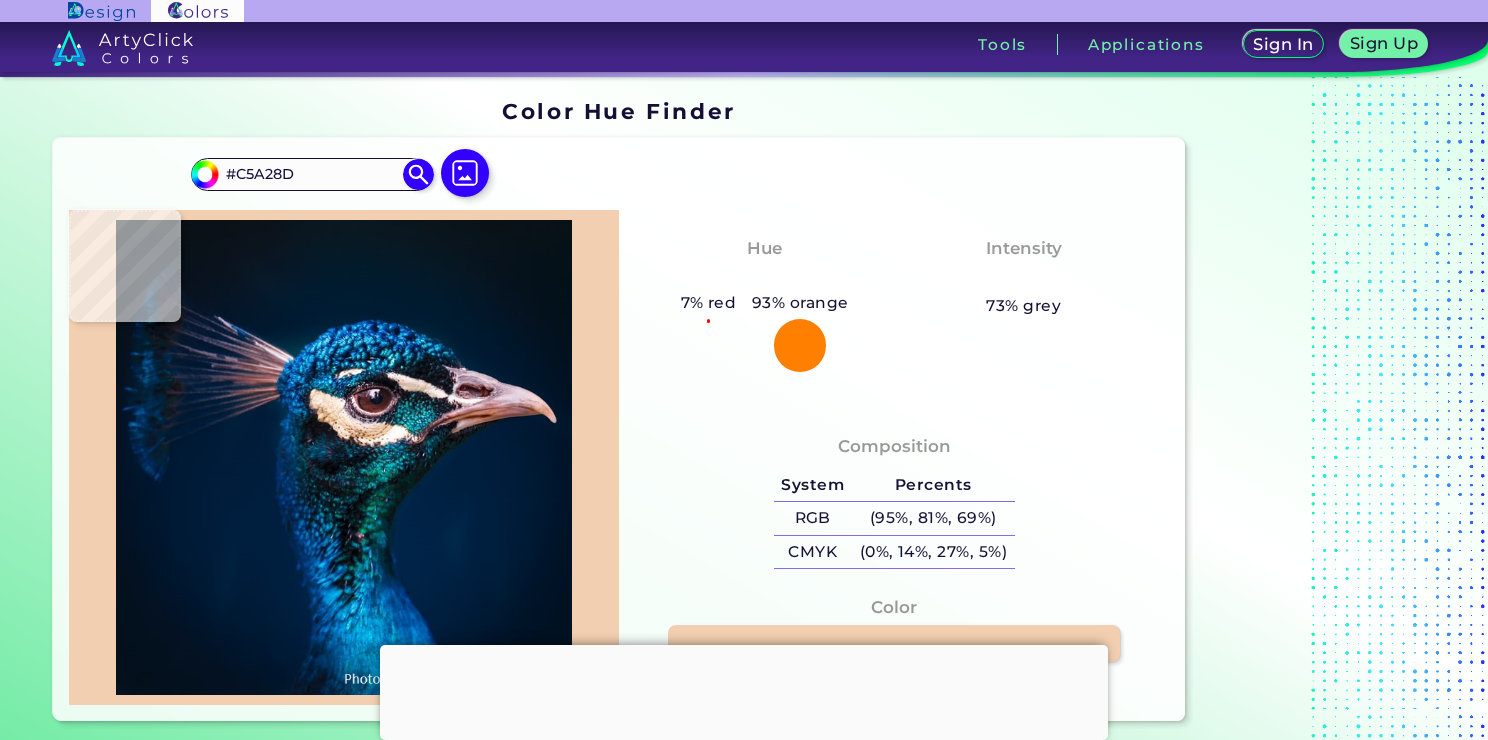 type on "#7a5a4d" 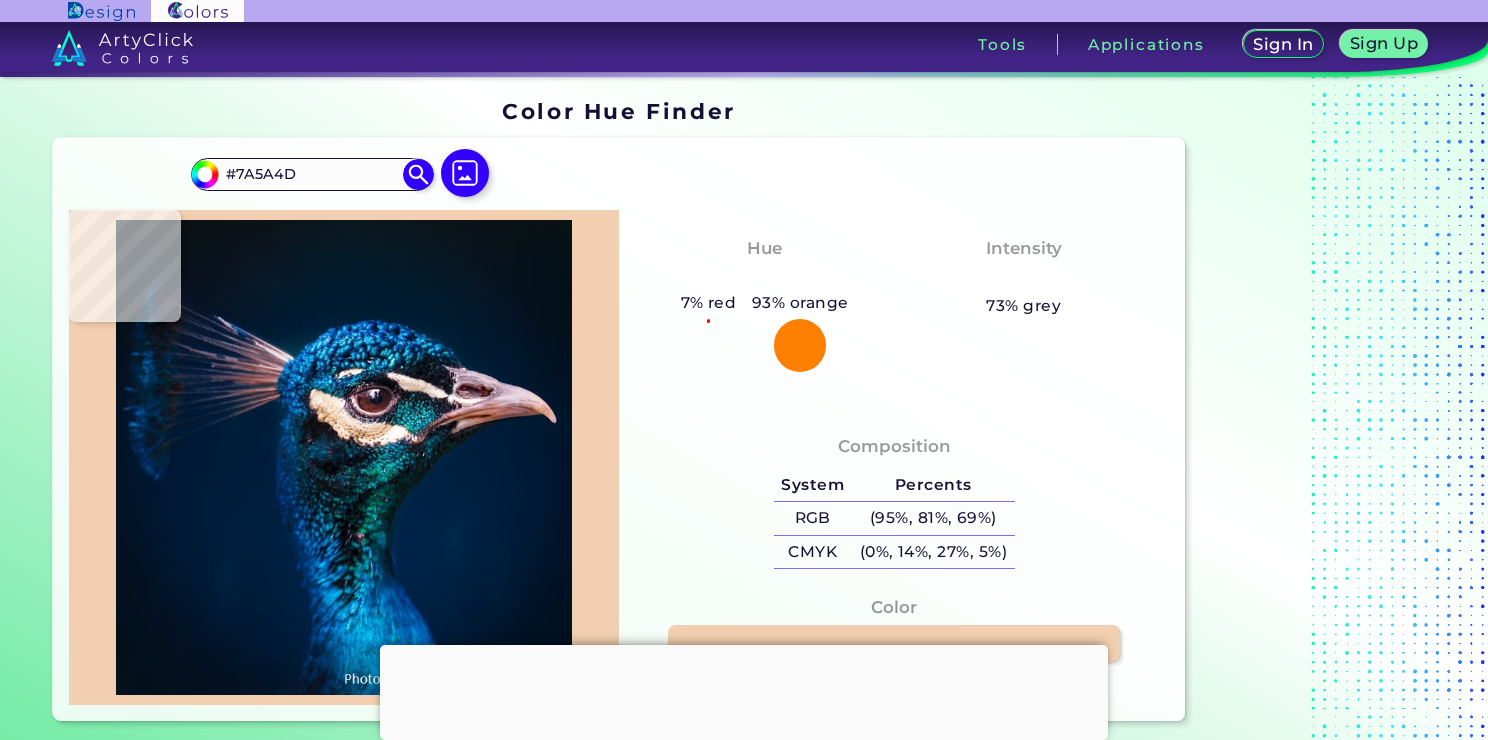 type on "#634944" 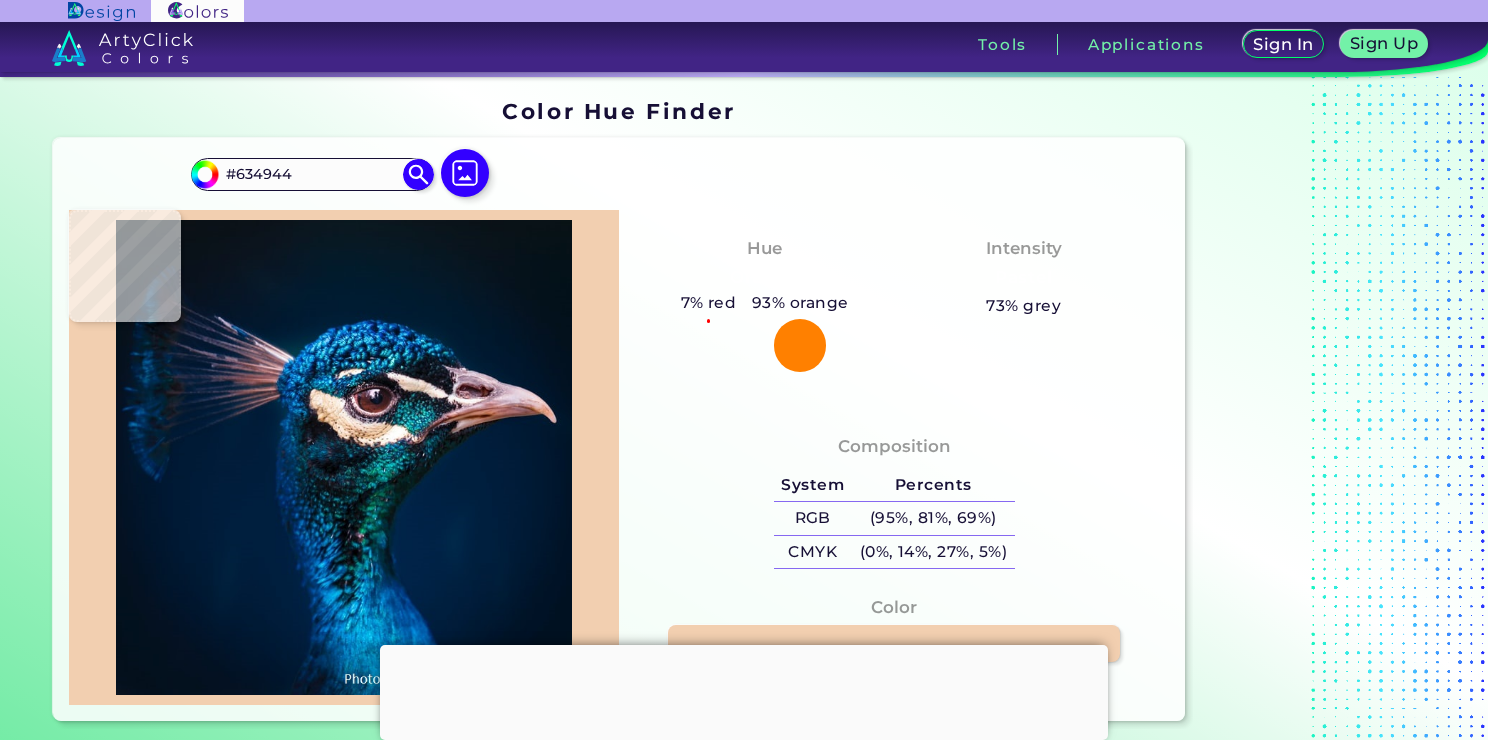 type 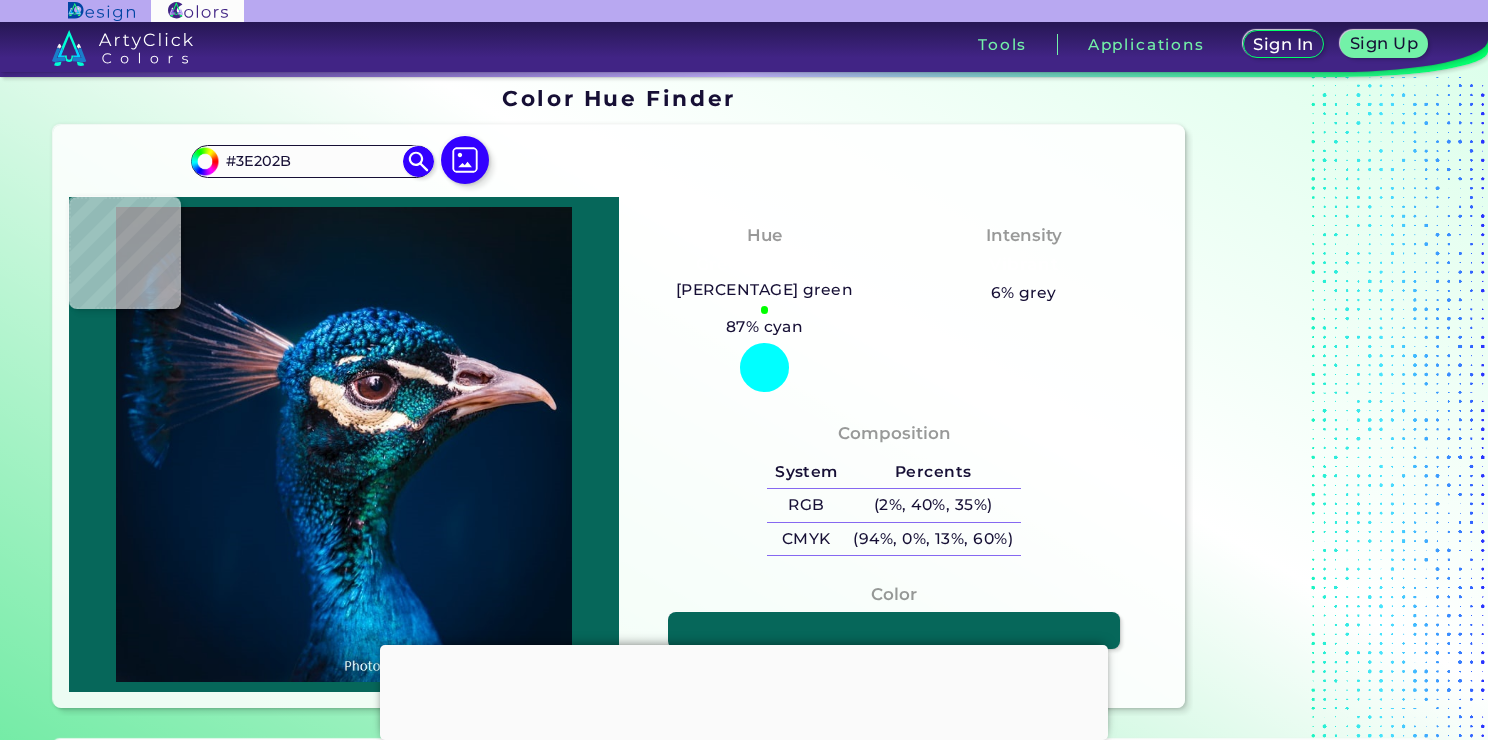 scroll, scrollTop: 0, scrollLeft: 0, axis: both 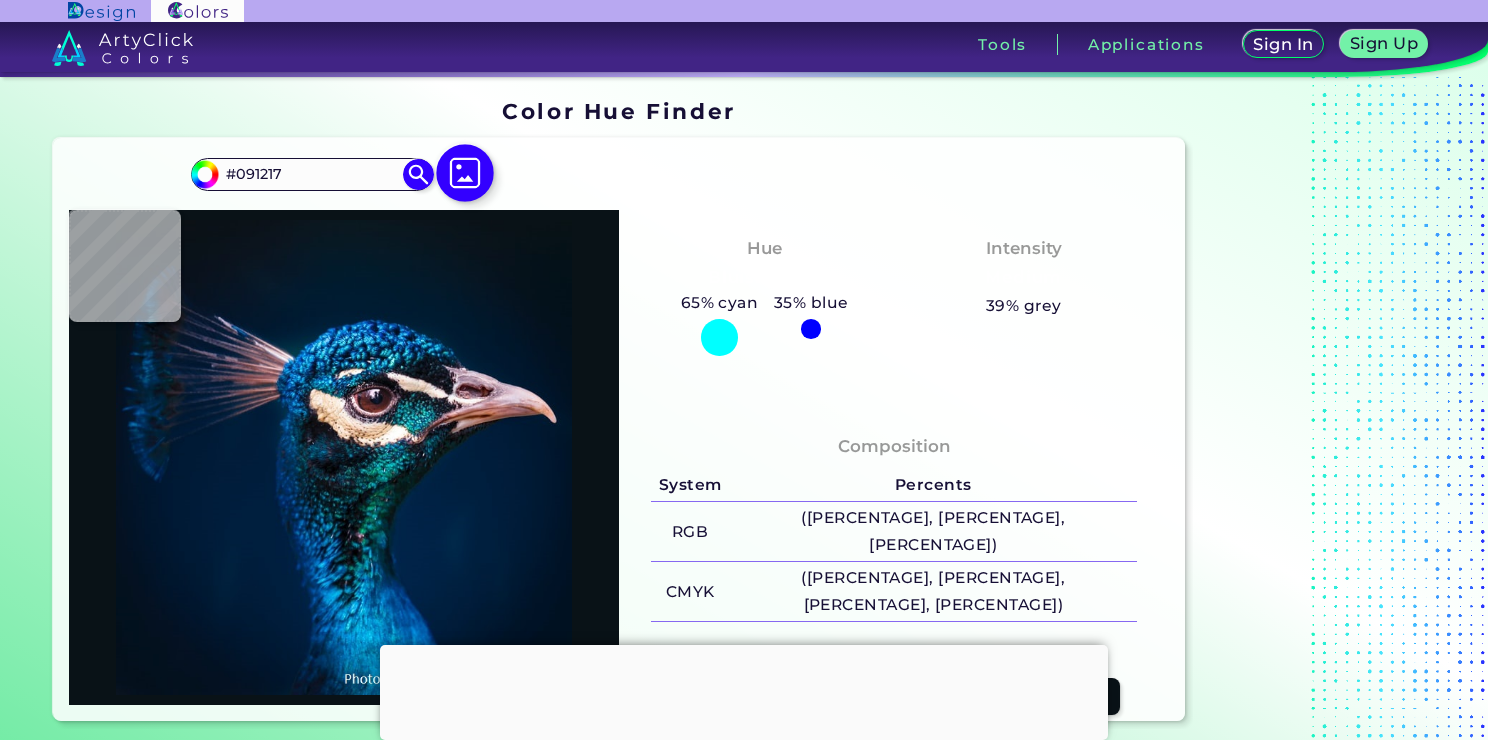 click at bounding box center (465, 173) 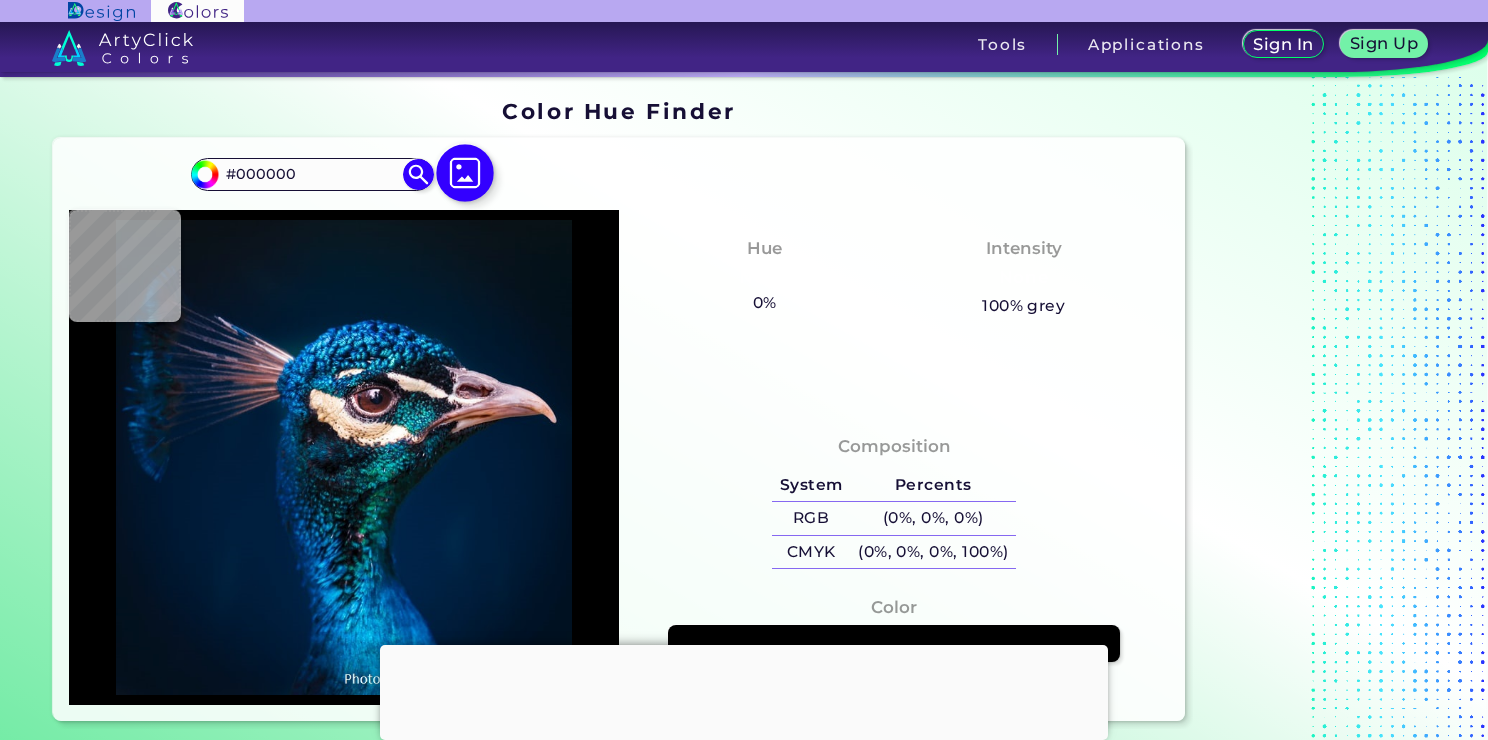 click at bounding box center [465, 173] 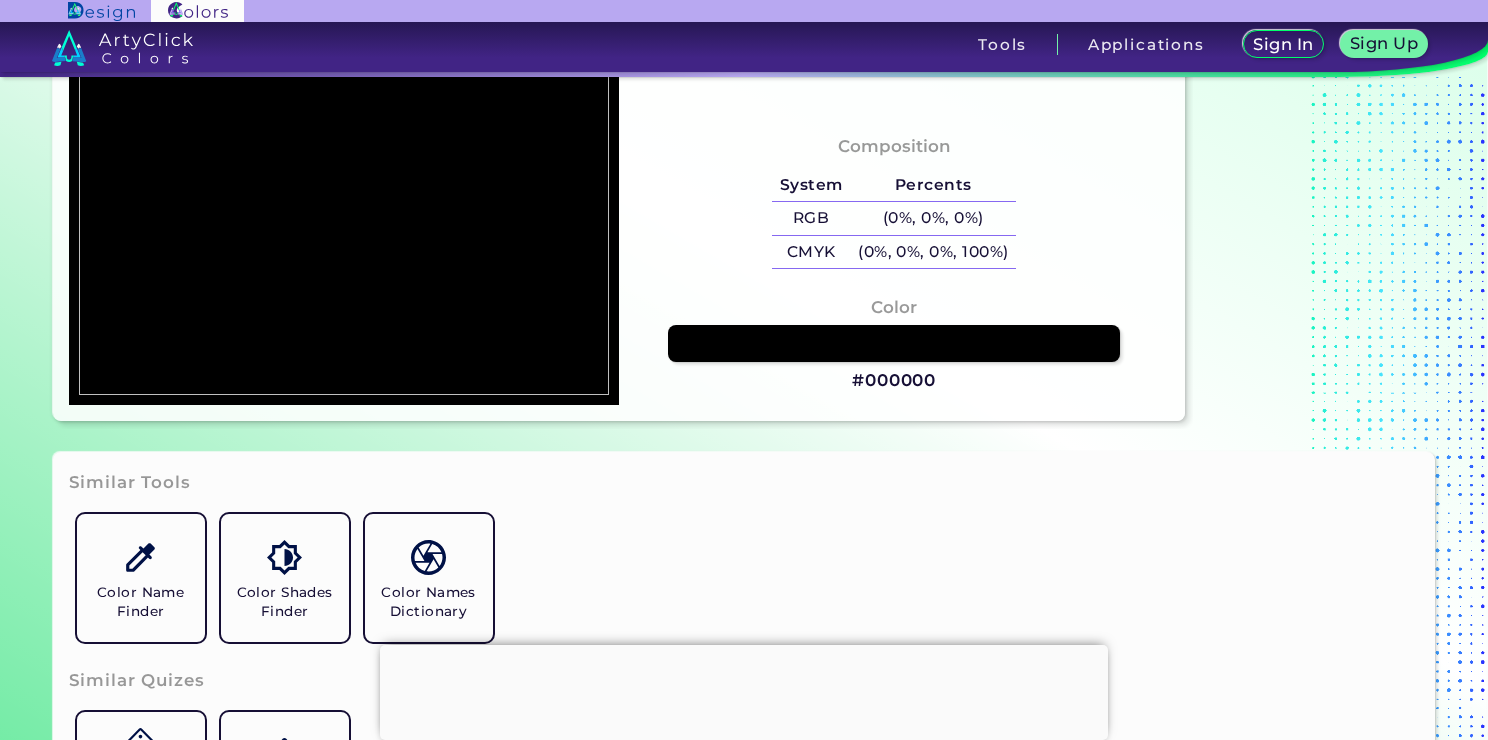 scroll, scrollTop: 0, scrollLeft: 0, axis: both 